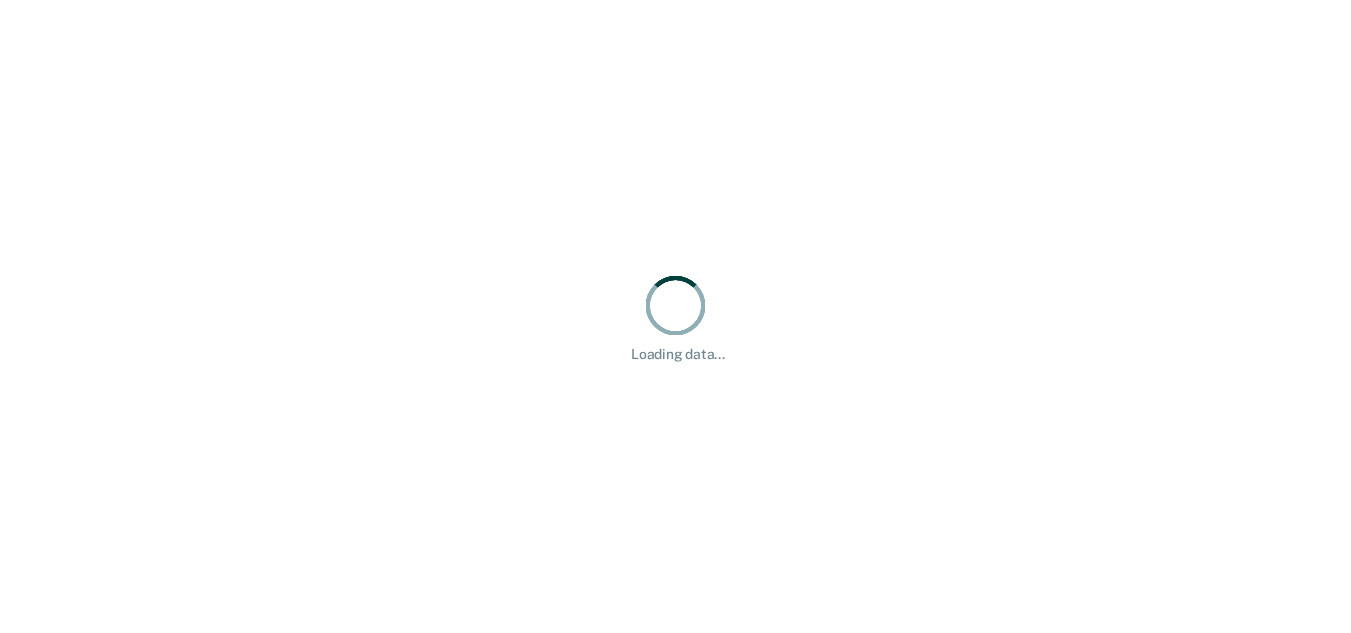 scroll, scrollTop: 0, scrollLeft: 0, axis: both 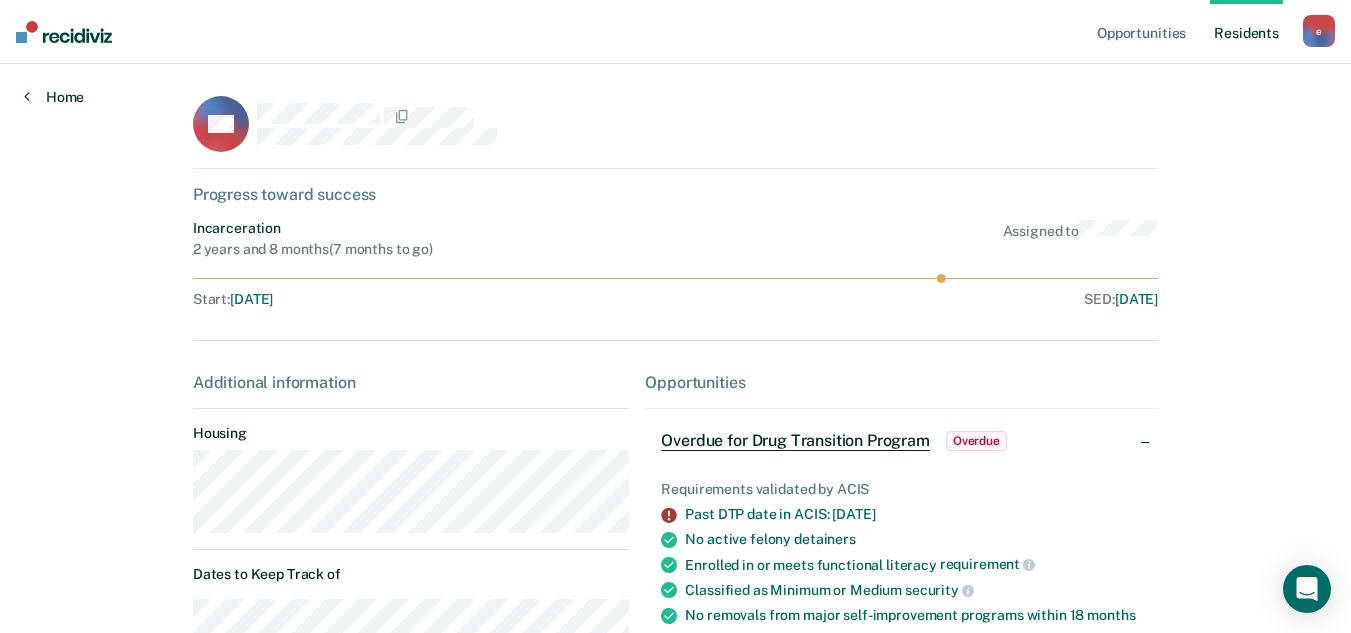 click on "Home" at bounding box center [54, 97] 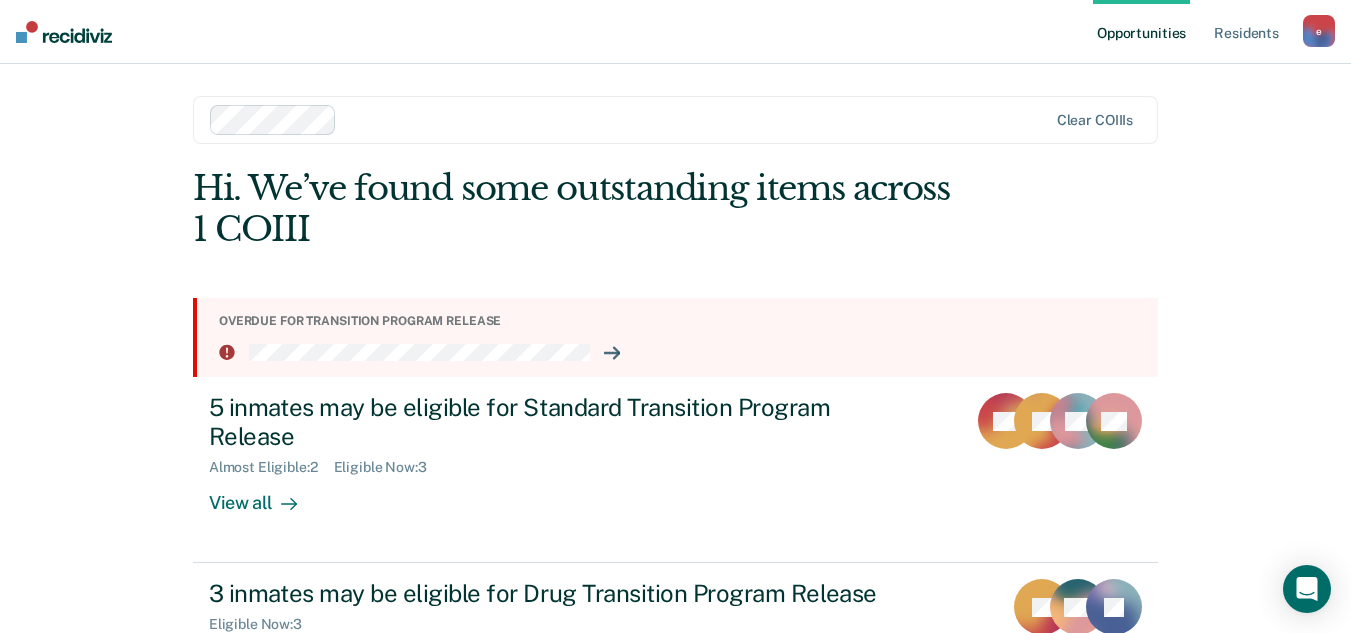 click at bounding box center (696, 119) 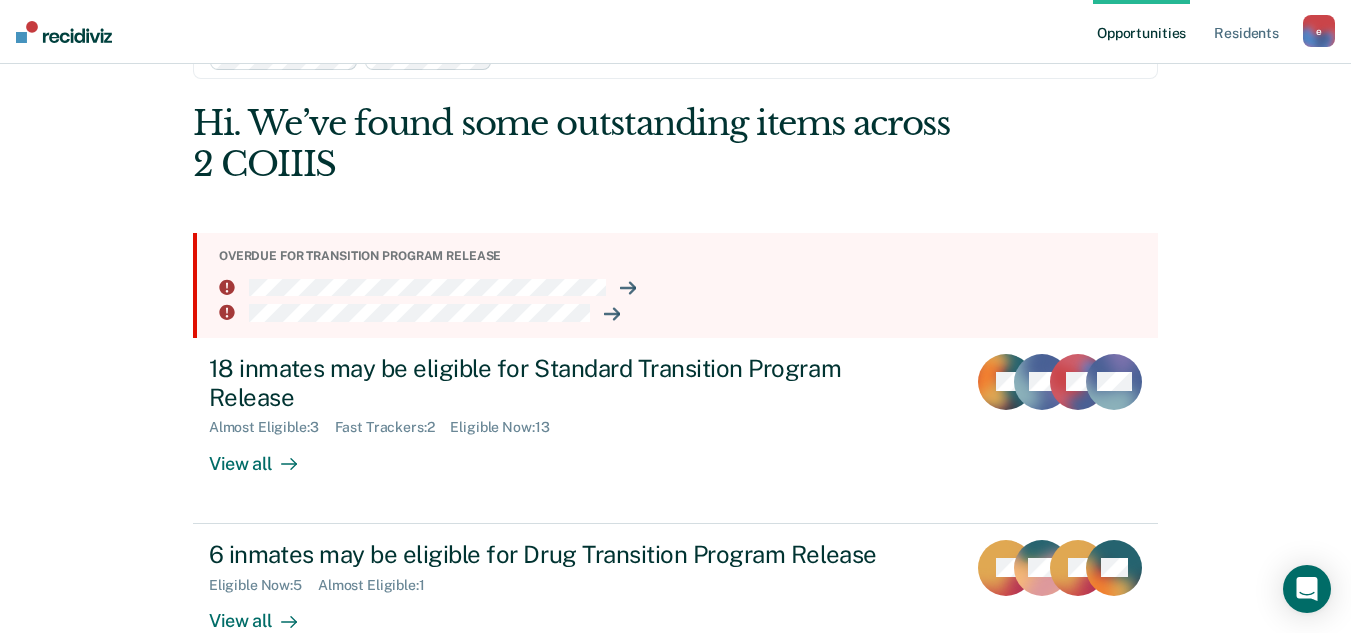 scroll, scrollTop: 0, scrollLeft: 0, axis: both 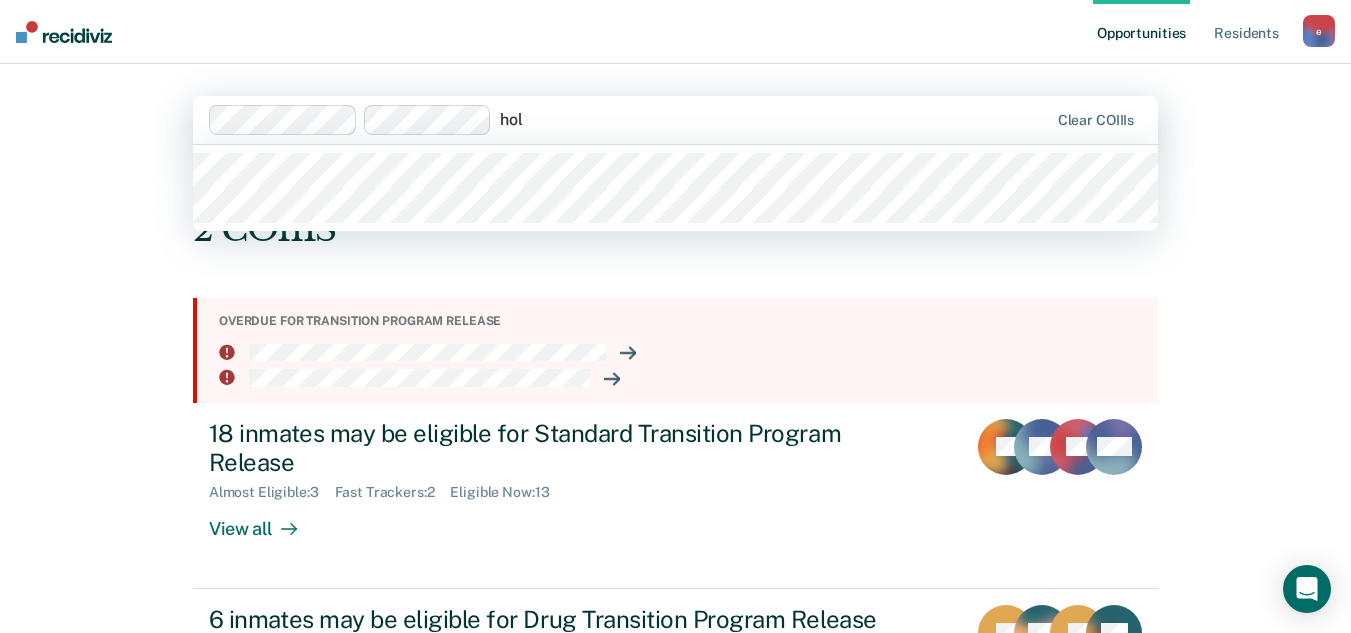 type on "[PERSON_NAME]" 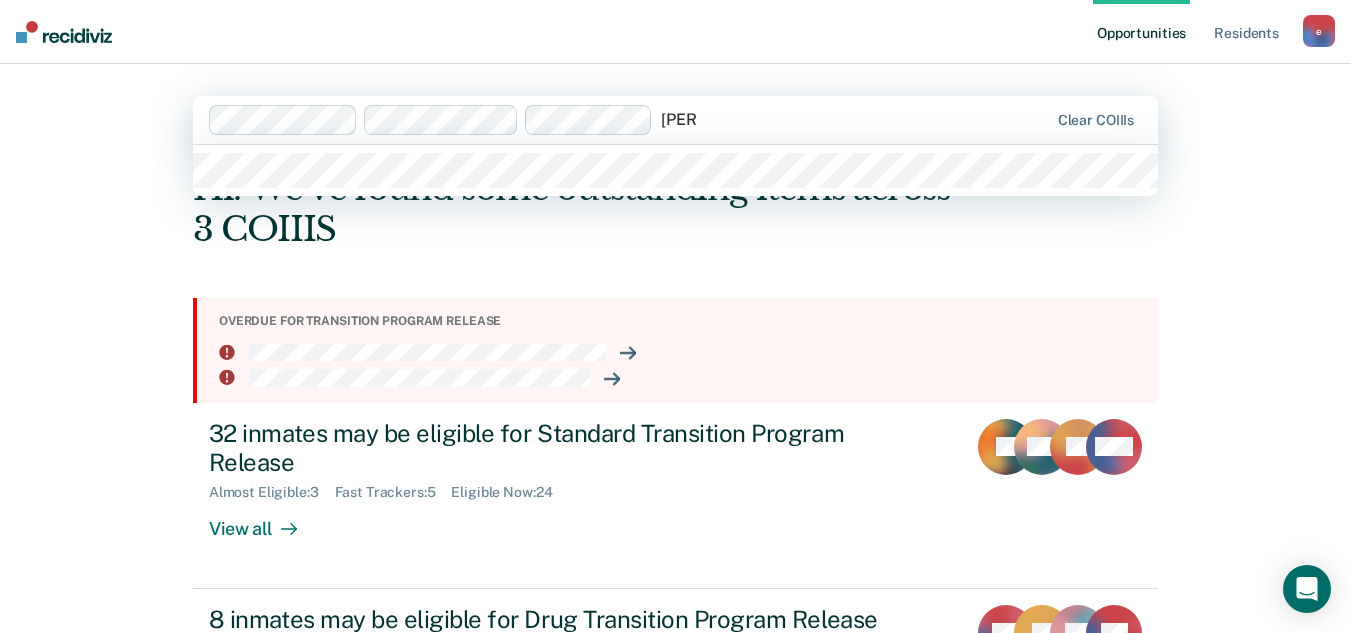 type on "reede" 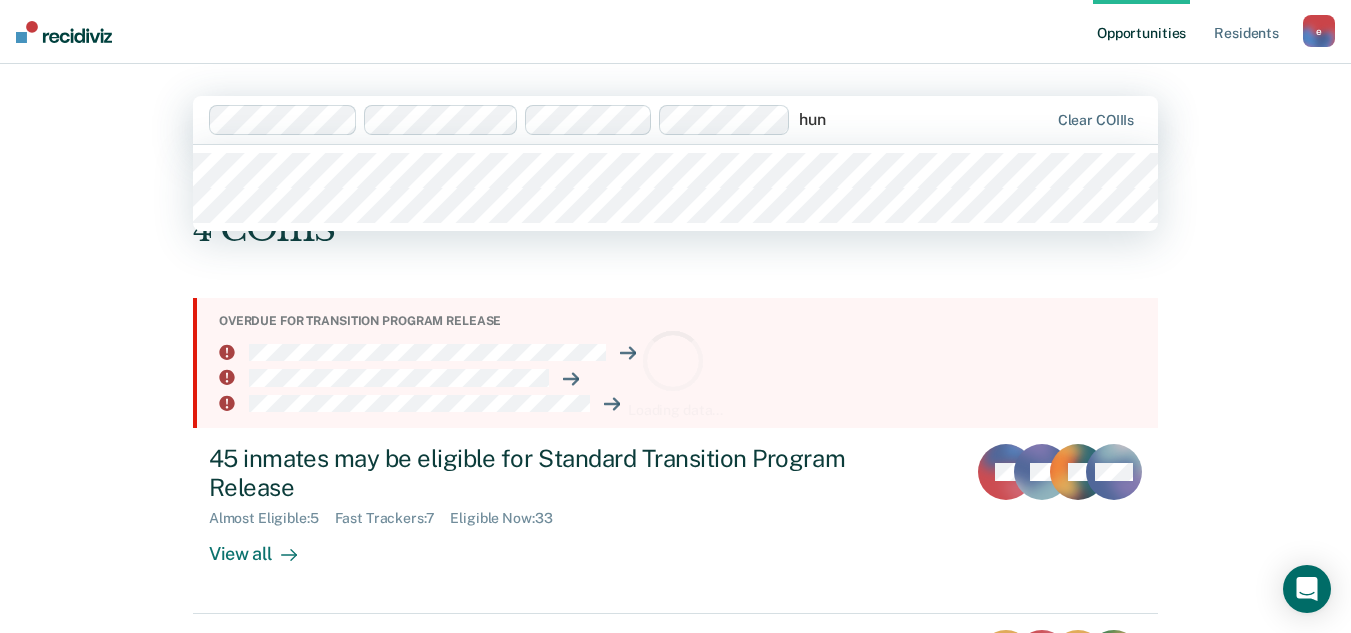 type on "[PERSON_NAME]" 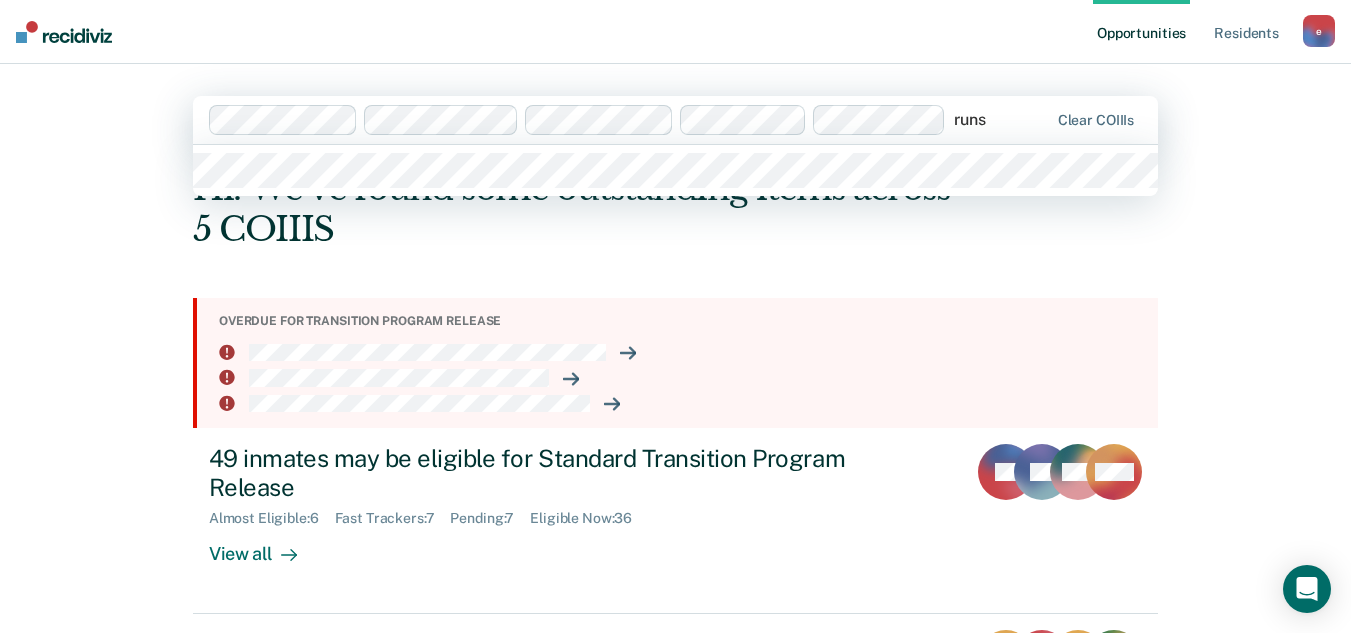 type on "runst" 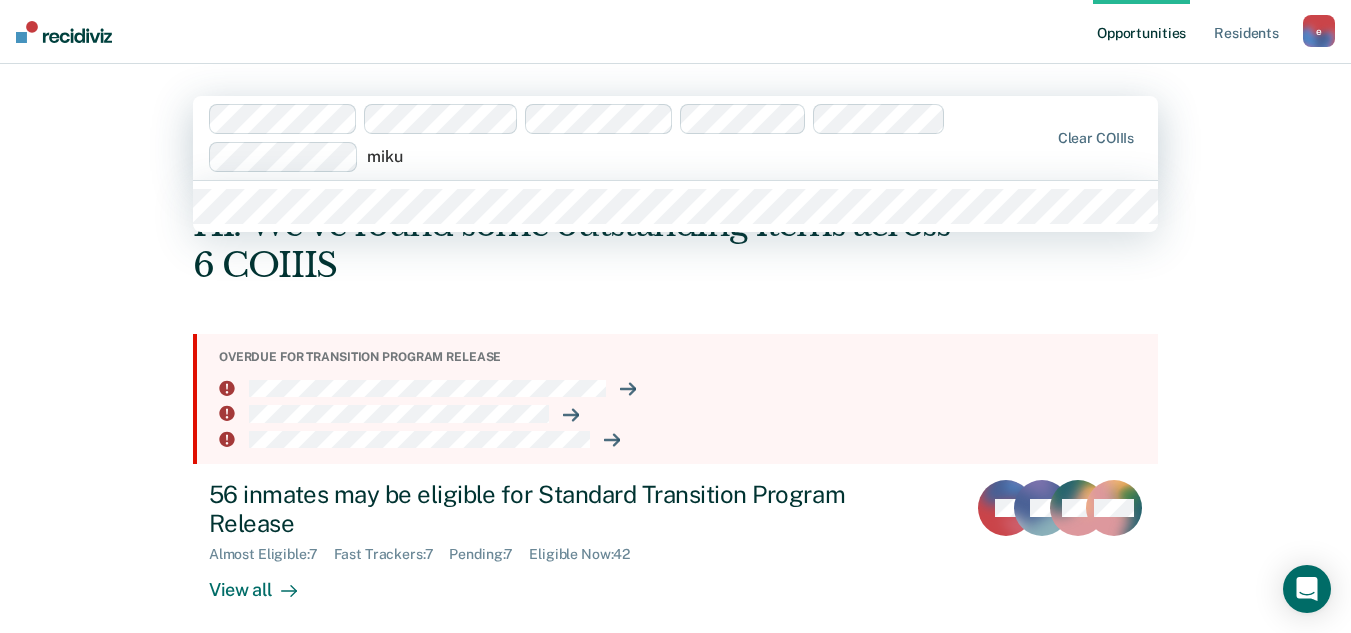 type on "[PERSON_NAME]" 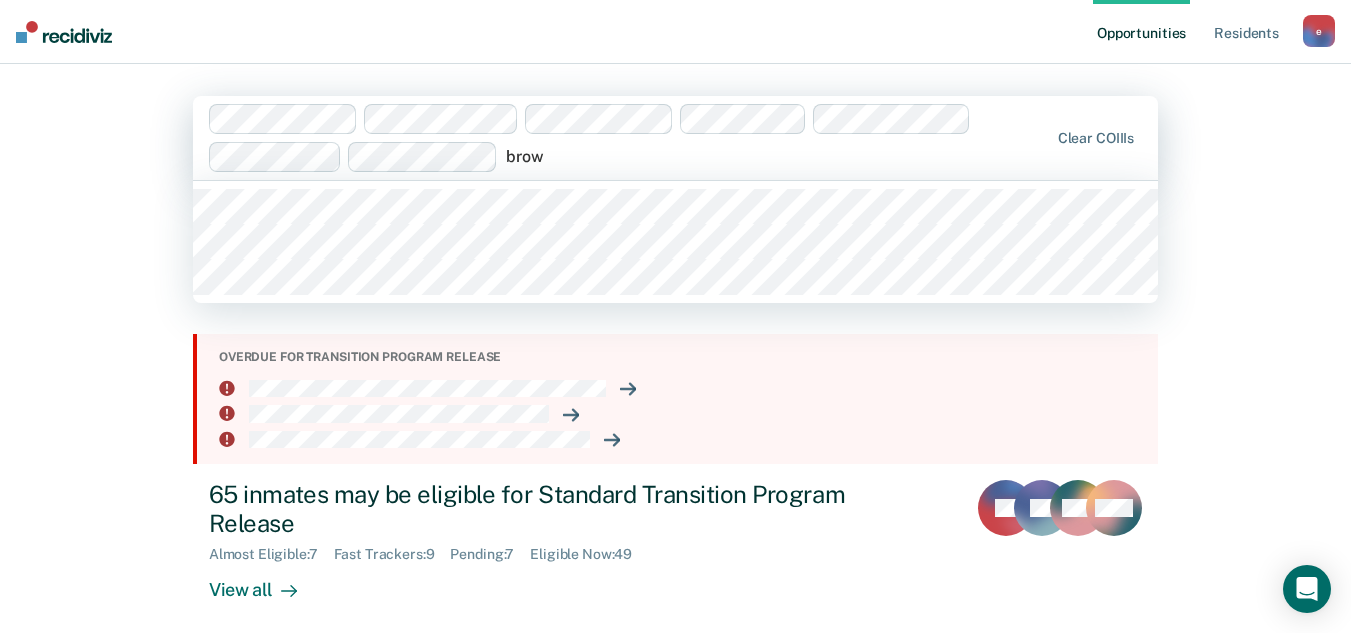 type on "brown" 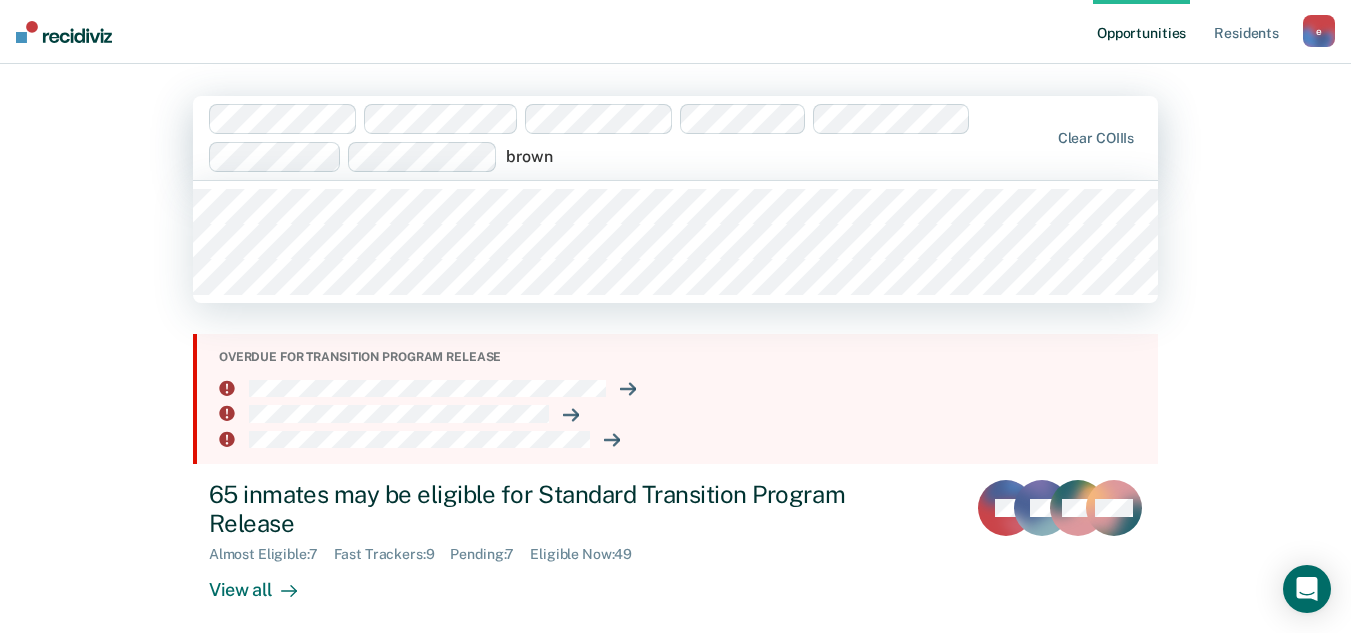 type 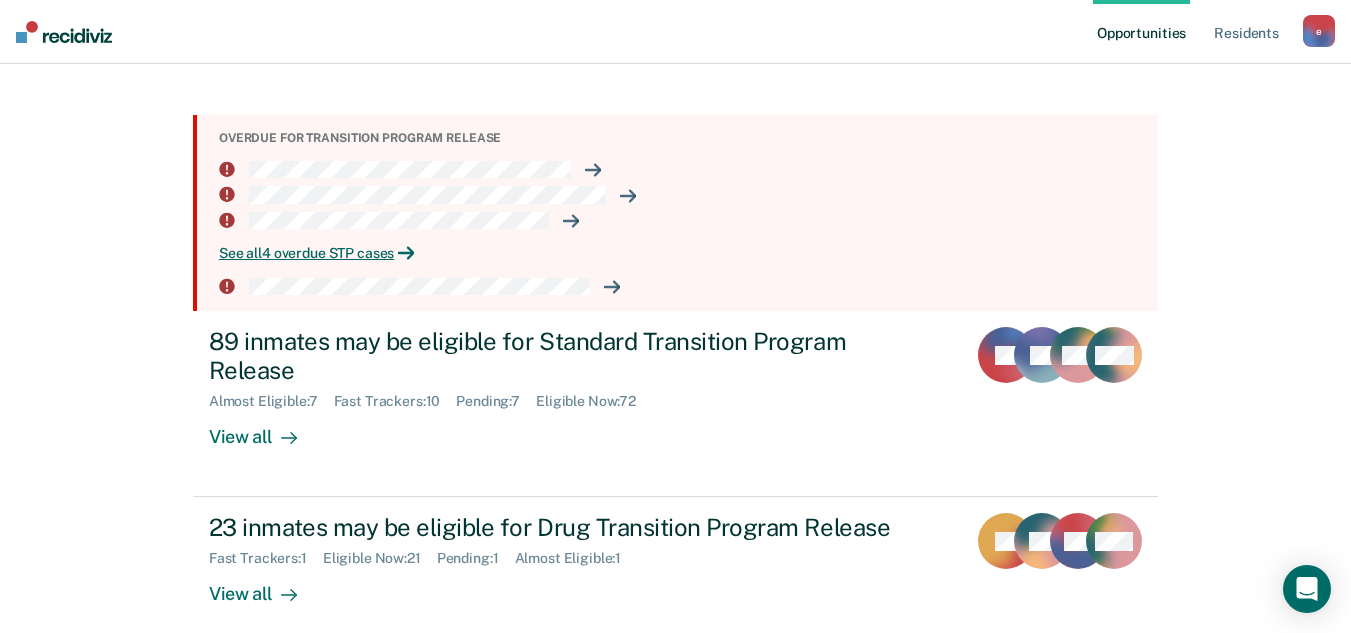 scroll, scrollTop: 242, scrollLeft: 0, axis: vertical 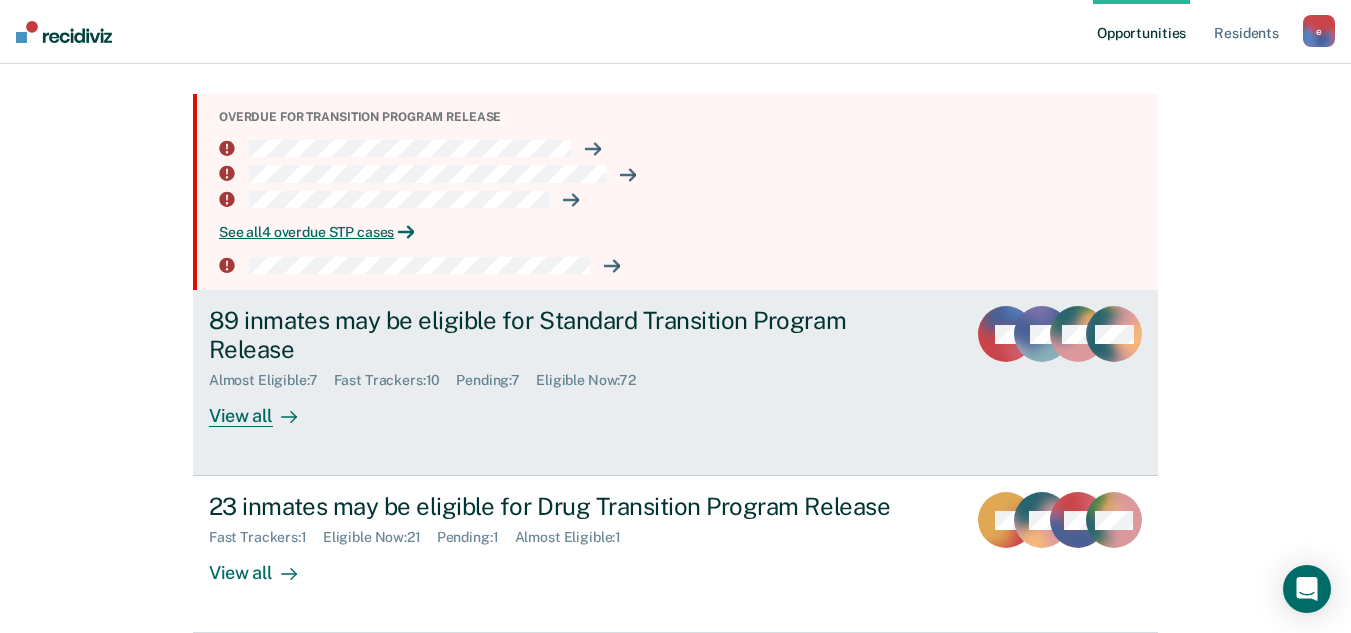 click on "View all" at bounding box center (265, 408) 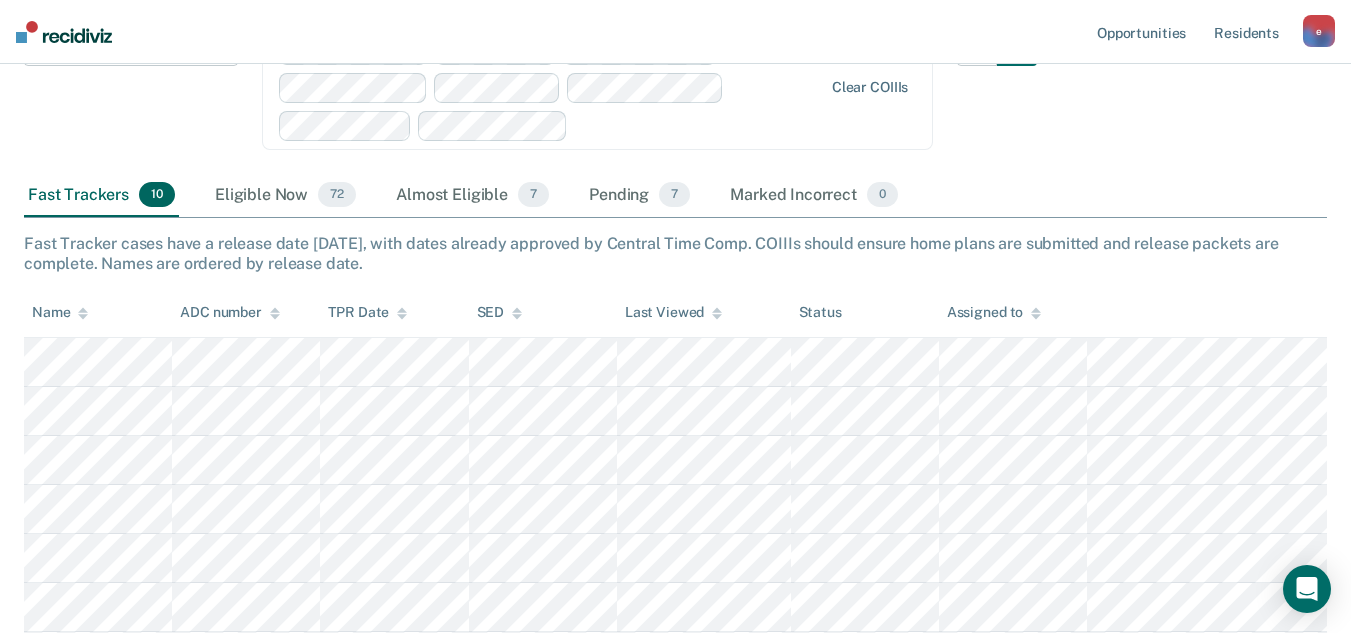 scroll, scrollTop: 400, scrollLeft: 0, axis: vertical 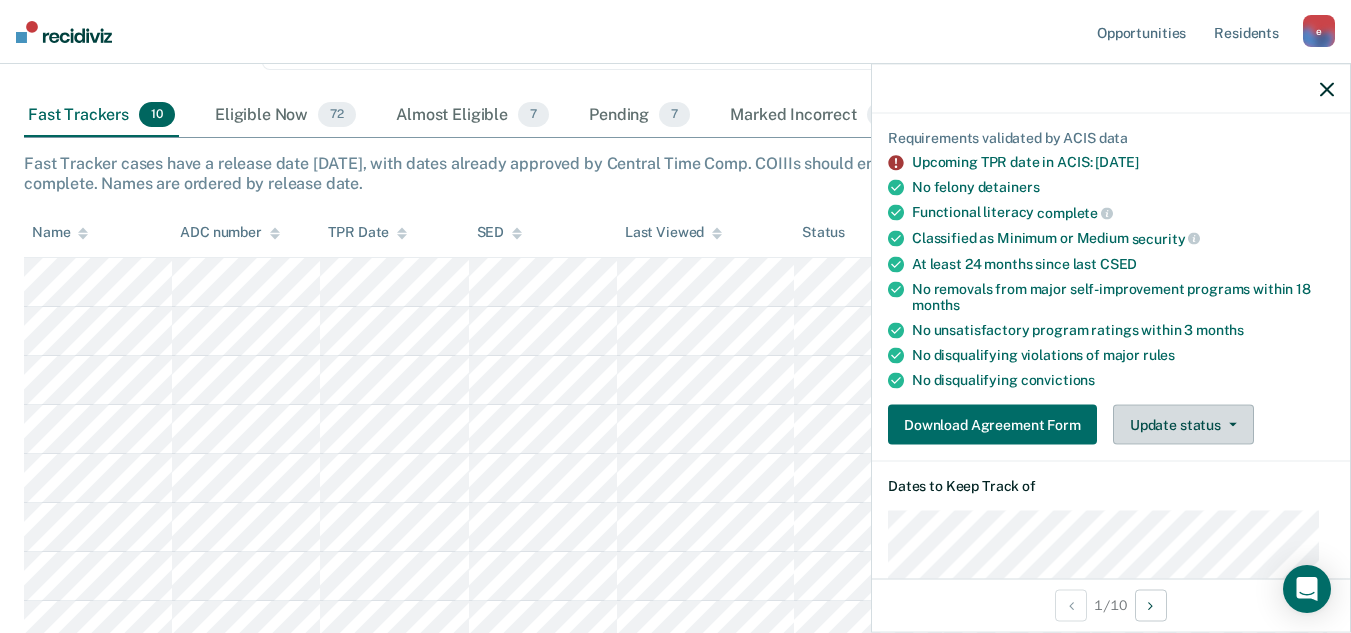 click on "Update status" at bounding box center (1183, 425) 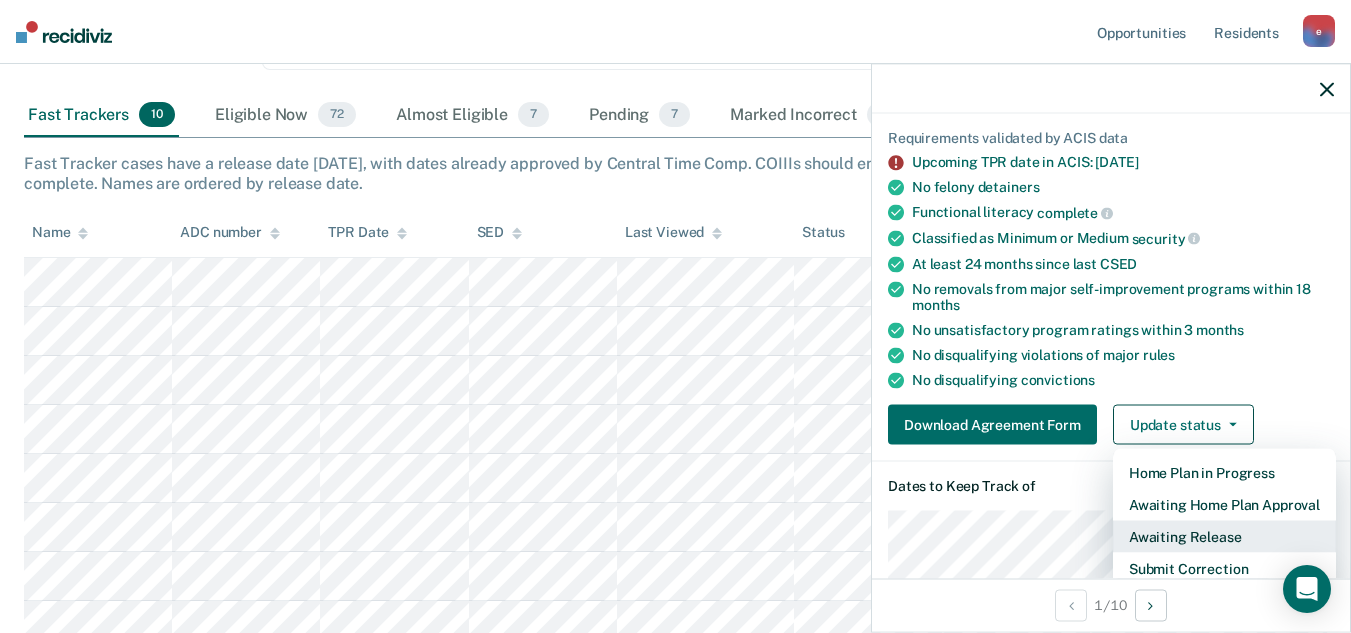 scroll, scrollTop: 144, scrollLeft: 0, axis: vertical 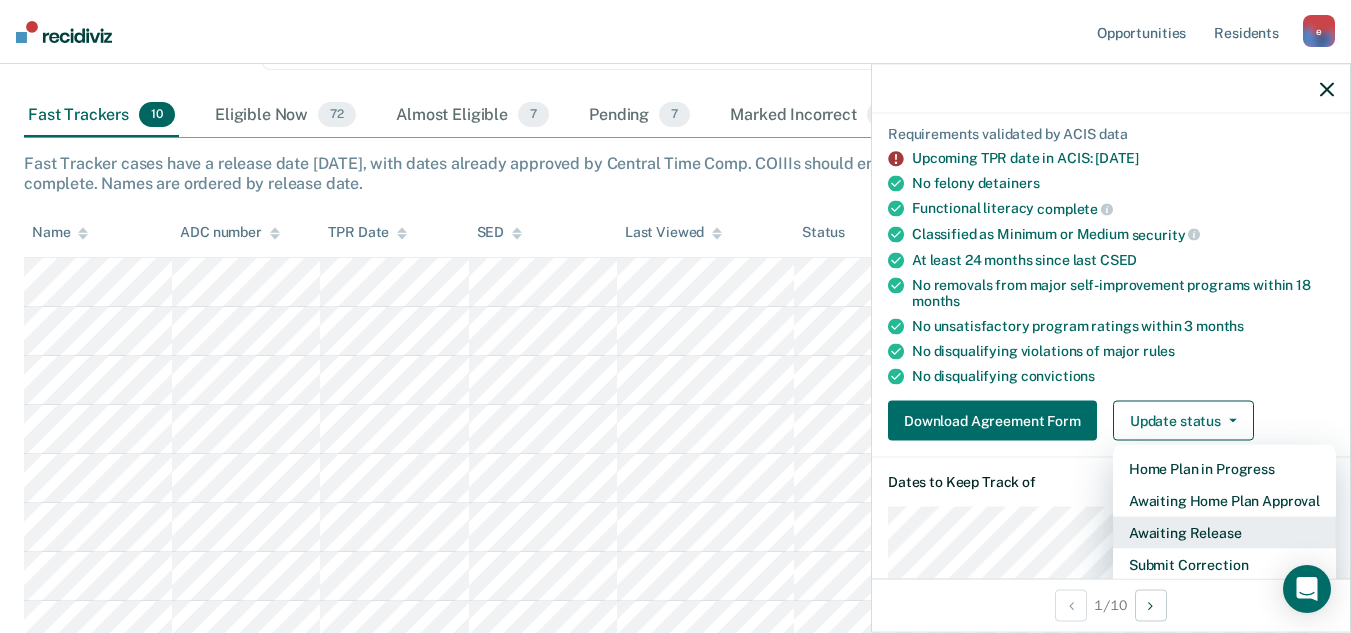click on "Awaiting Release" at bounding box center (1224, 533) 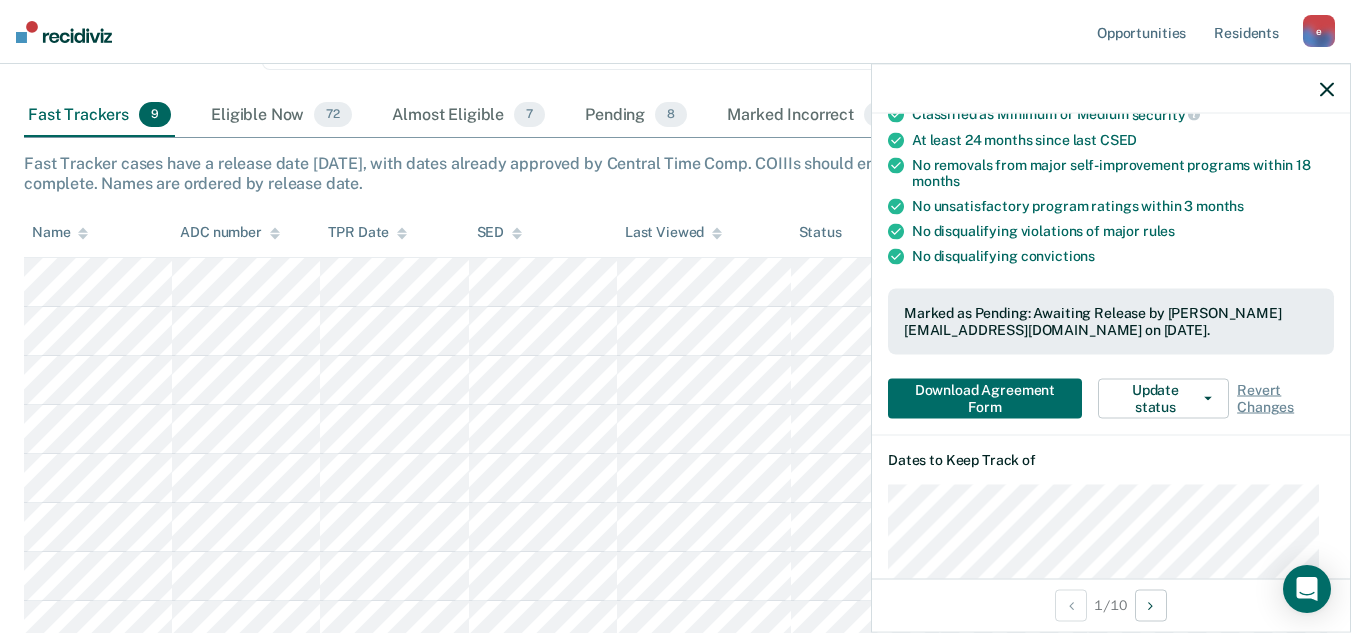 scroll, scrollTop: 300, scrollLeft: 0, axis: vertical 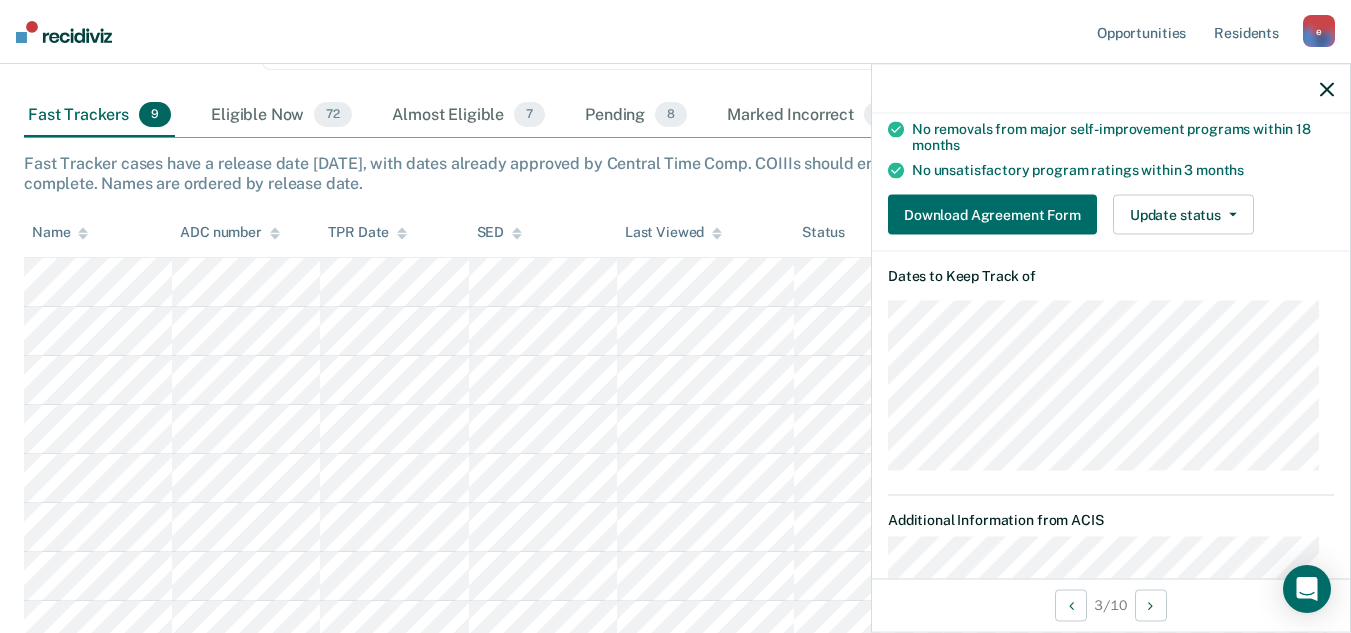 click 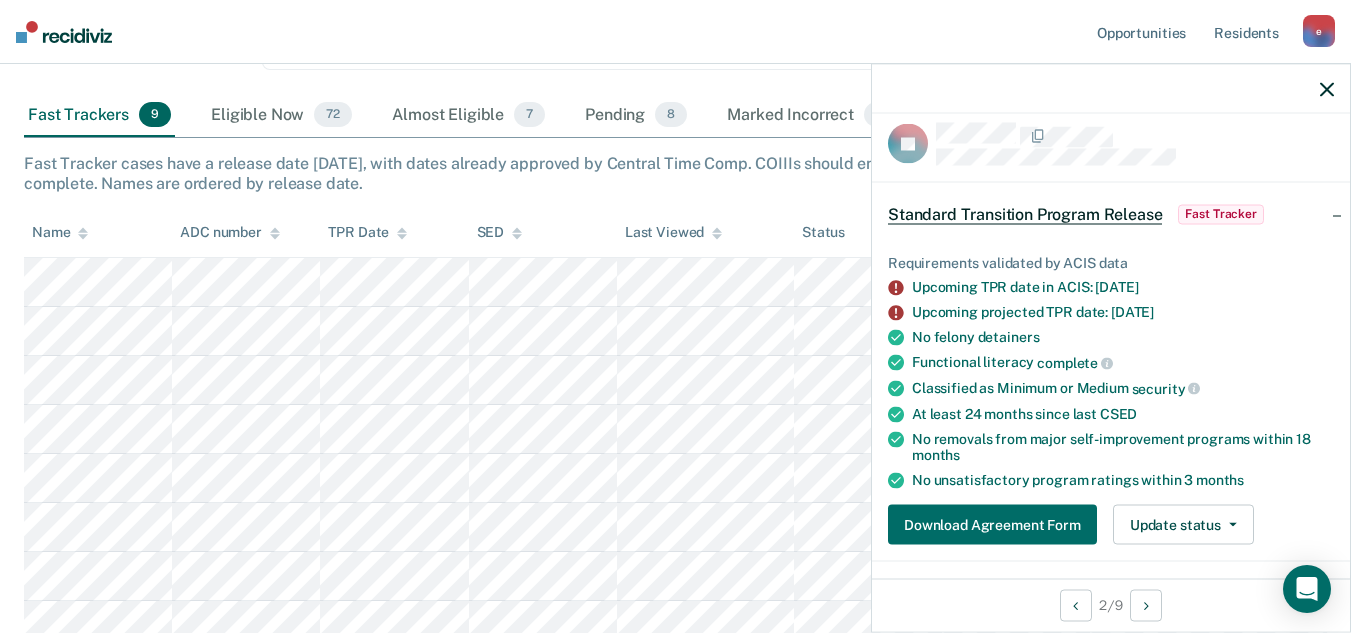 scroll, scrollTop: 0, scrollLeft: 0, axis: both 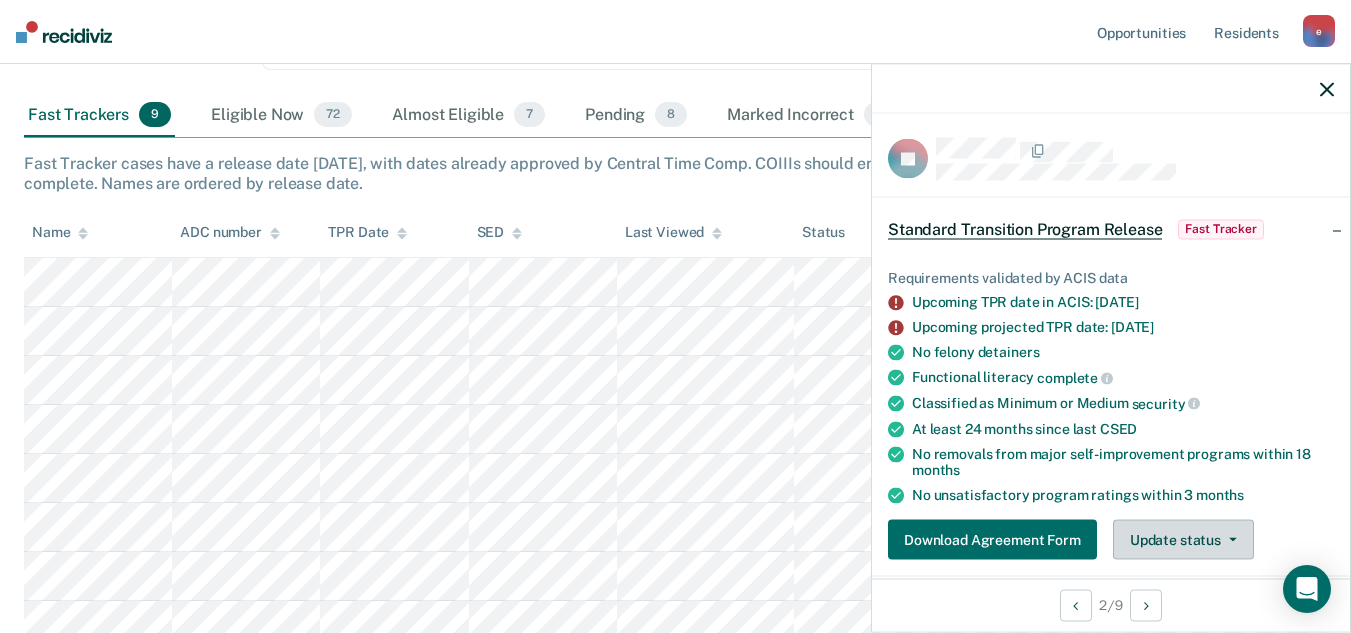 click on "Update status" at bounding box center (1183, 540) 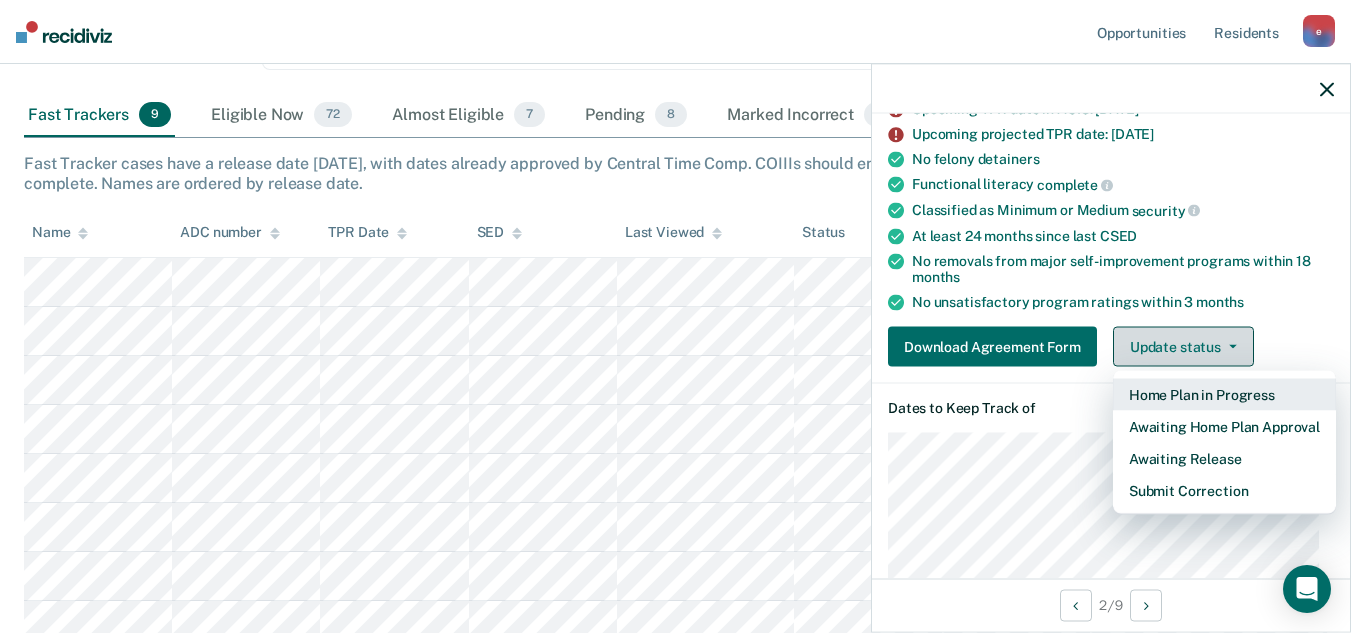 scroll, scrollTop: 223, scrollLeft: 0, axis: vertical 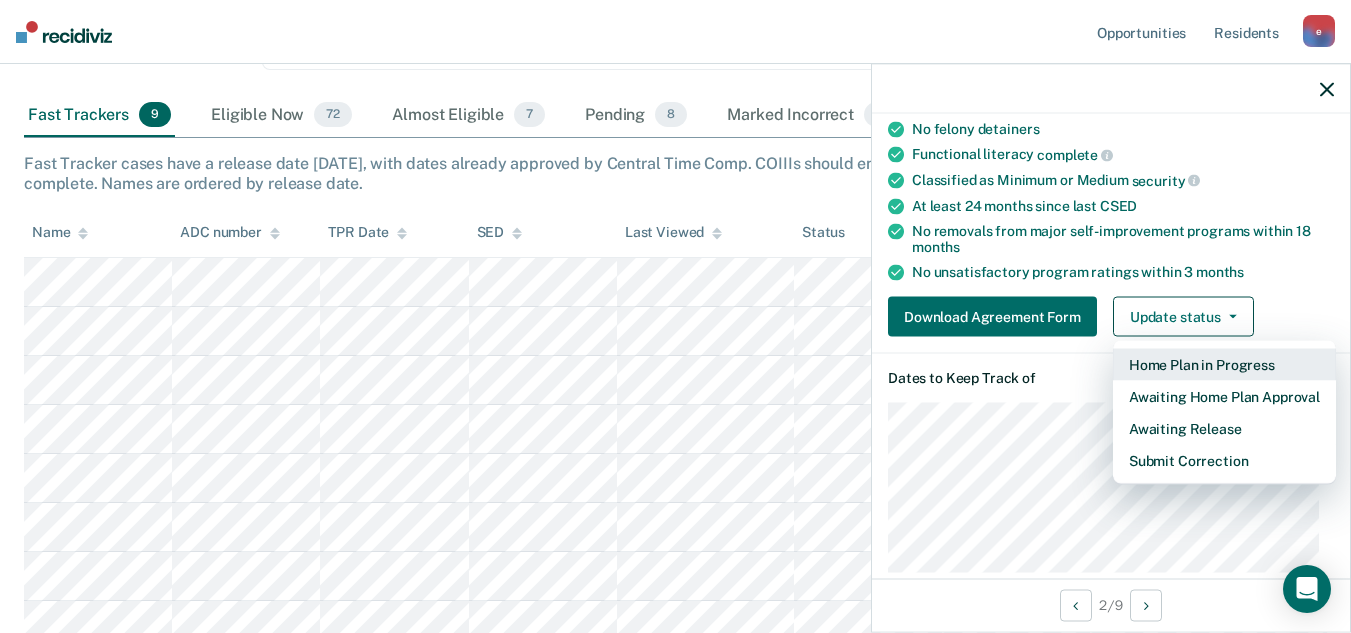 click on "Home Plan in Progress" at bounding box center [1224, 365] 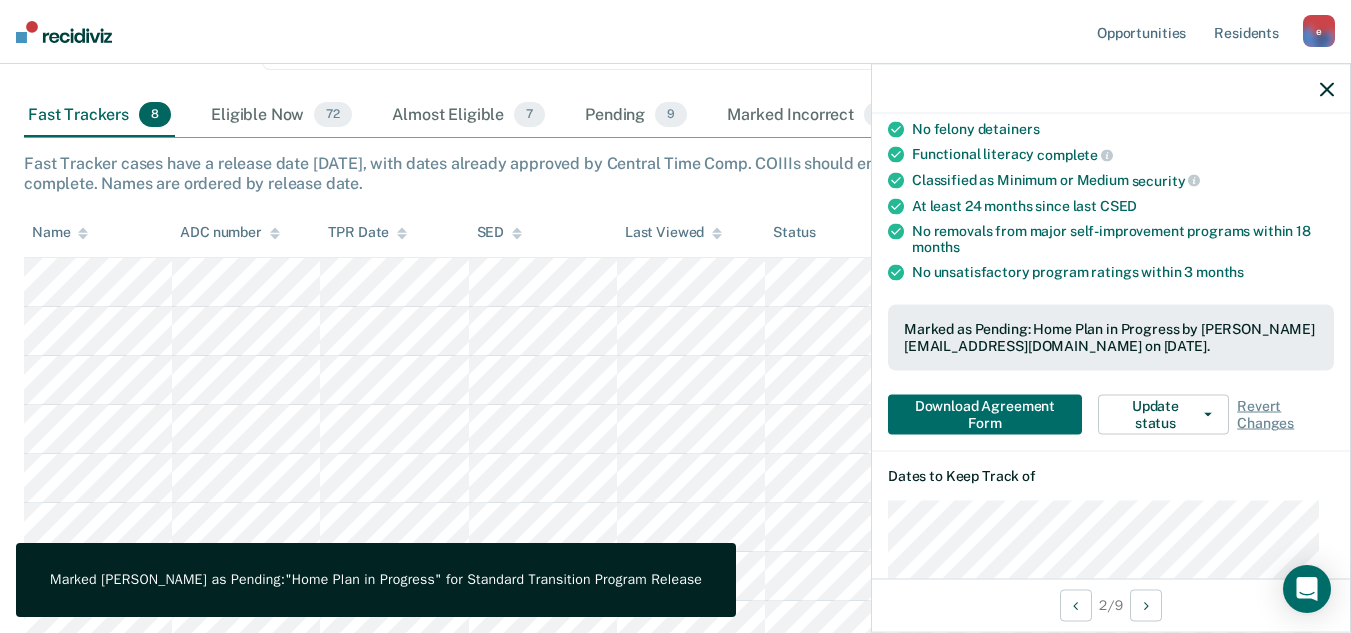 click 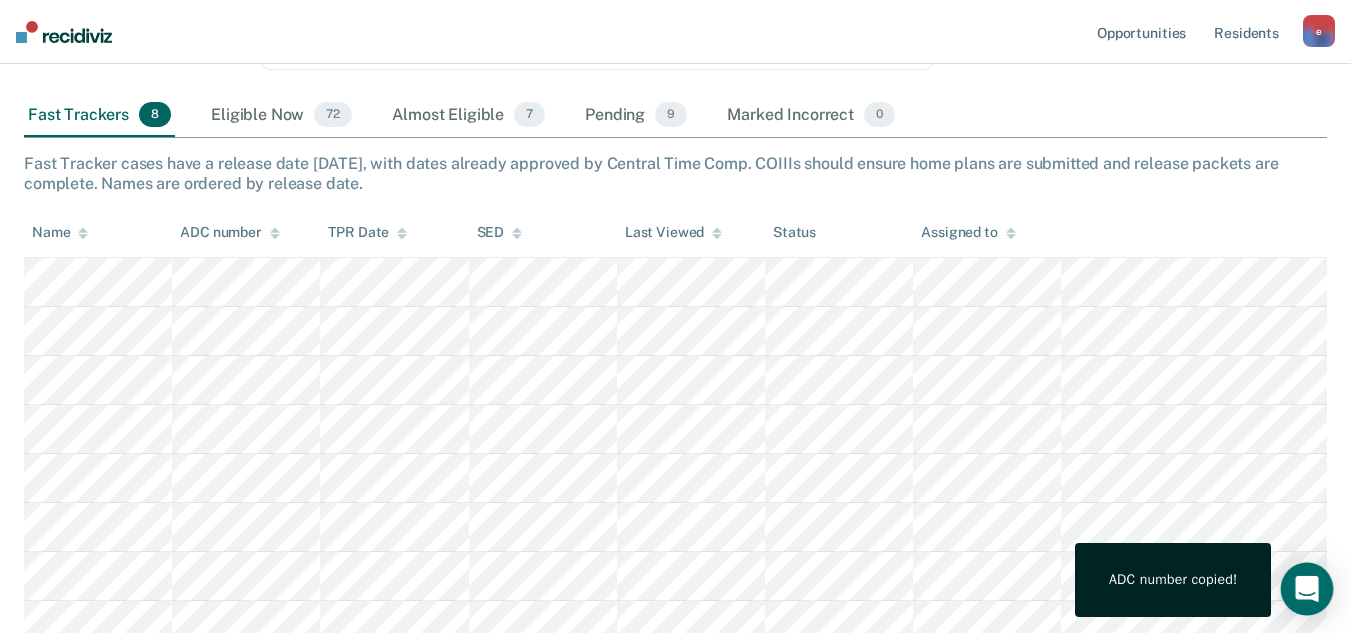 click at bounding box center [1307, 589] 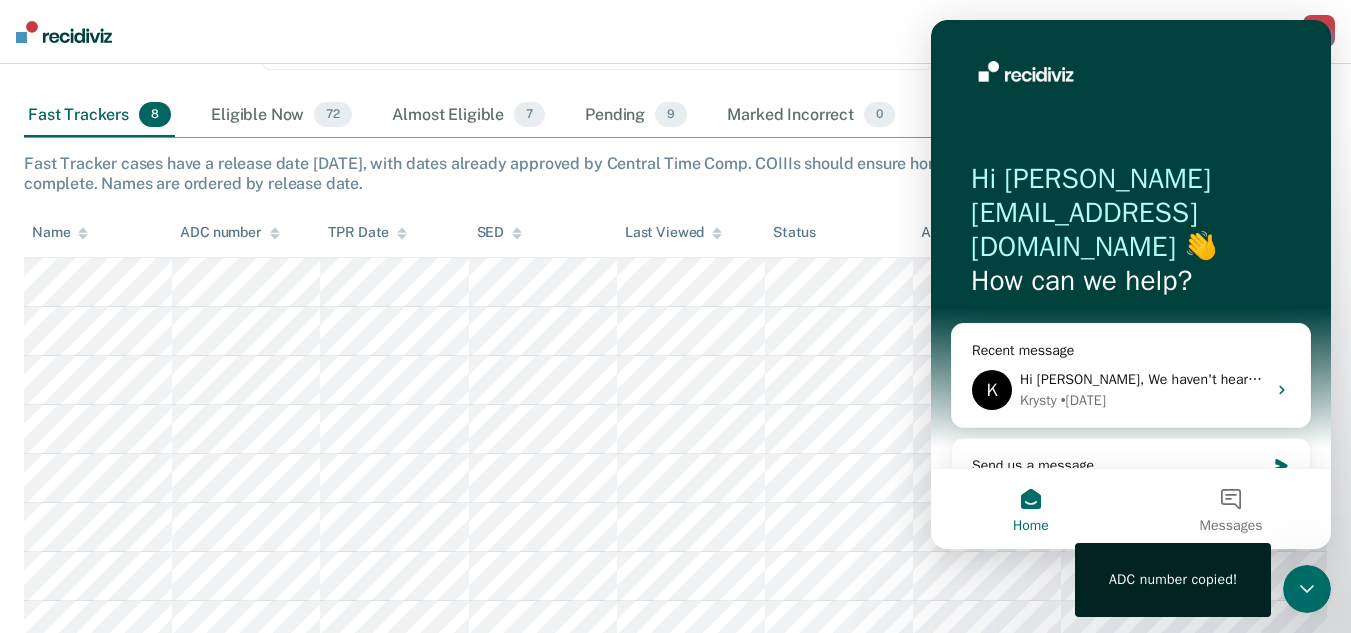scroll, scrollTop: 0, scrollLeft: 0, axis: both 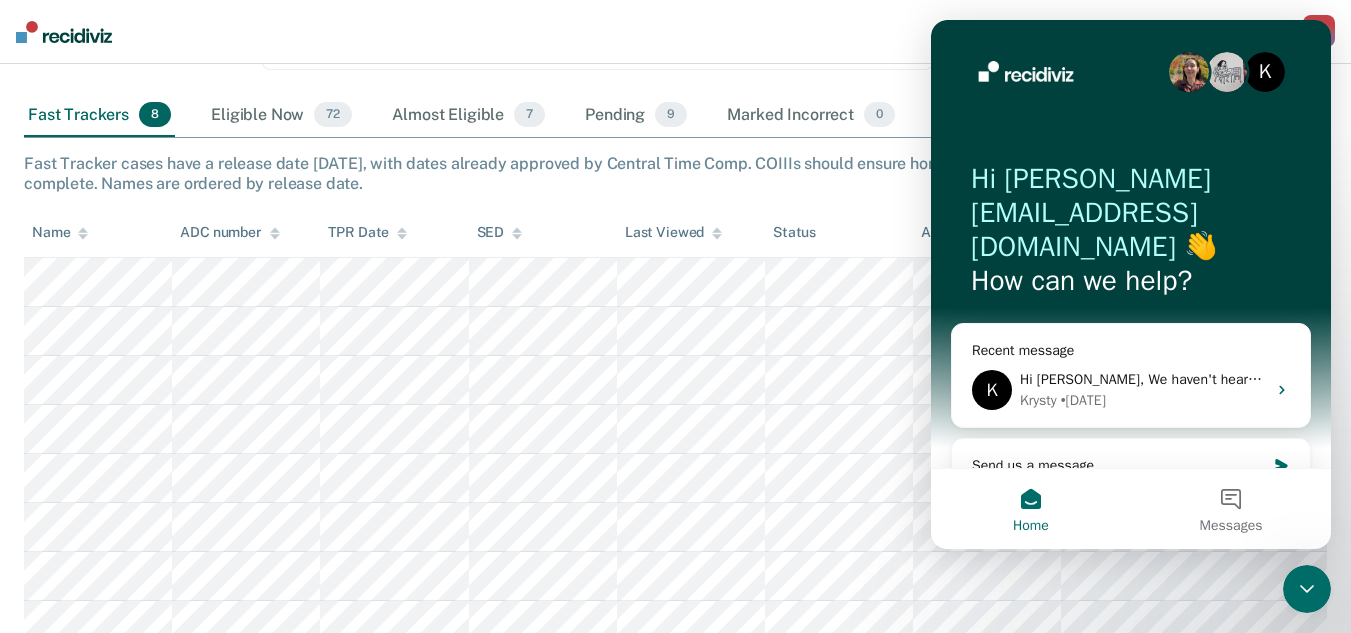 click on "Home" at bounding box center (1031, 509) 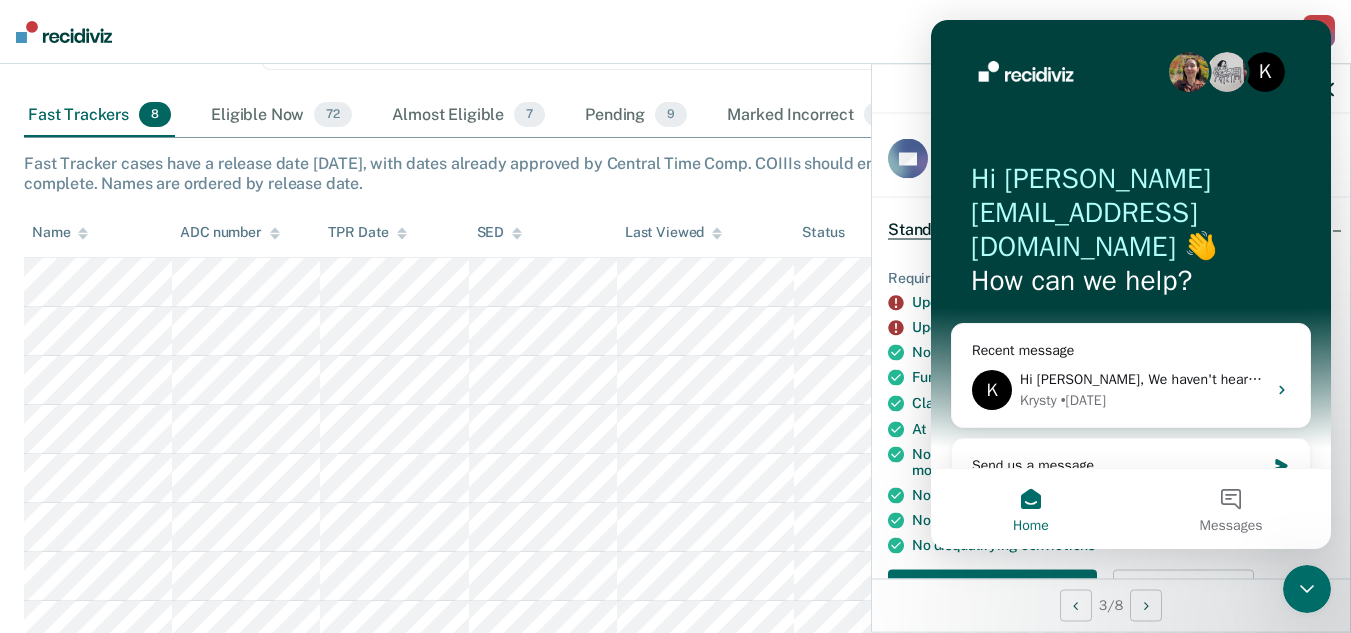 click at bounding box center (1111, 89) 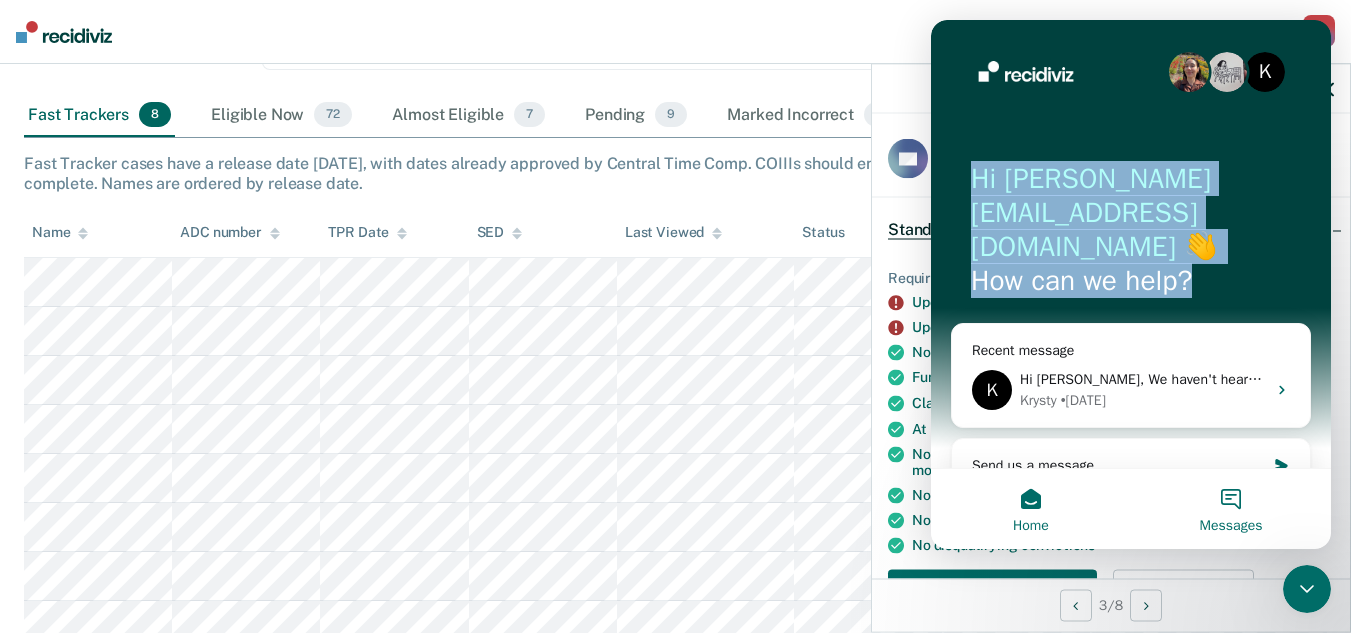 drag, startPoint x: 1281, startPoint y: 44, endPoint x: 1260, endPoint y: 532, distance: 488.45163 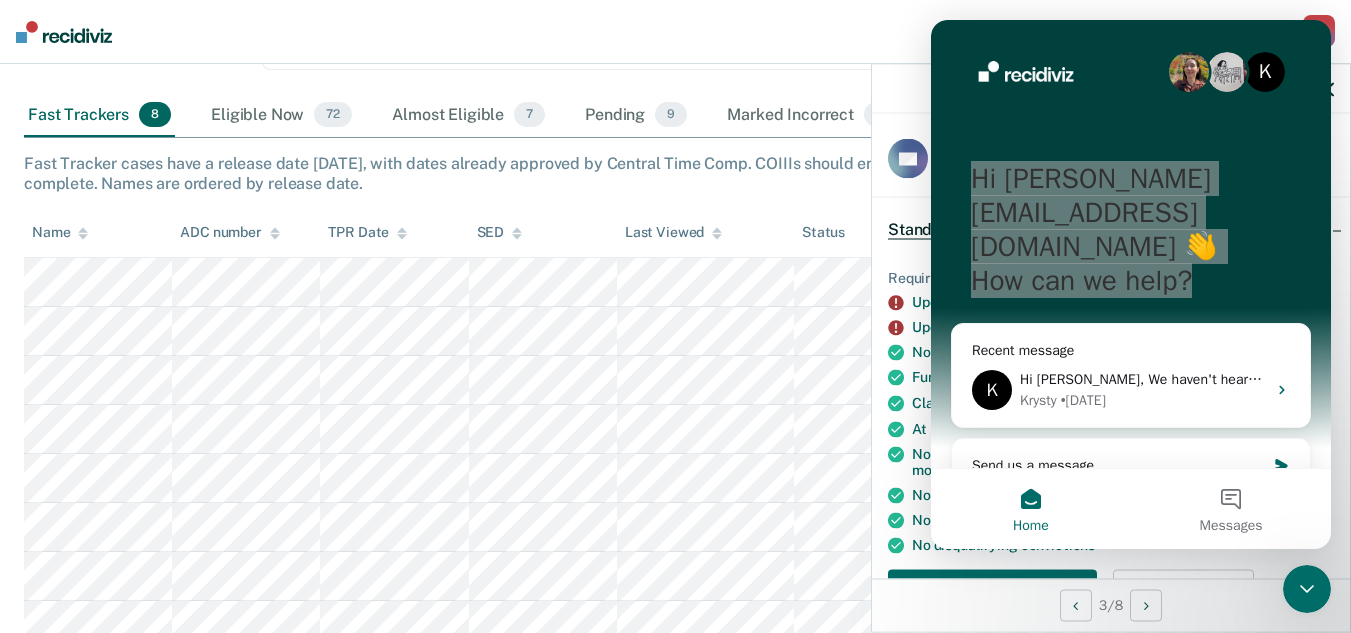 click 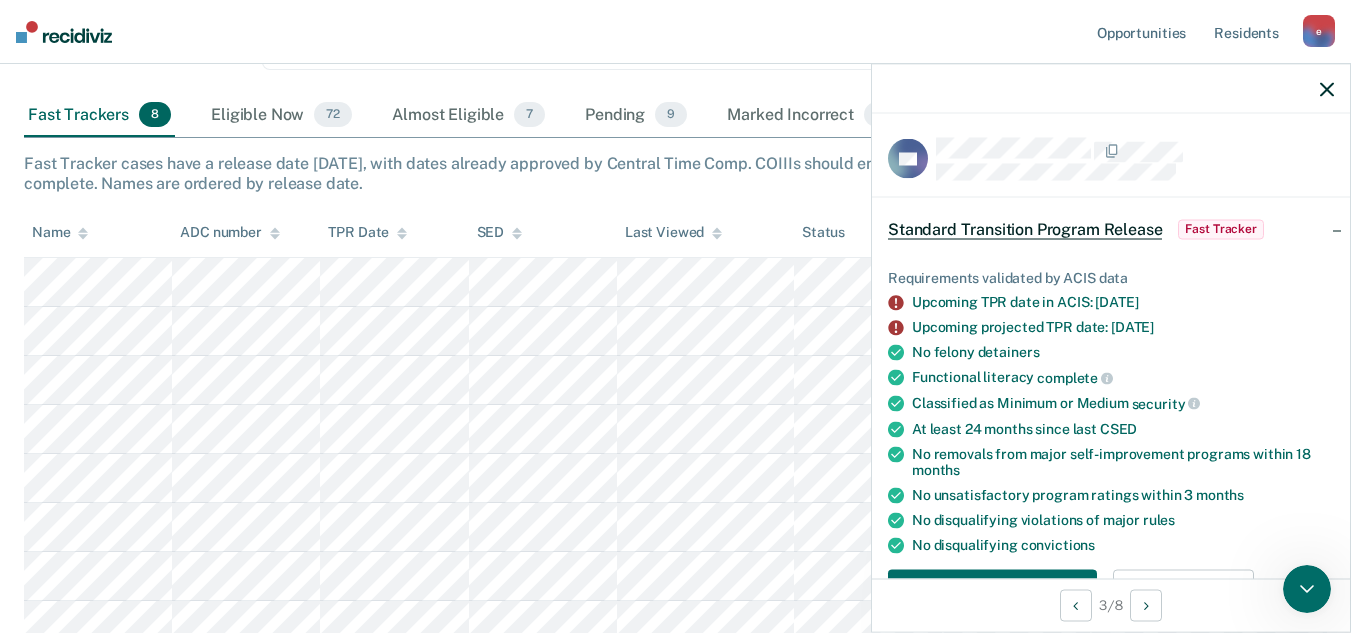 scroll, scrollTop: 0, scrollLeft: 0, axis: both 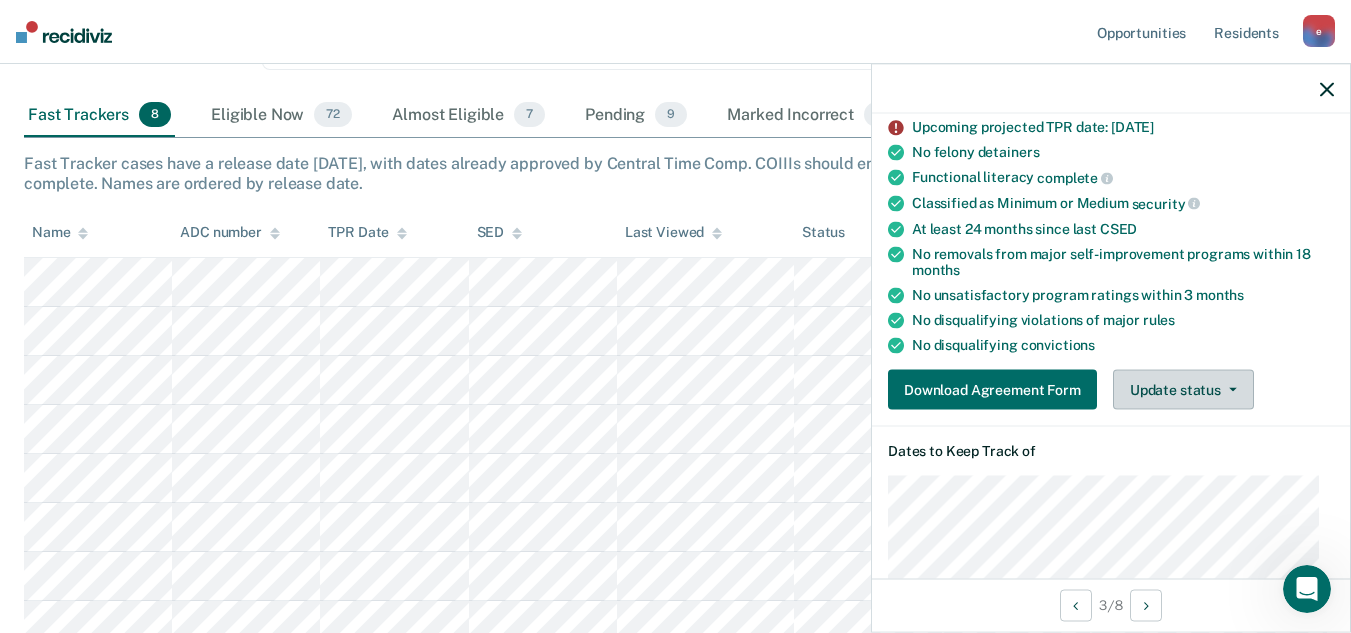 click on "Update status" at bounding box center [1183, 390] 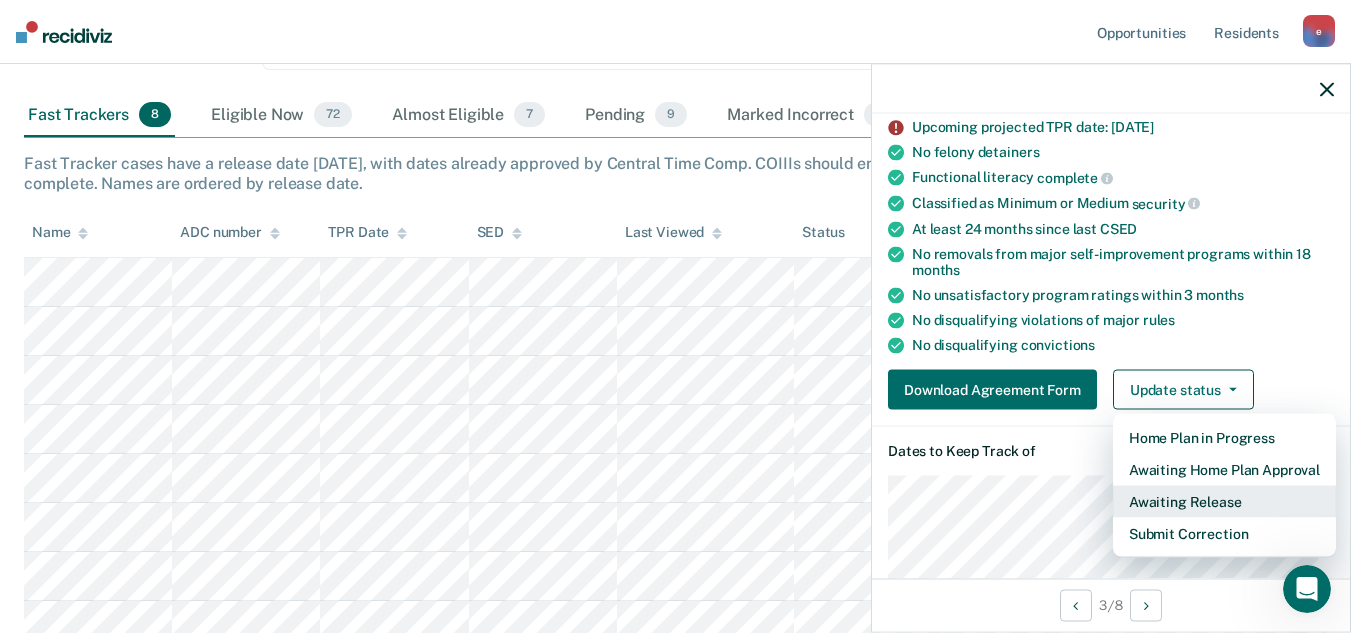 click on "Awaiting Release" at bounding box center [1224, 502] 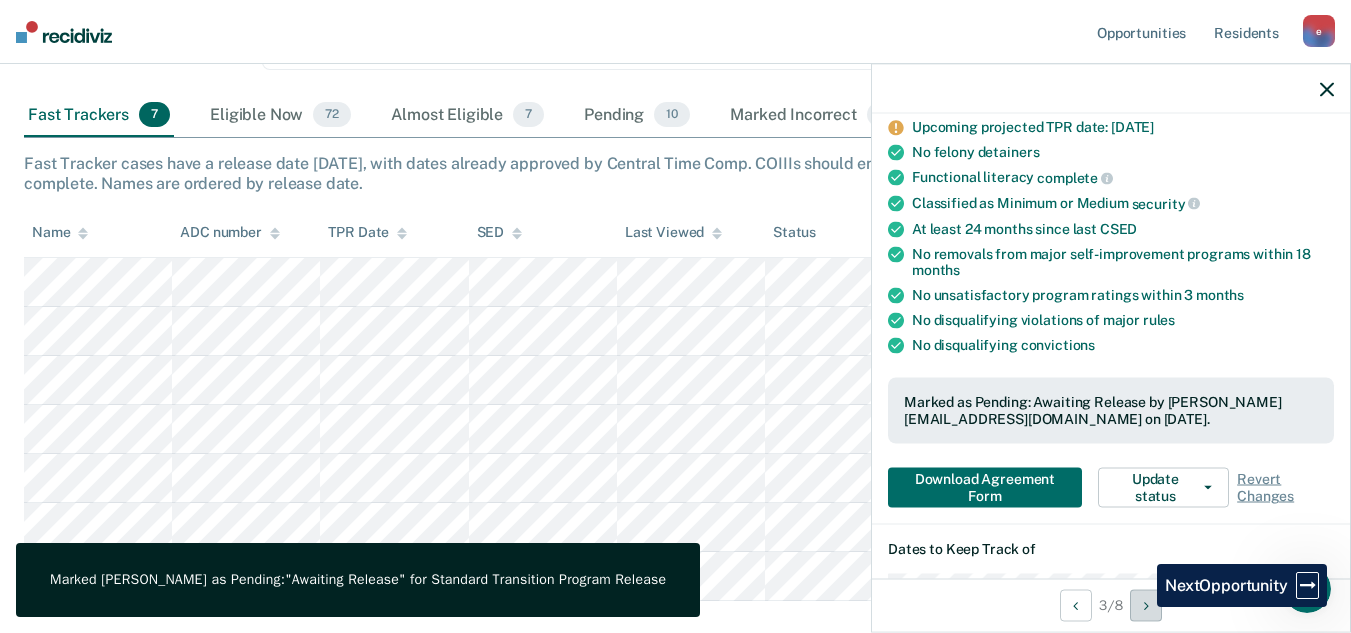 click at bounding box center (1146, 605) 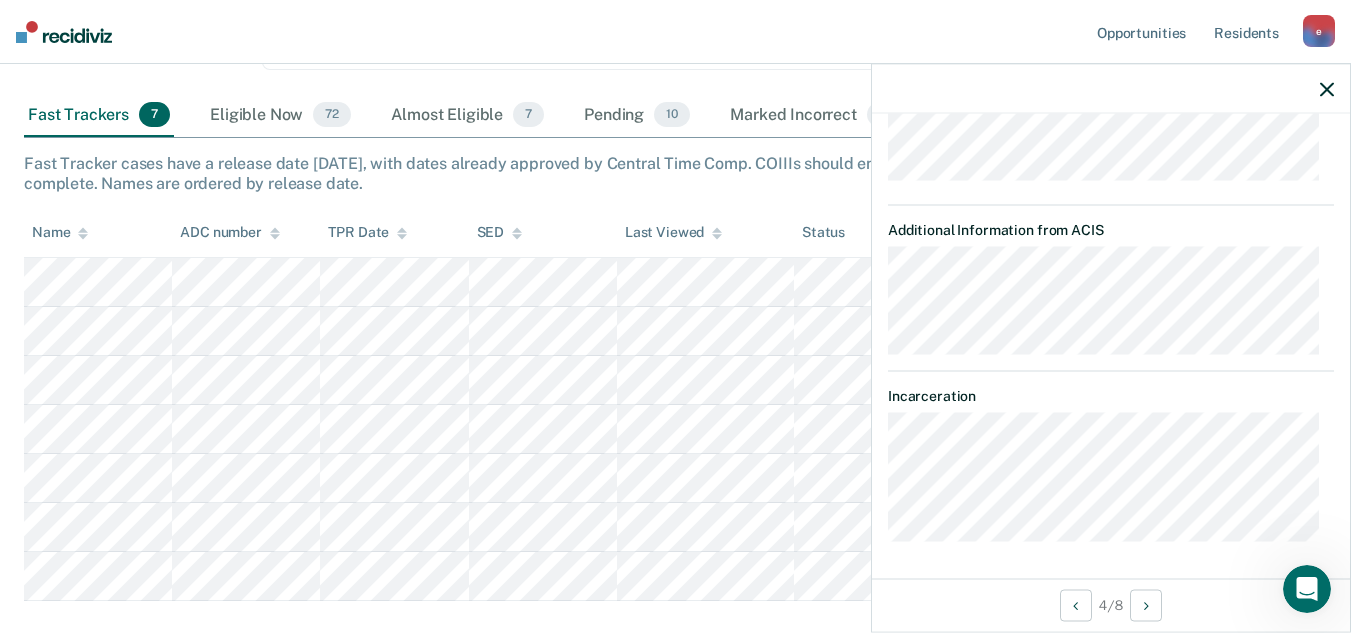 scroll, scrollTop: 365, scrollLeft: 0, axis: vertical 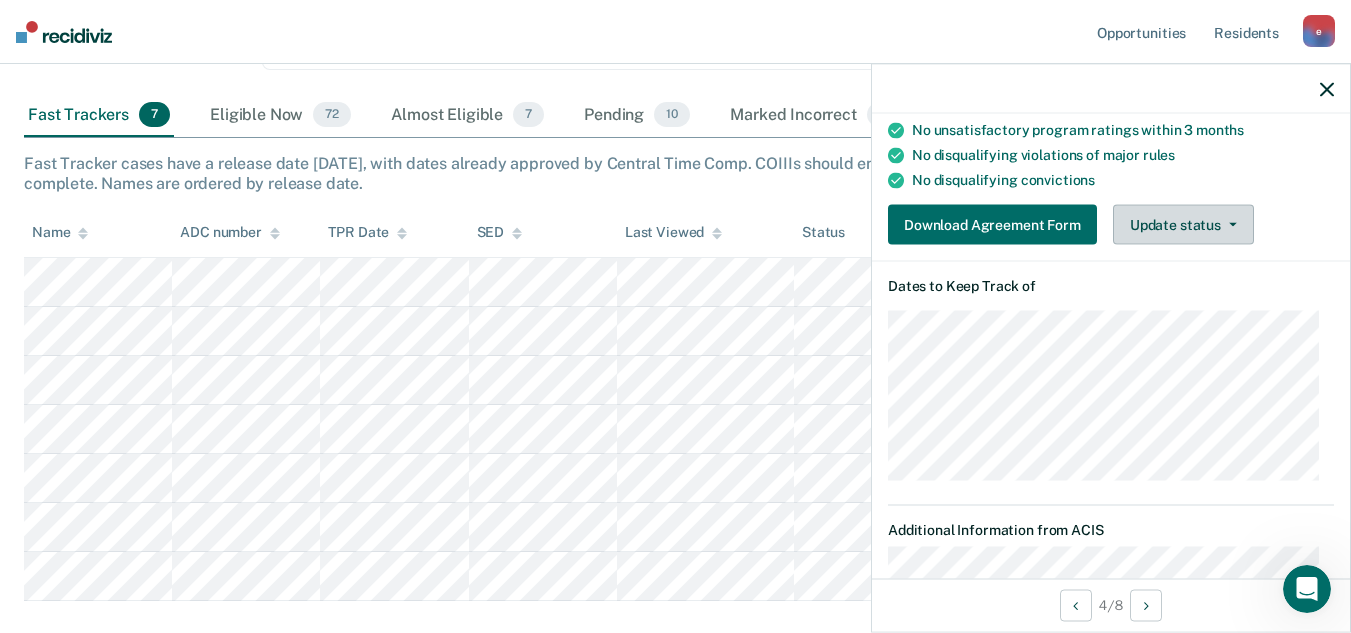 click on "Update status" at bounding box center (1183, 225) 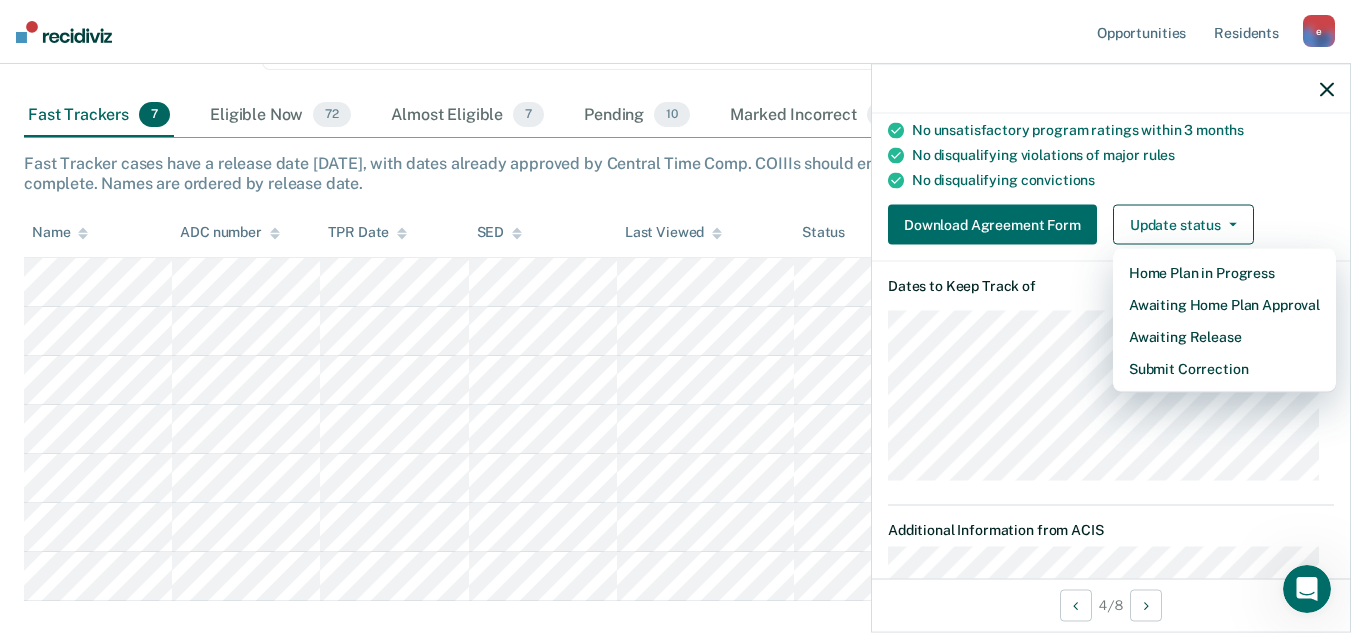 click on "Requirements validated by ACIS data Upcoming TPR date in ACIS: [DATE] Upcoming projected TPR date: [DATE] No felony   detainers Functional literacy   complete   Classified as Minimum or Medium   security   At least 24 months since last   CSED No removals from major self-improvement programs [DATE] No unsatisfactory program ratings [DATE] No disqualifying violations of major   rules No disqualifying   convictions Download Agreement Form Update status Home Plan in Progress Awaiting Home Plan Approval Awaiting Release Submit Correction" at bounding box center [1111, 66] 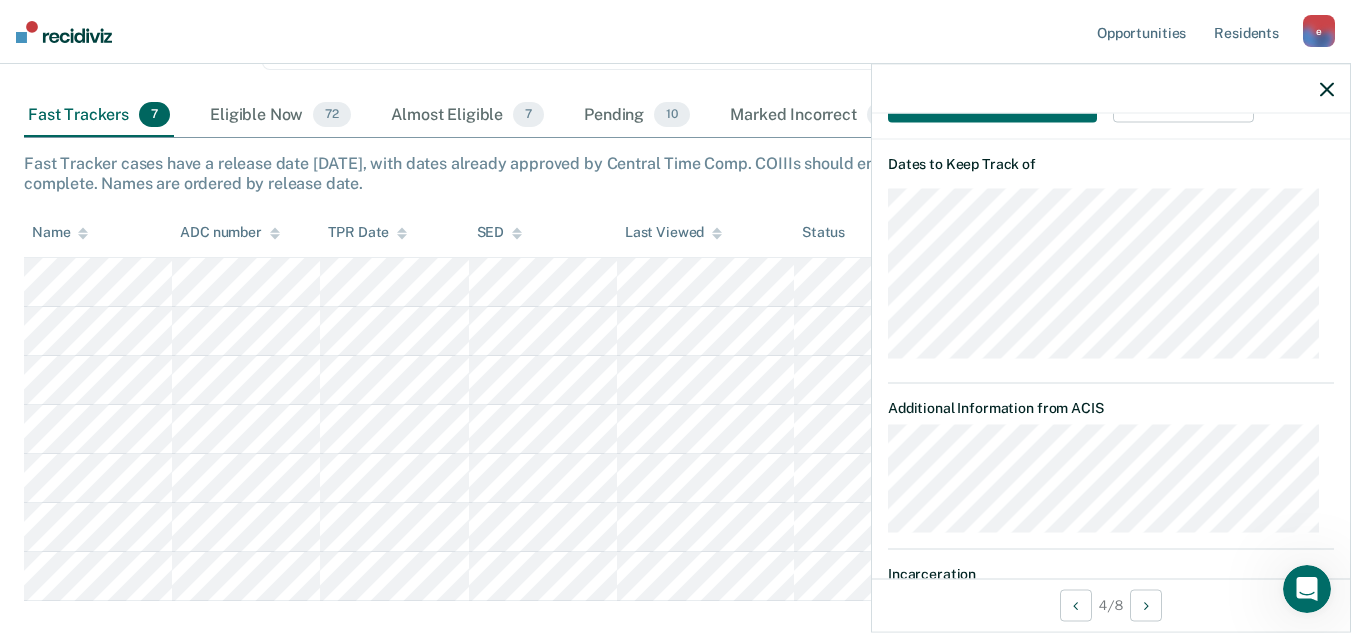 scroll, scrollTop: 665, scrollLeft: 0, axis: vertical 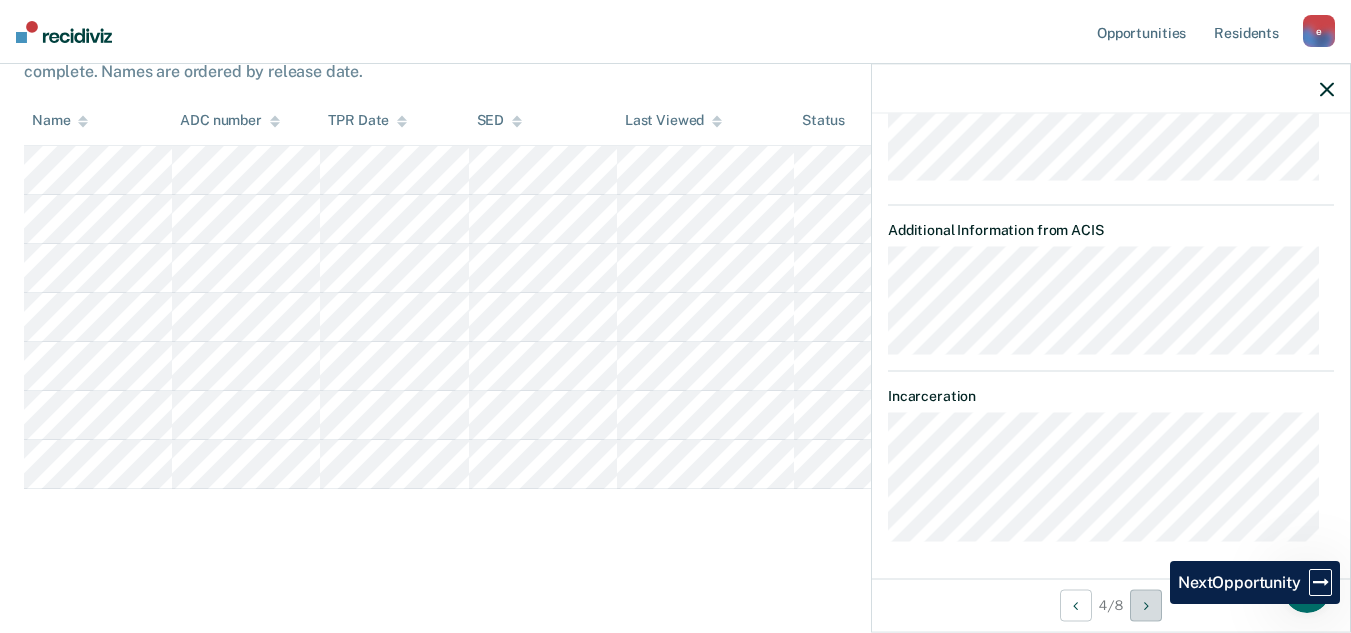 click at bounding box center (1146, 605) 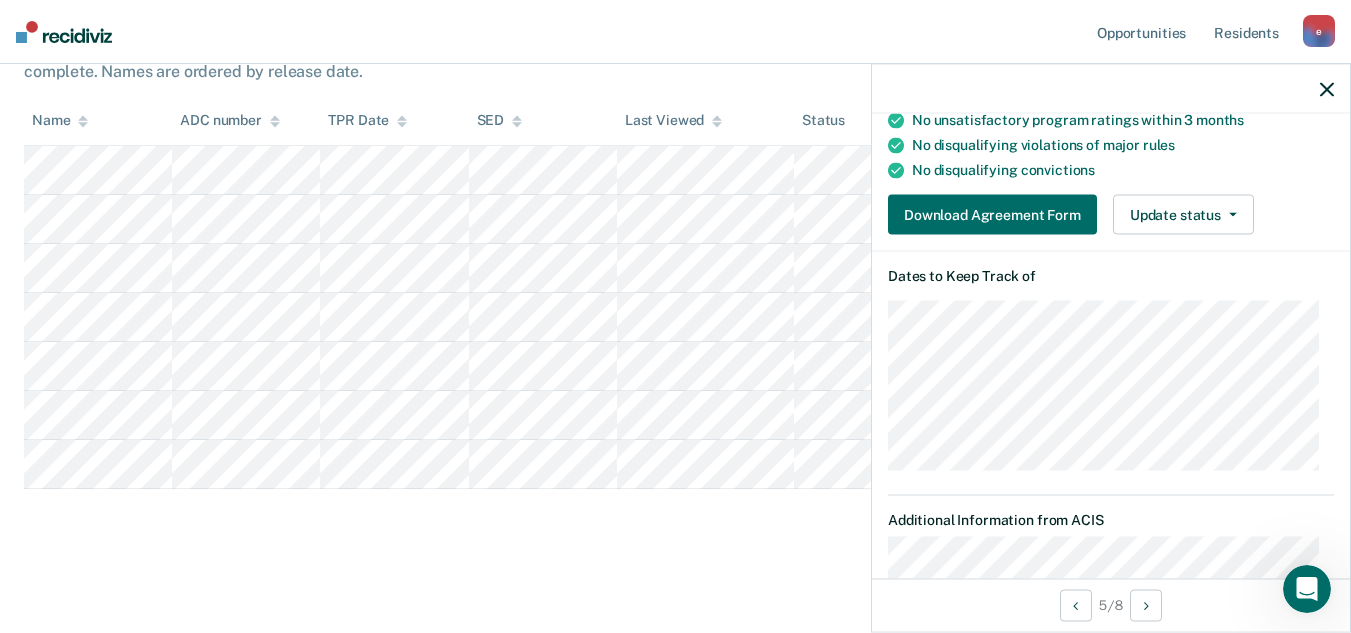 scroll, scrollTop: 311, scrollLeft: 0, axis: vertical 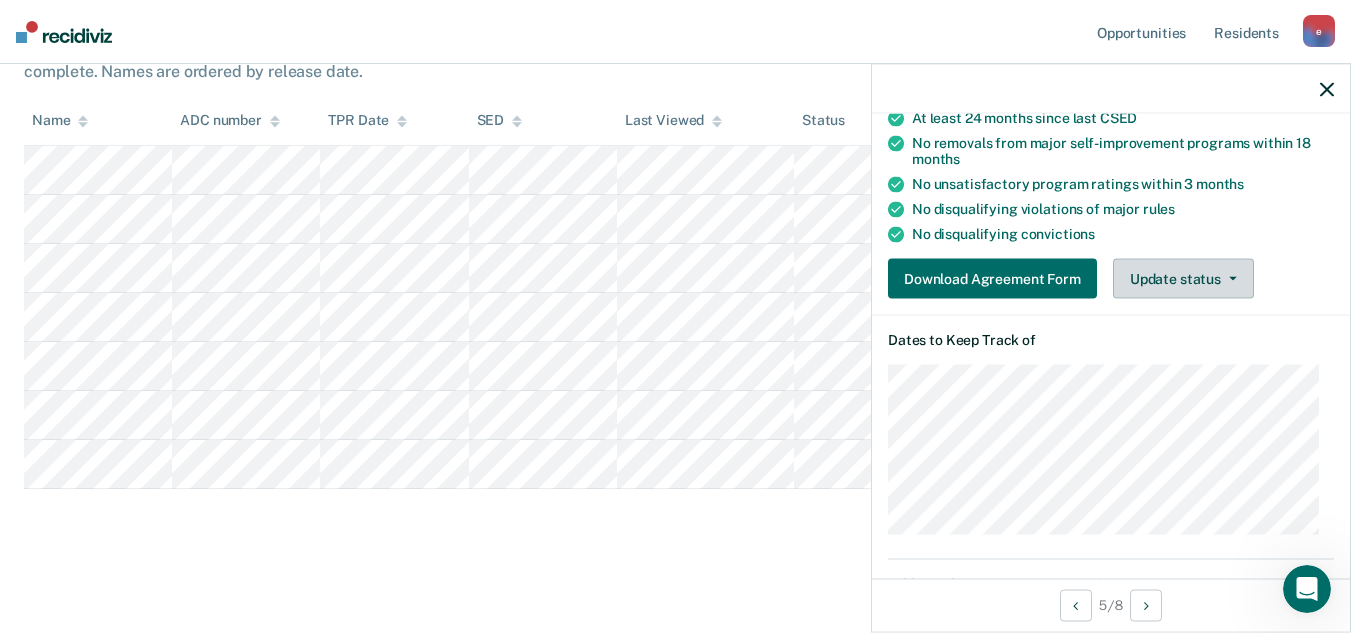 click on "Update status" at bounding box center (1183, 279) 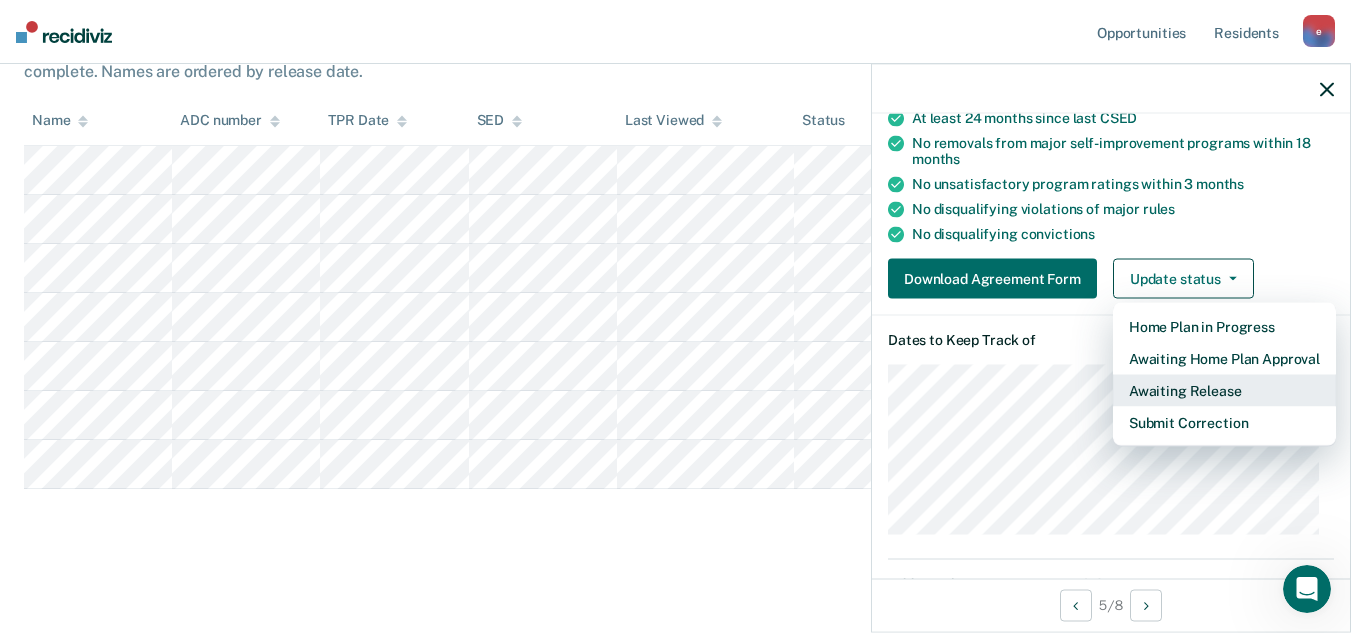 click on "Awaiting Release" at bounding box center (1224, 391) 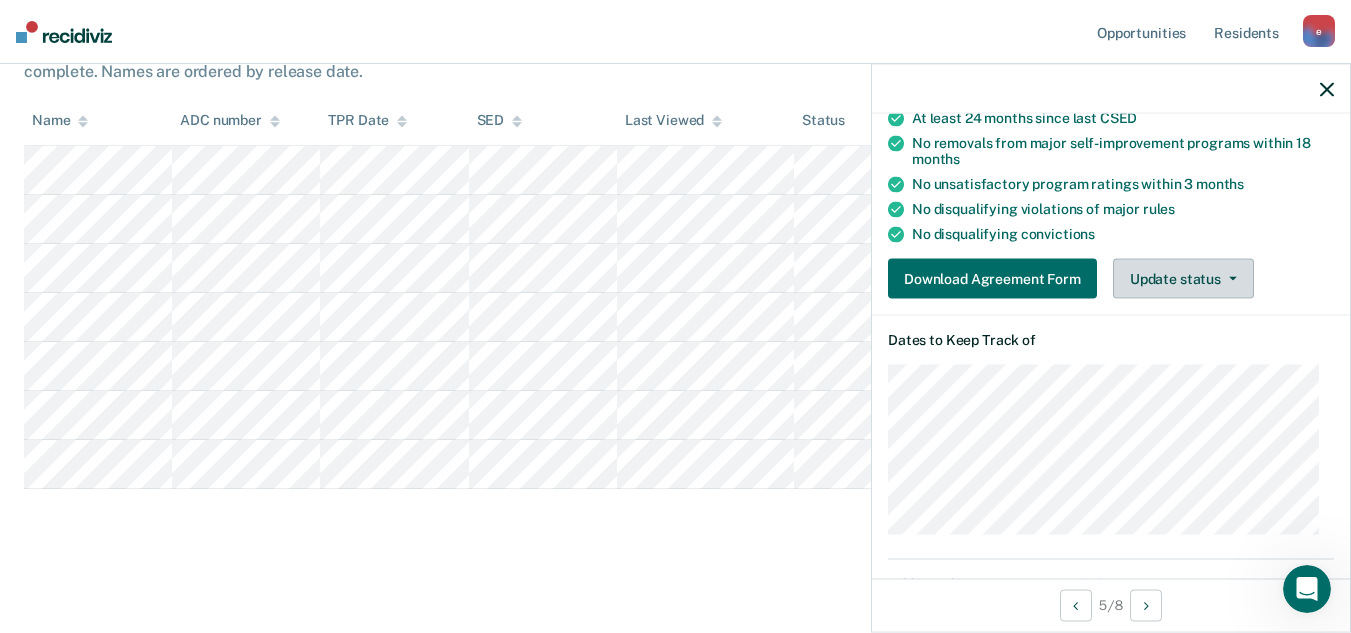 scroll, scrollTop: 463, scrollLeft: 0, axis: vertical 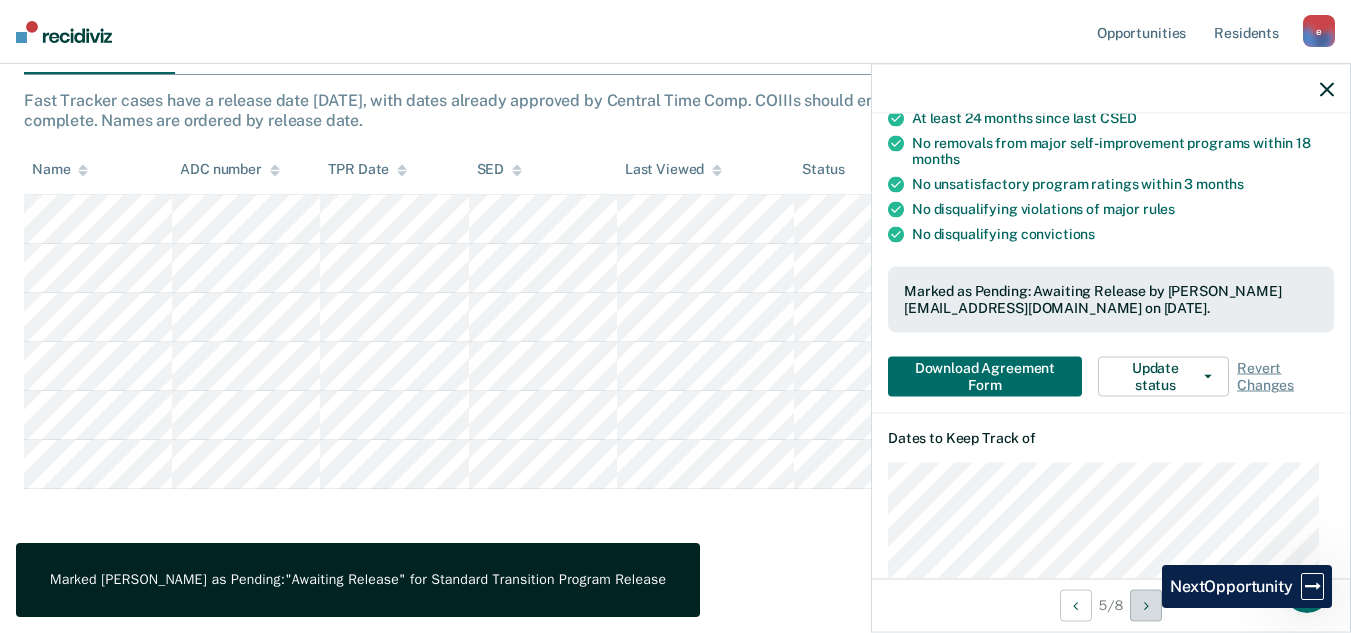 click at bounding box center [1146, 605] 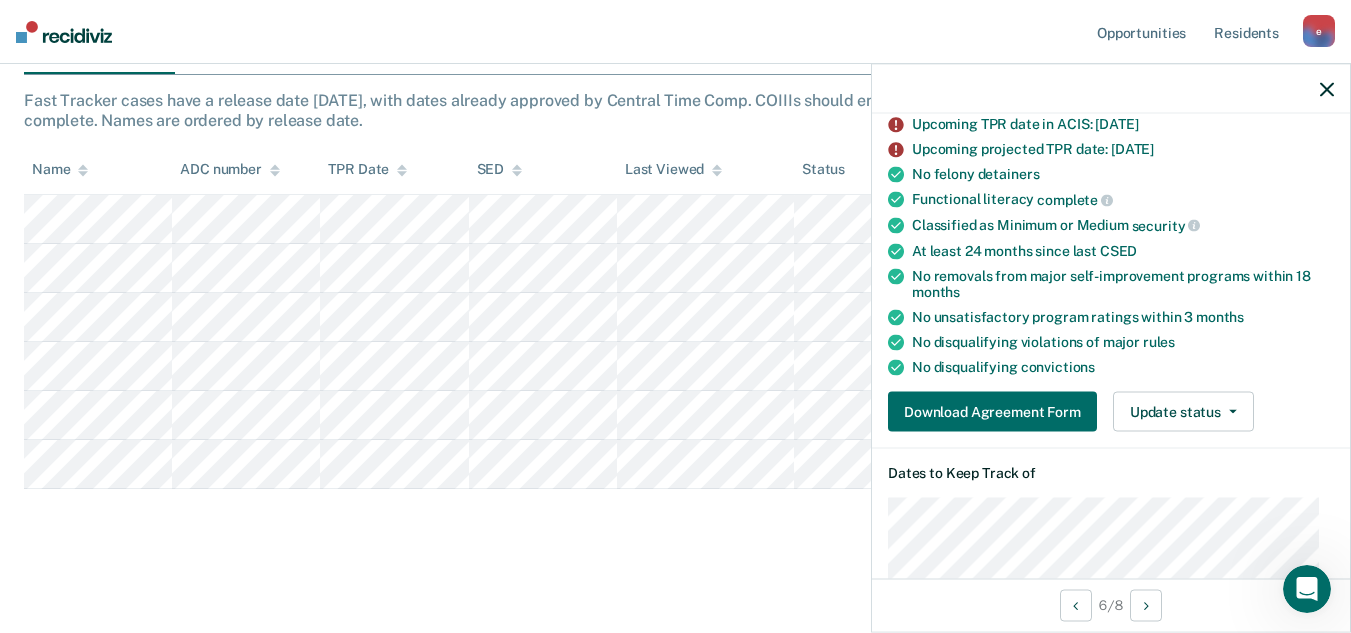 scroll, scrollTop: 111, scrollLeft: 0, axis: vertical 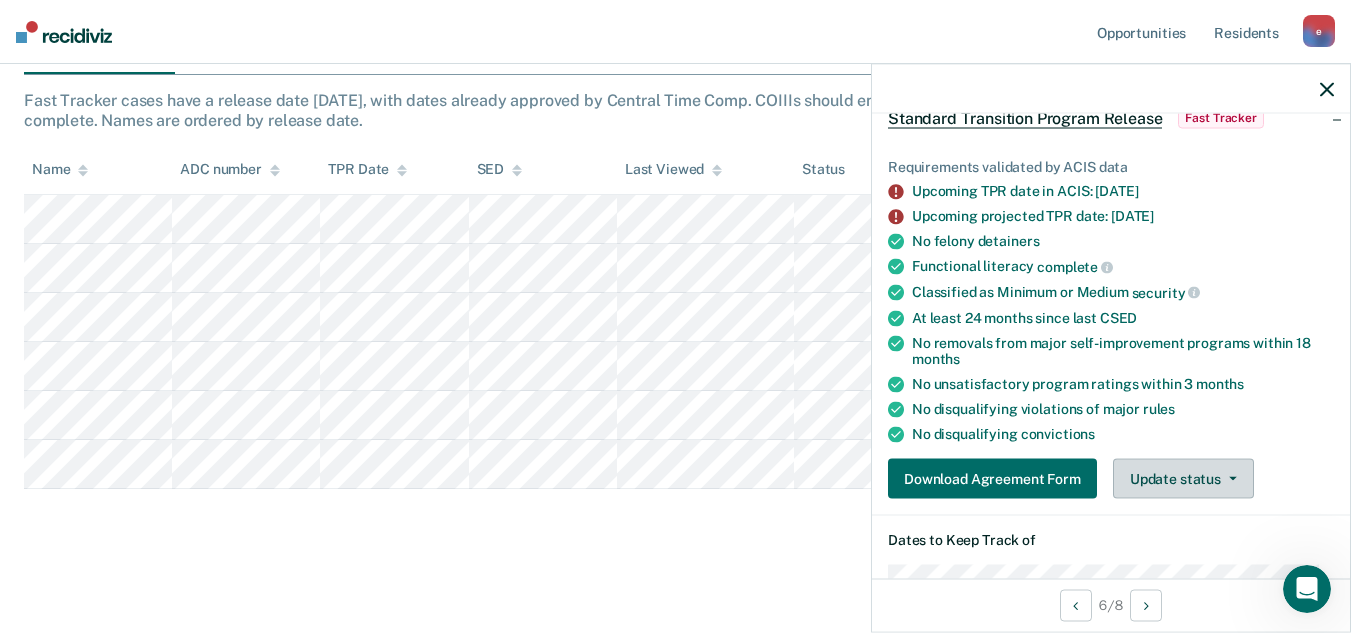 click on "Update status" at bounding box center [1183, 479] 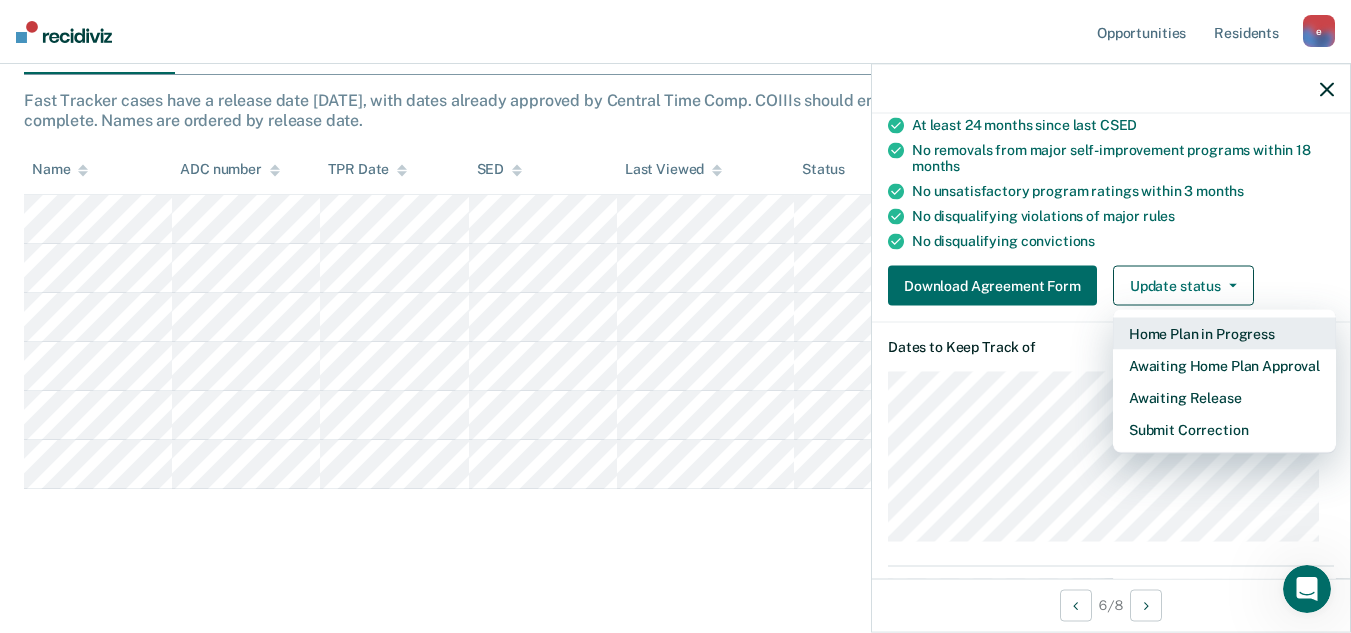 scroll, scrollTop: 311, scrollLeft: 0, axis: vertical 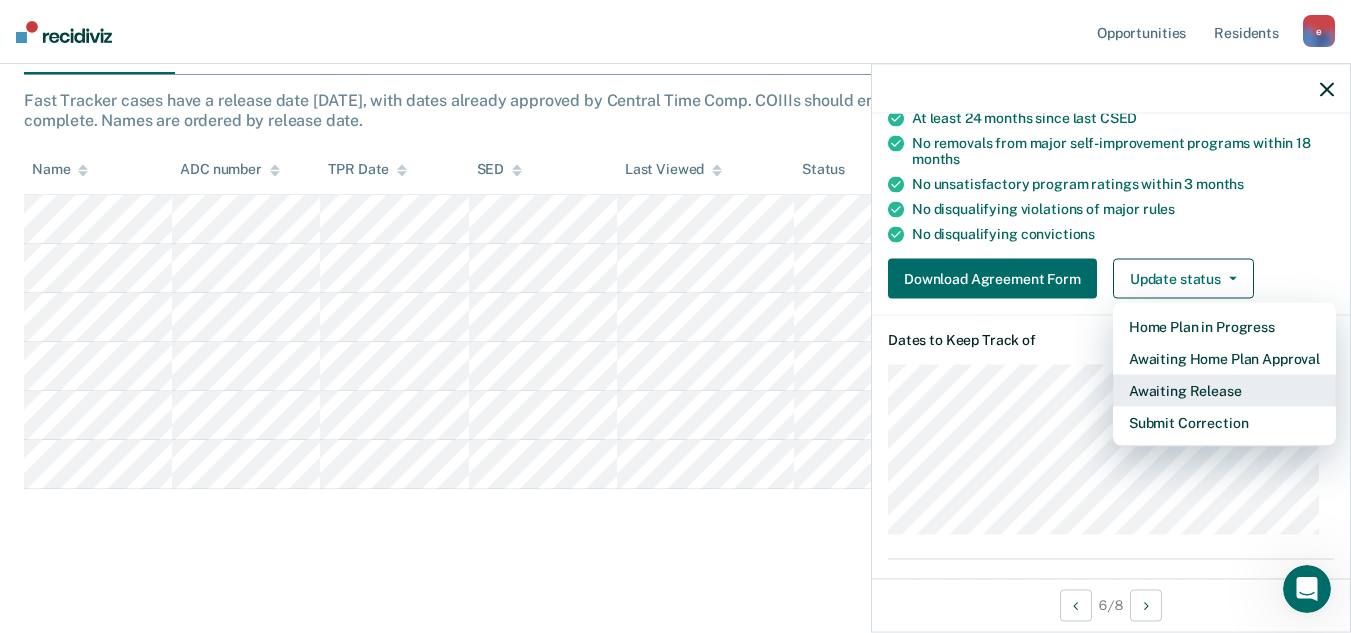 click on "Awaiting Release" at bounding box center [1224, 391] 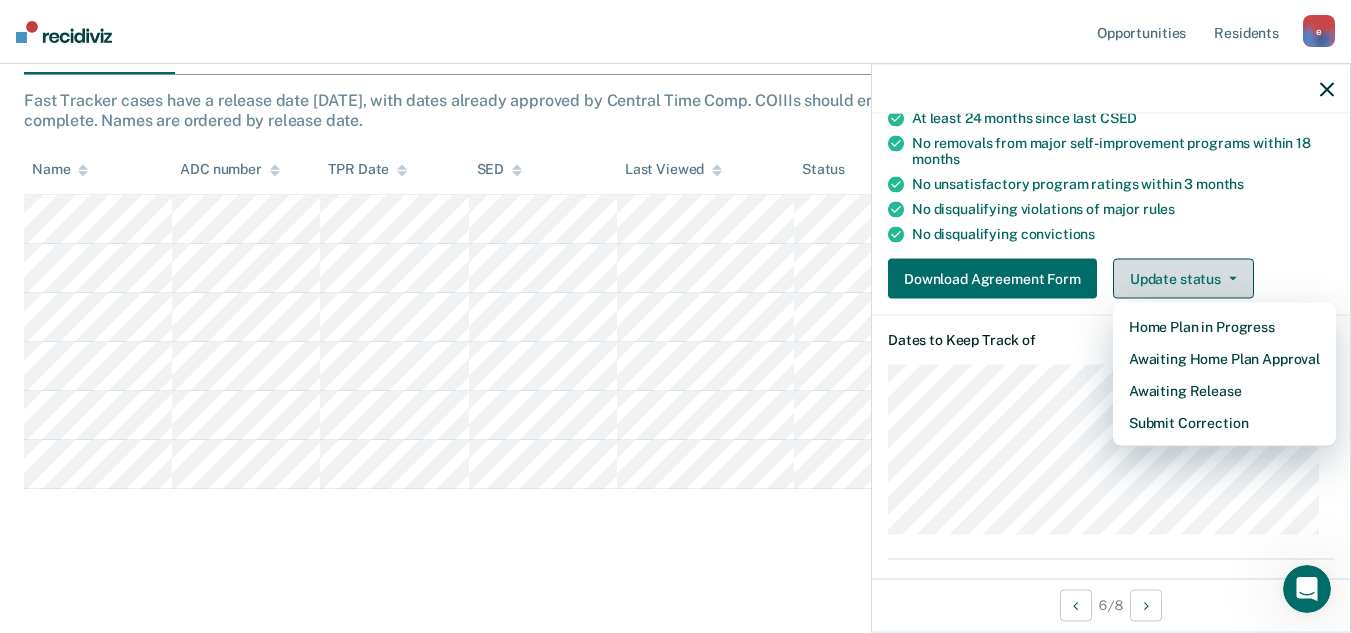 scroll, scrollTop: 414, scrollLeft: 0, axis: vertical 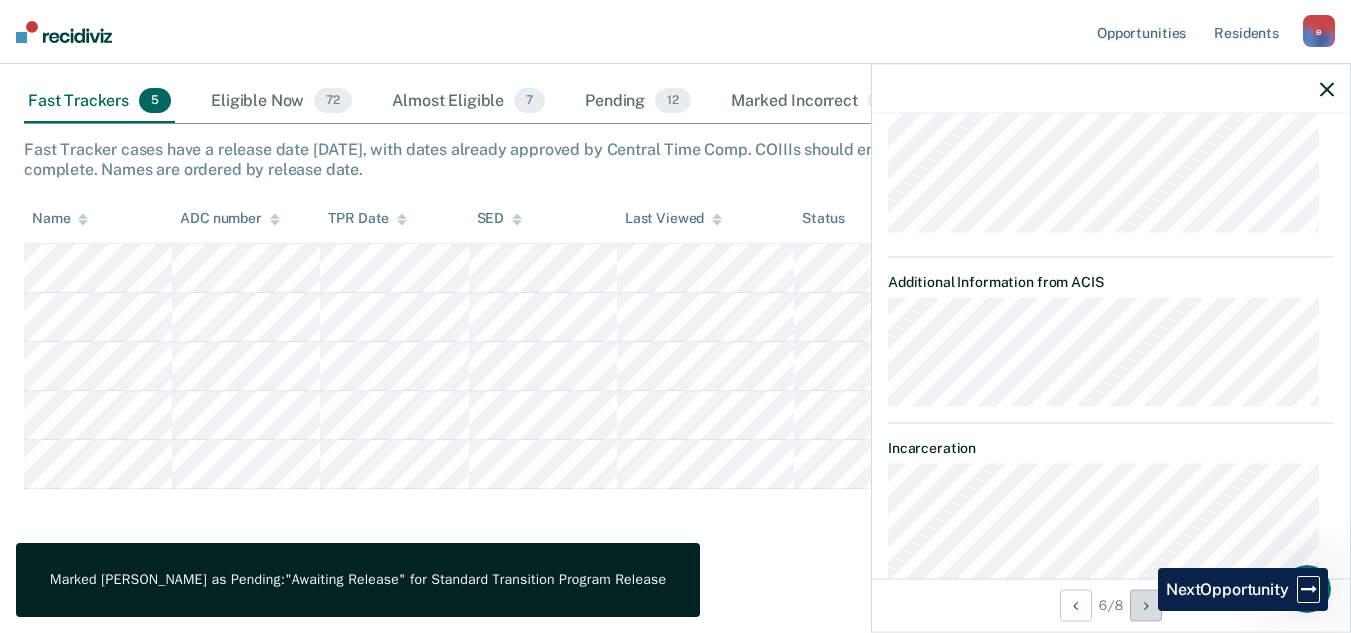 click at bounding box center (1146, 605) 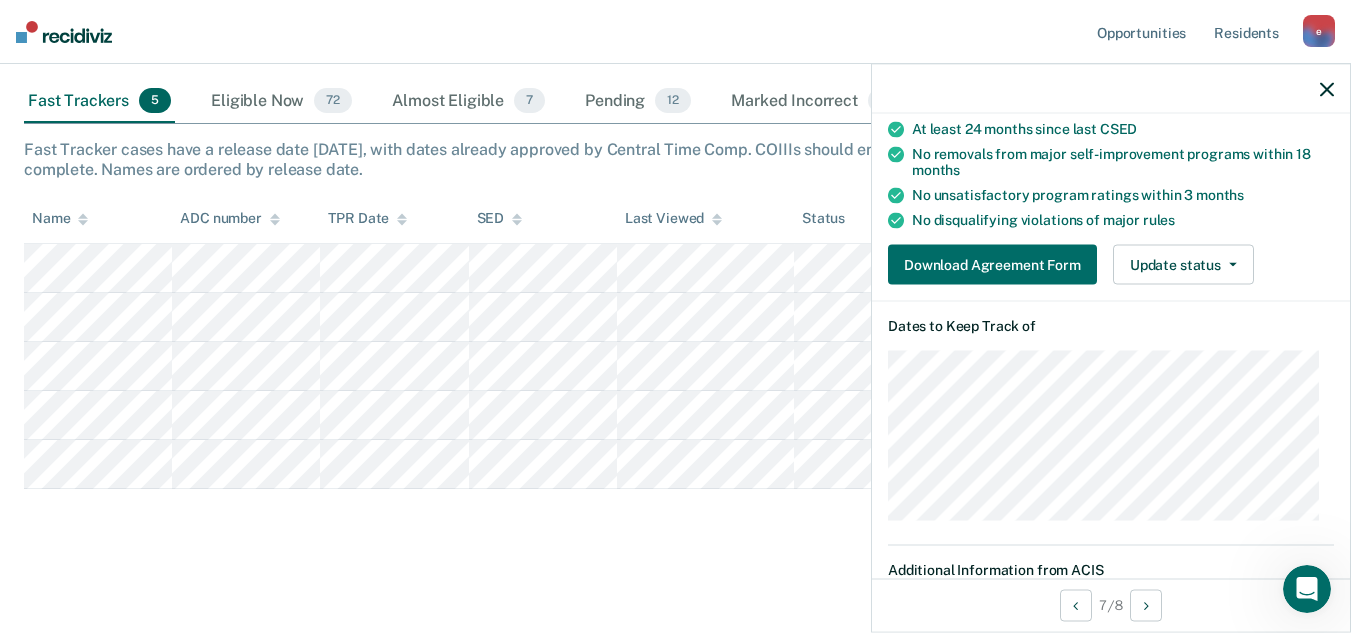 scroll, scrollTop: 288, scrollLeft: 0, axis: vertical 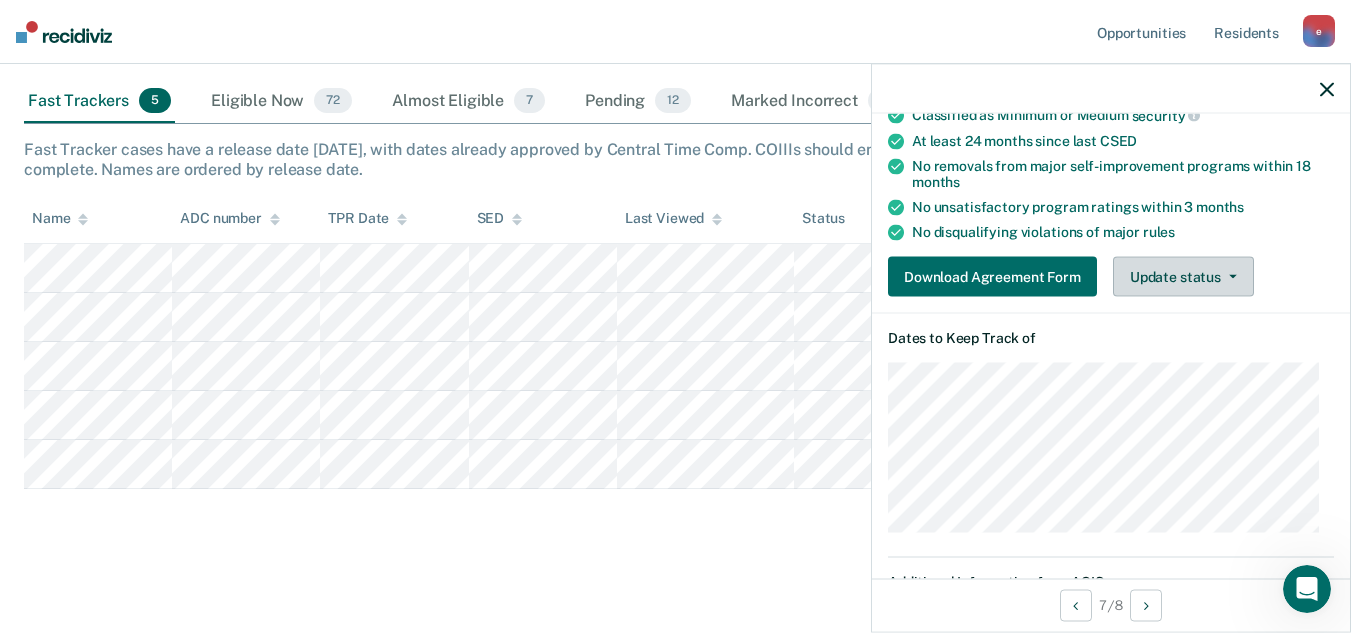 click on "Update status" at bounding box center (1183, 277) 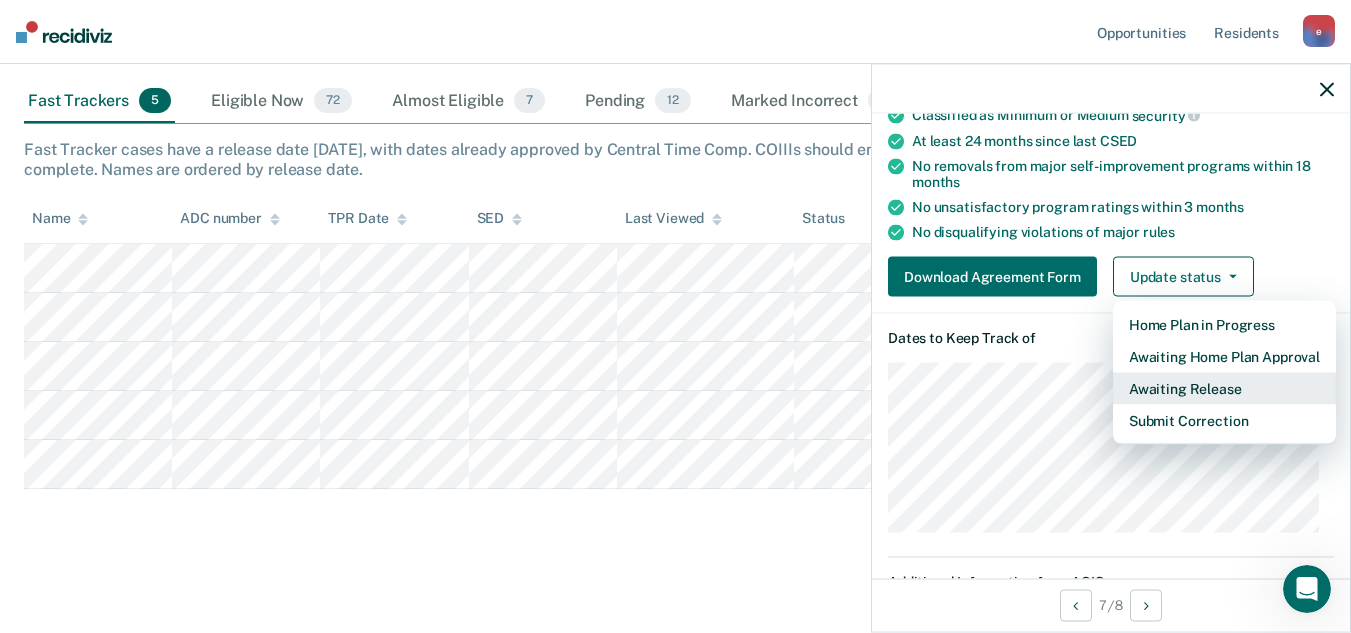 click on "Awaiting Release" at bounding box center [1224, 389] 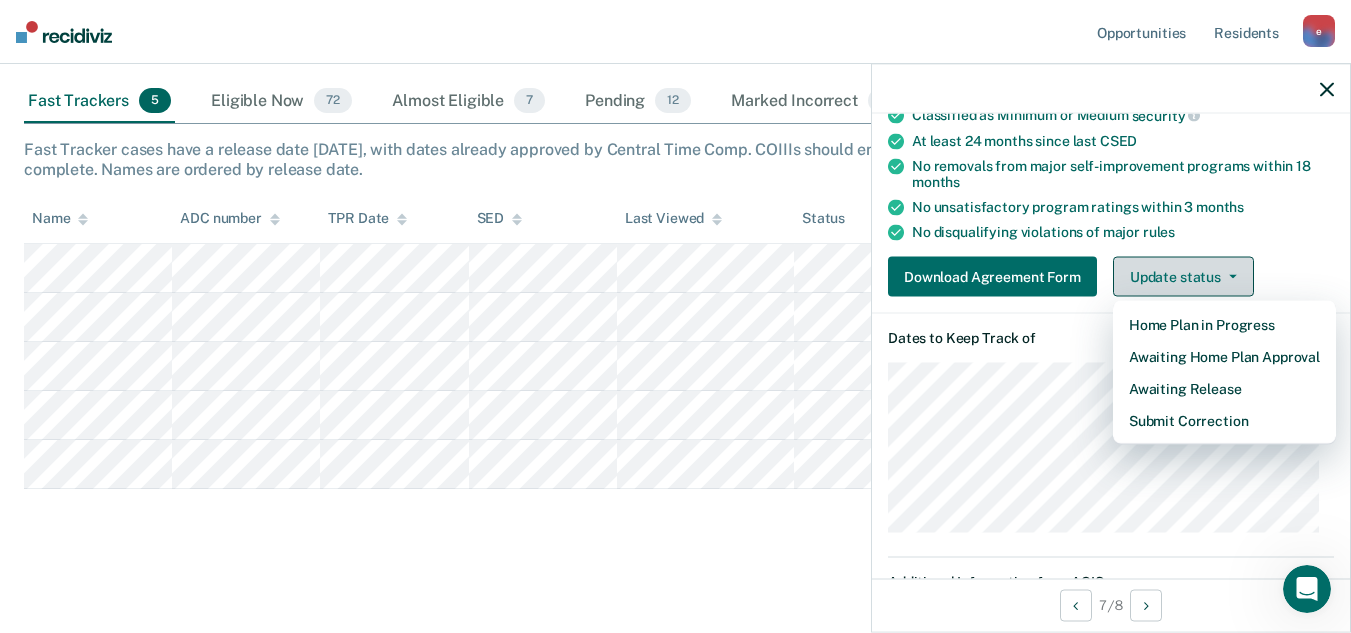 scroll, scrollTop: 365, scrollLeft: 0, axis: vertical 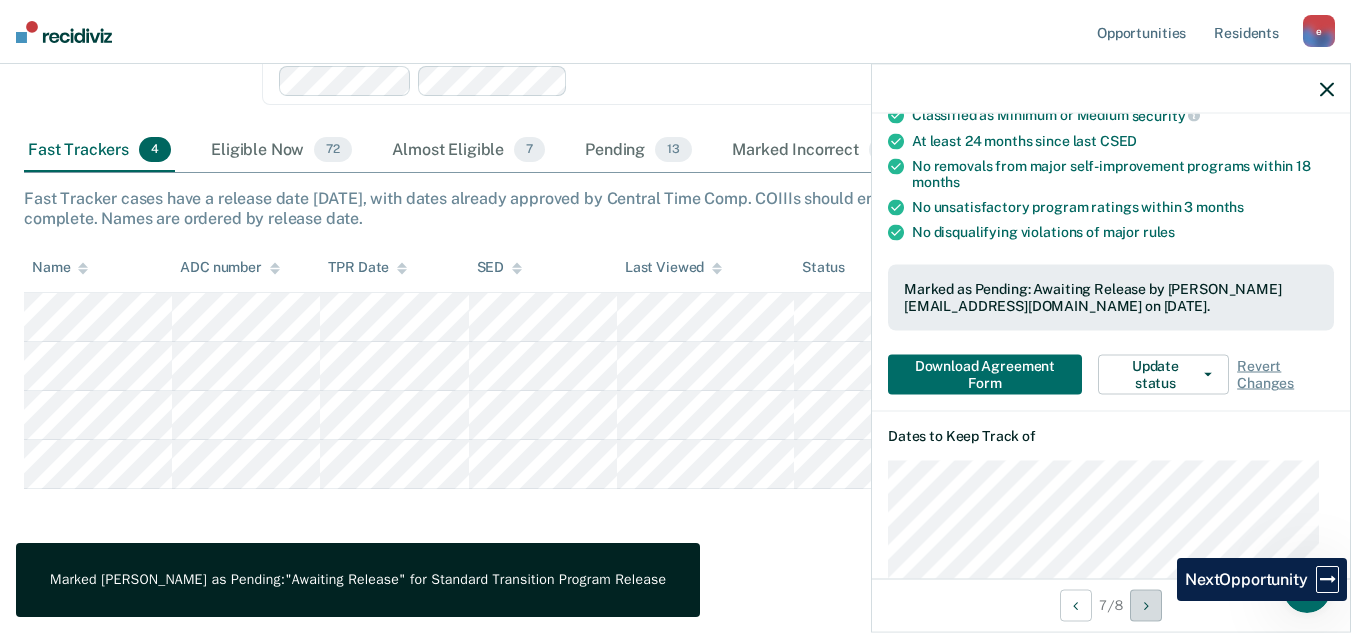 click at bounding box center (1146, 605) 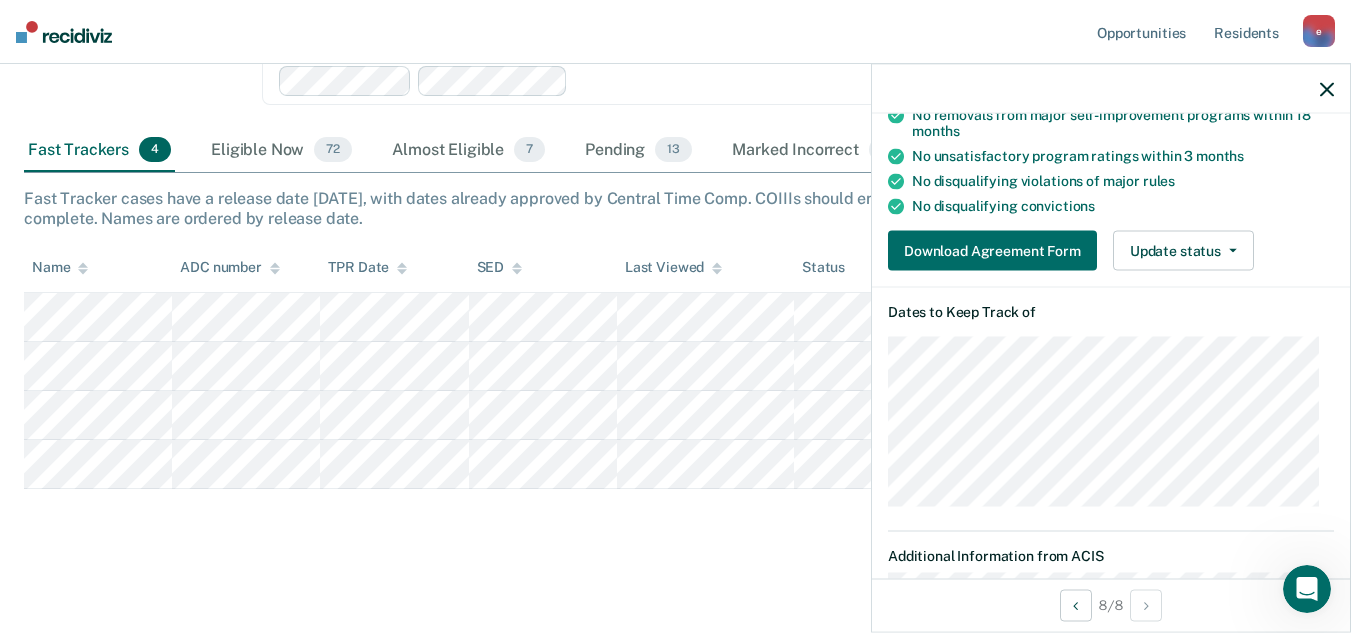 scroll, scrollTop: 336, scrollLeft: 0, axis: vertical 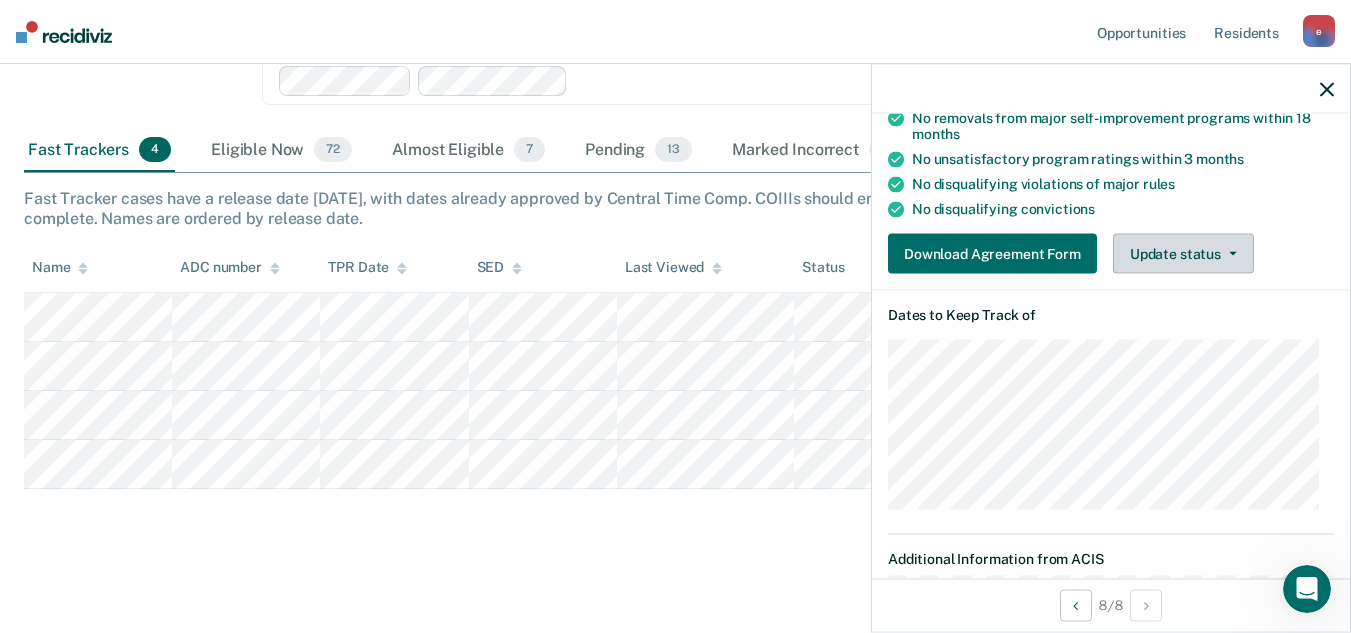 click on "Update status" at bounding box center [1183, 254] 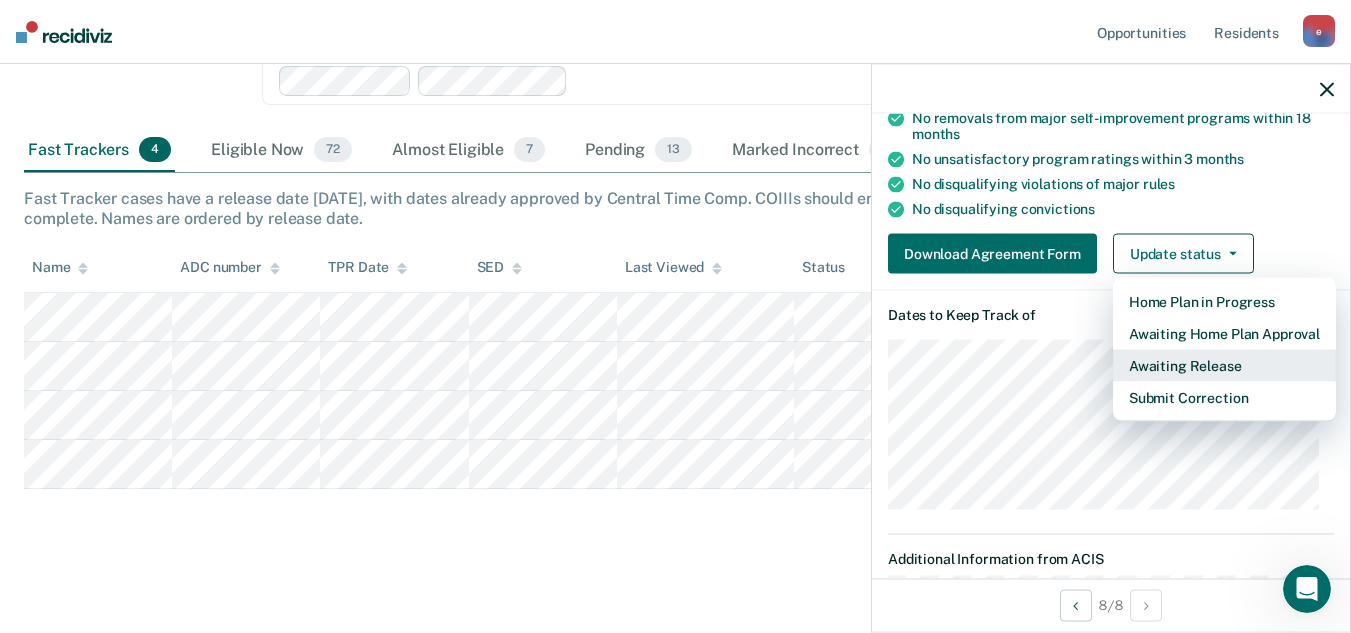 click on "Awaiting Release" at bounding box center [1224, 366] 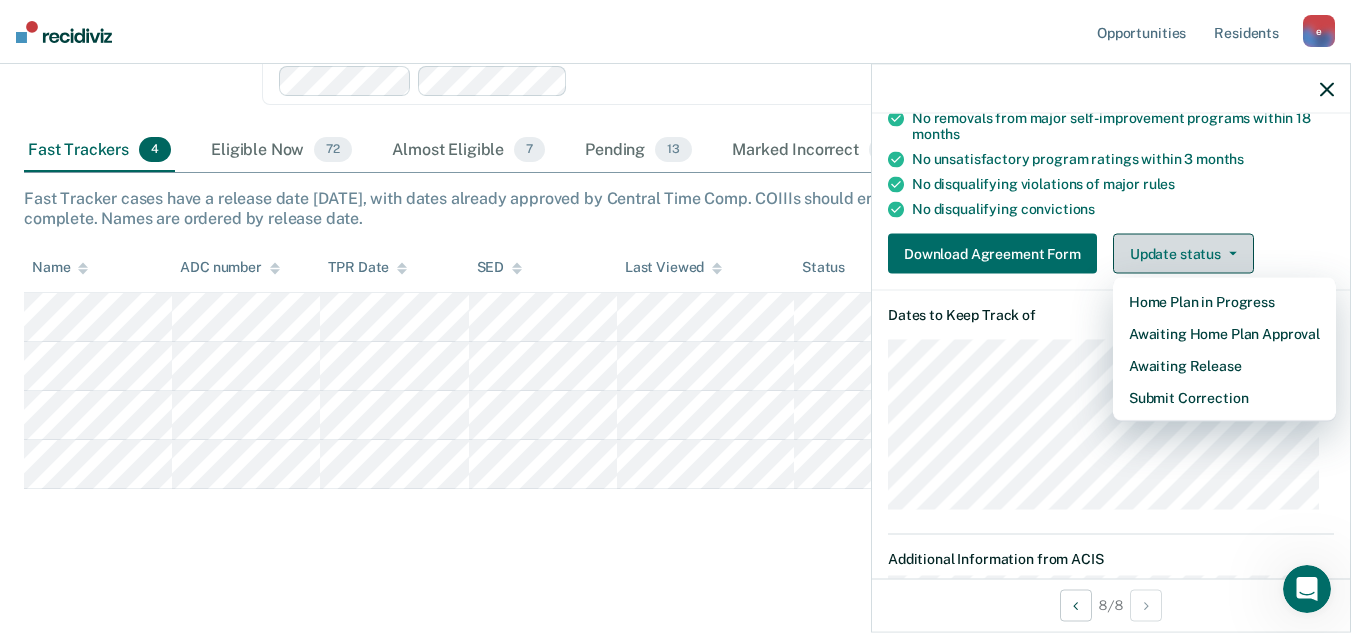 scroll, scrollTop: 316, scrollLeft: 0, axis: vertical 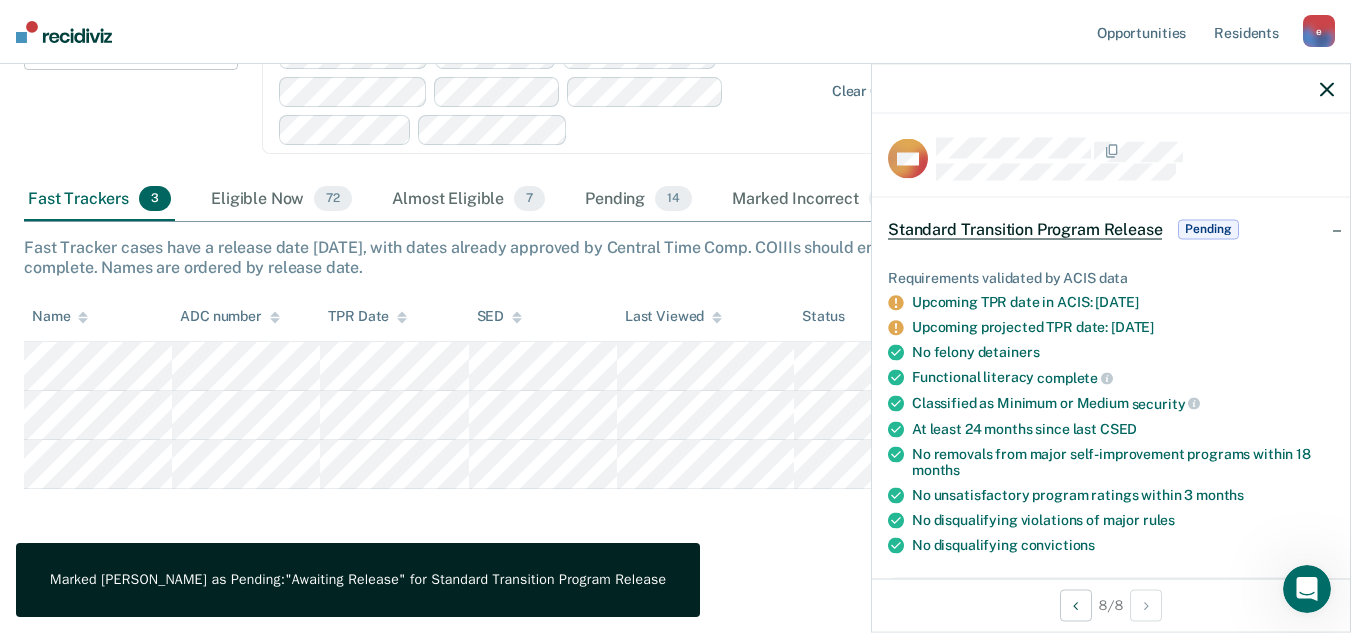 click 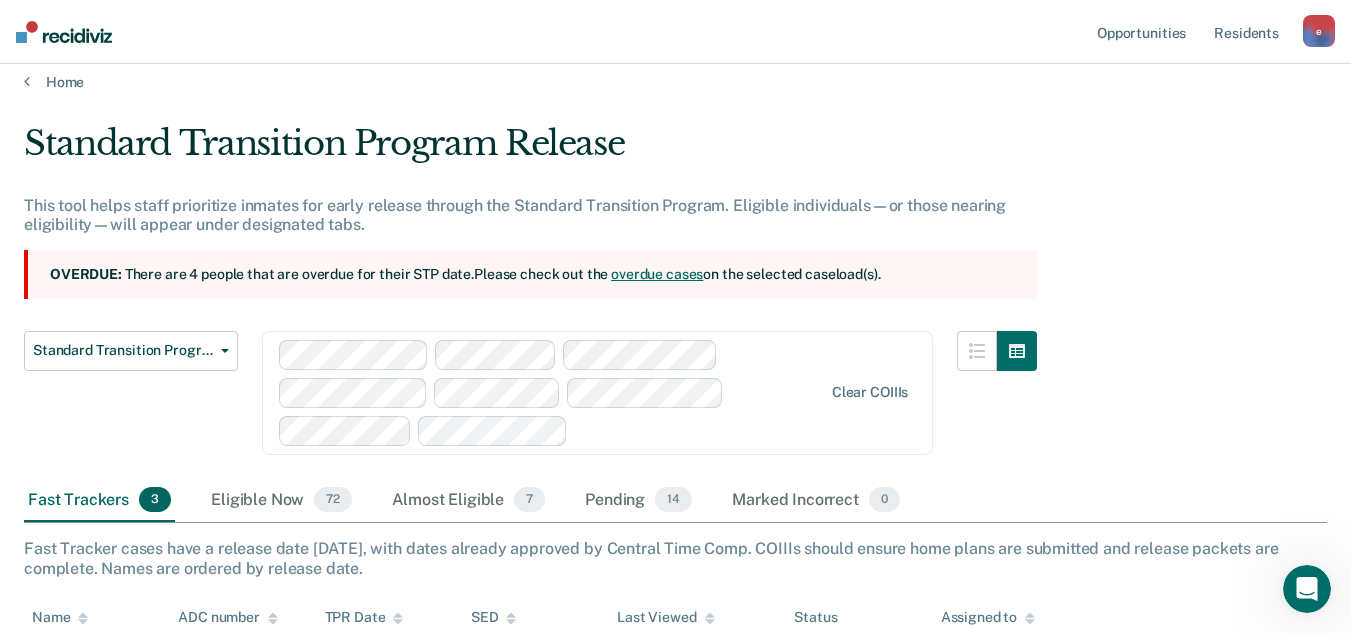 scroll, scrollTop: 0, scrollLeft: 0, axis: both 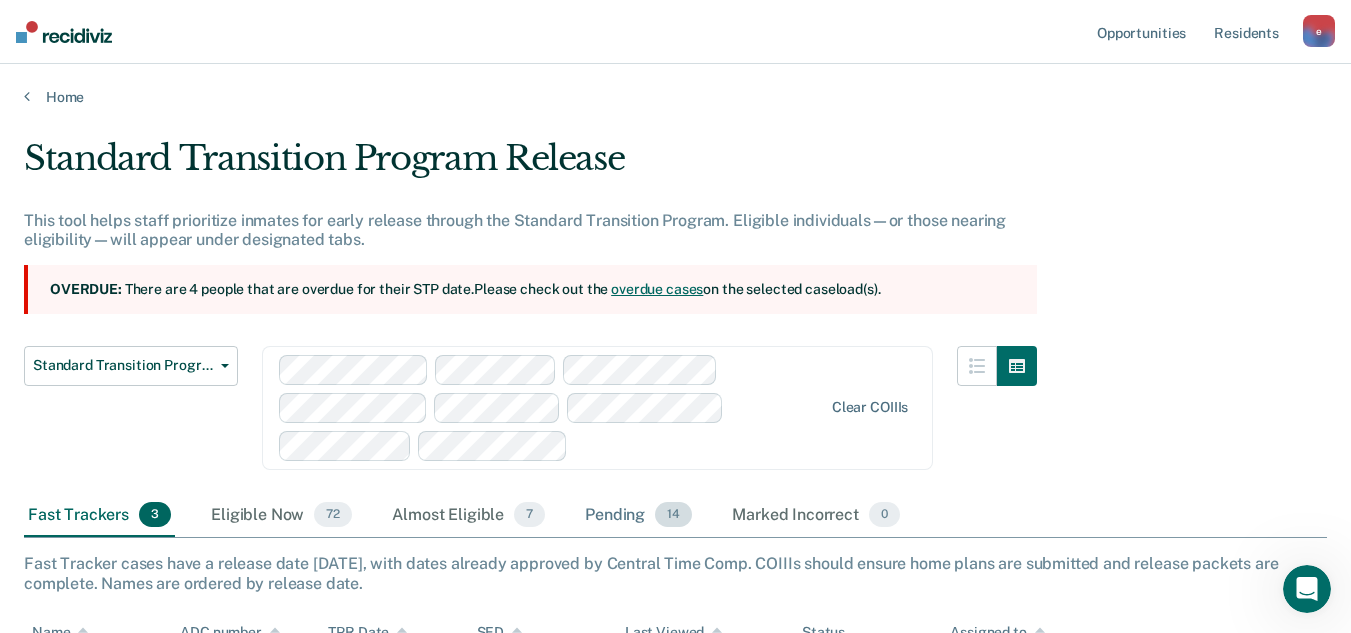 click on "Pending 14" at bounding box center (638, 516) 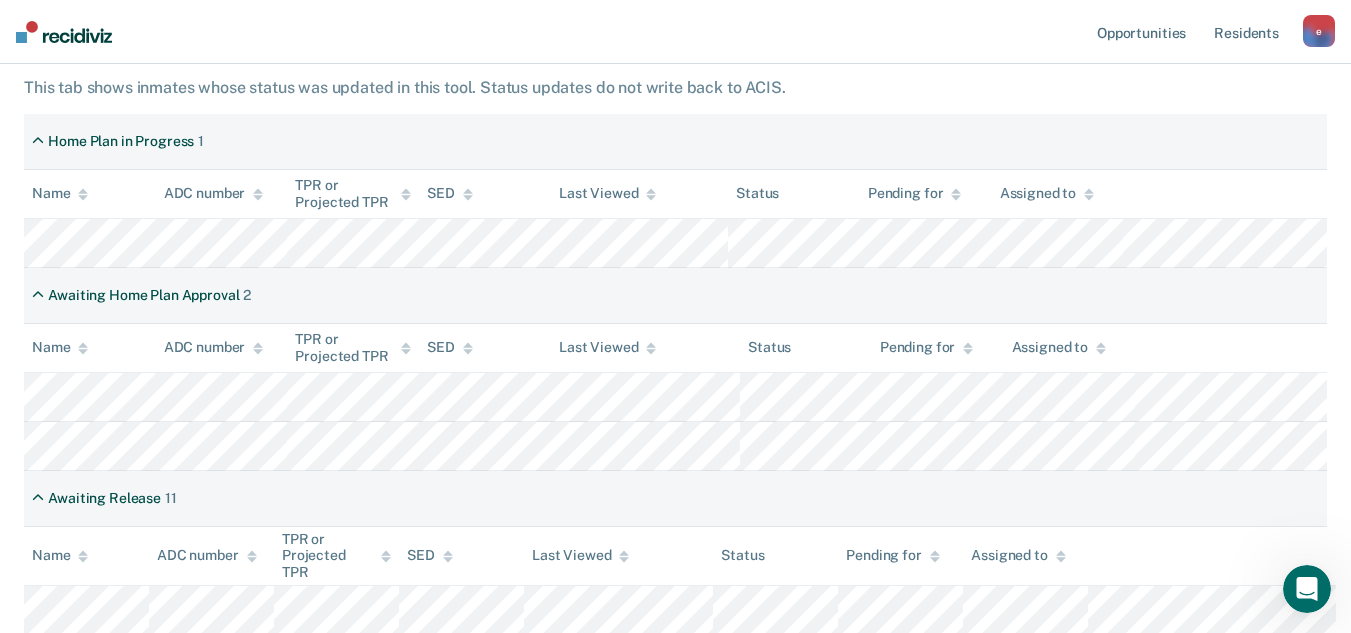 scroll, scrollTop: 112, scrollLeft: 0, axis: vertical 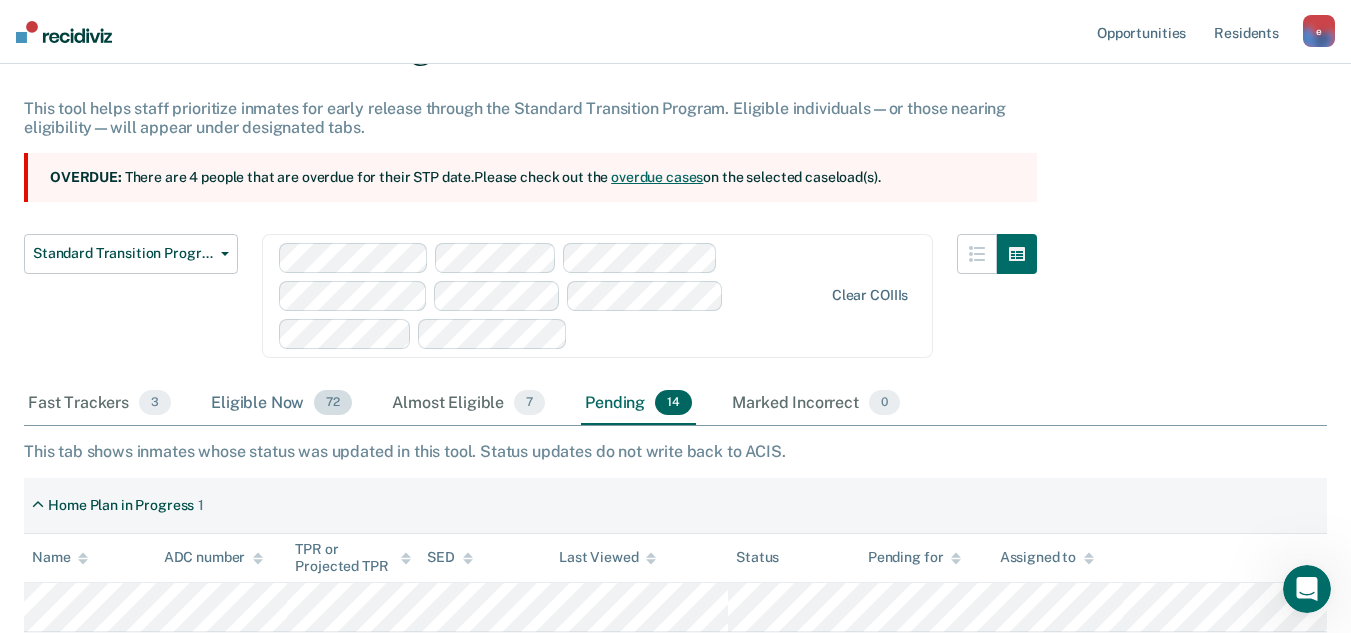 click on "Eligible Now 72" at bounding box center (281, 404) 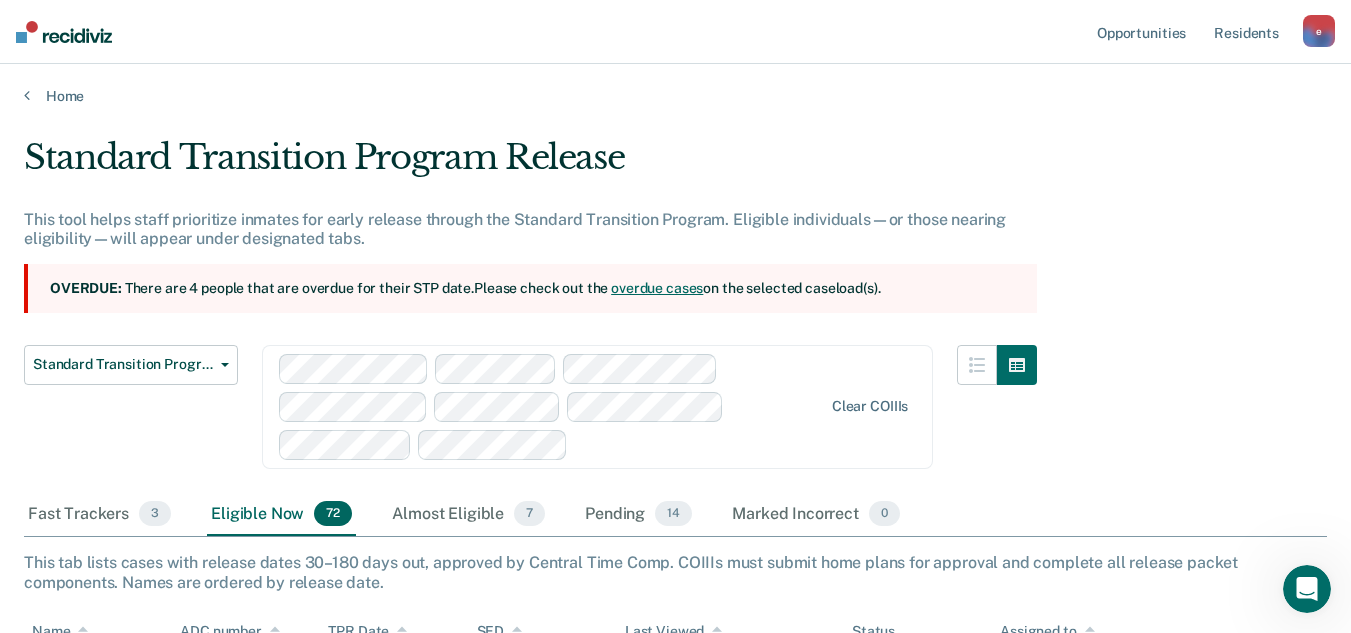 scroll, scrollTop: 0, scrollLeft: 0, axis: both 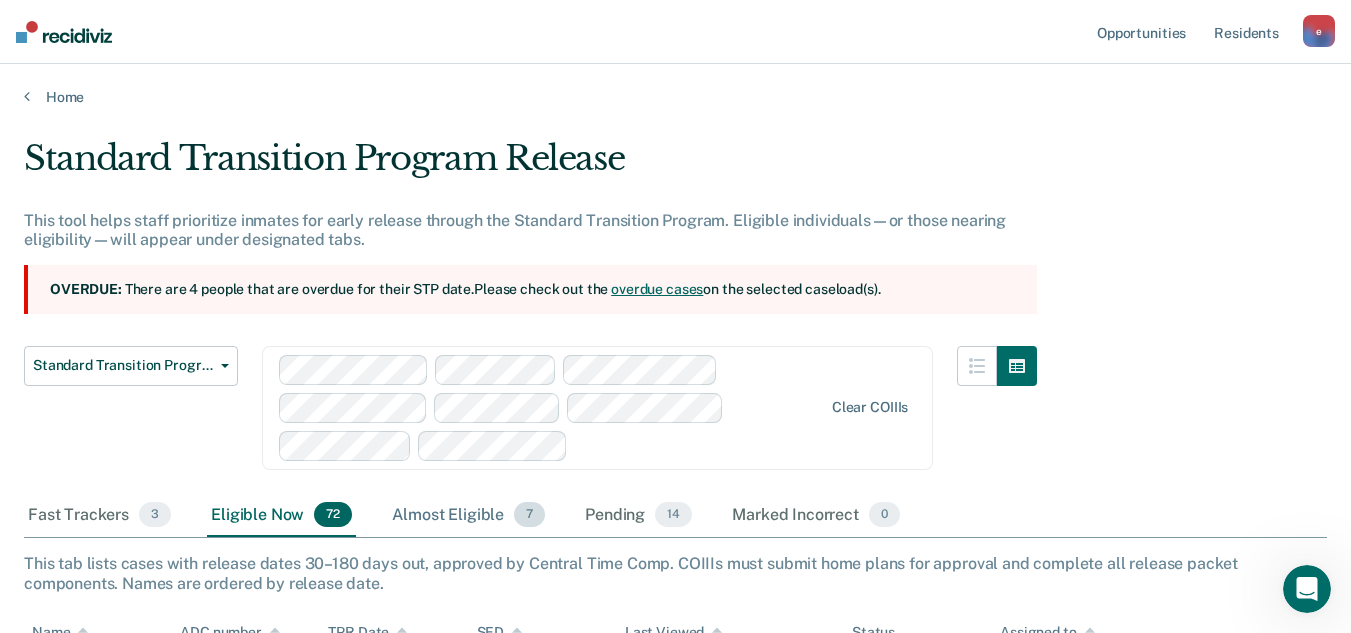 click on "Almost Eligible 7" at bounding box center (468, 516) 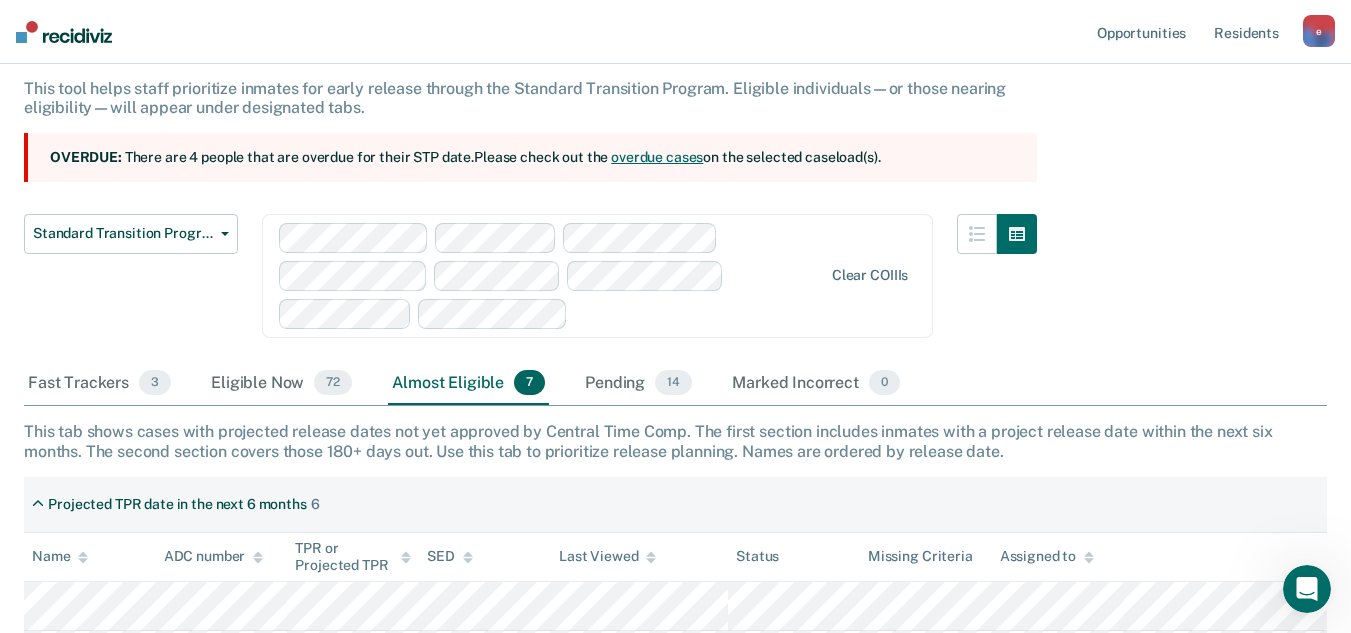 scroll, scrollTop: 400, scrollLeft: 0, axis: vertical 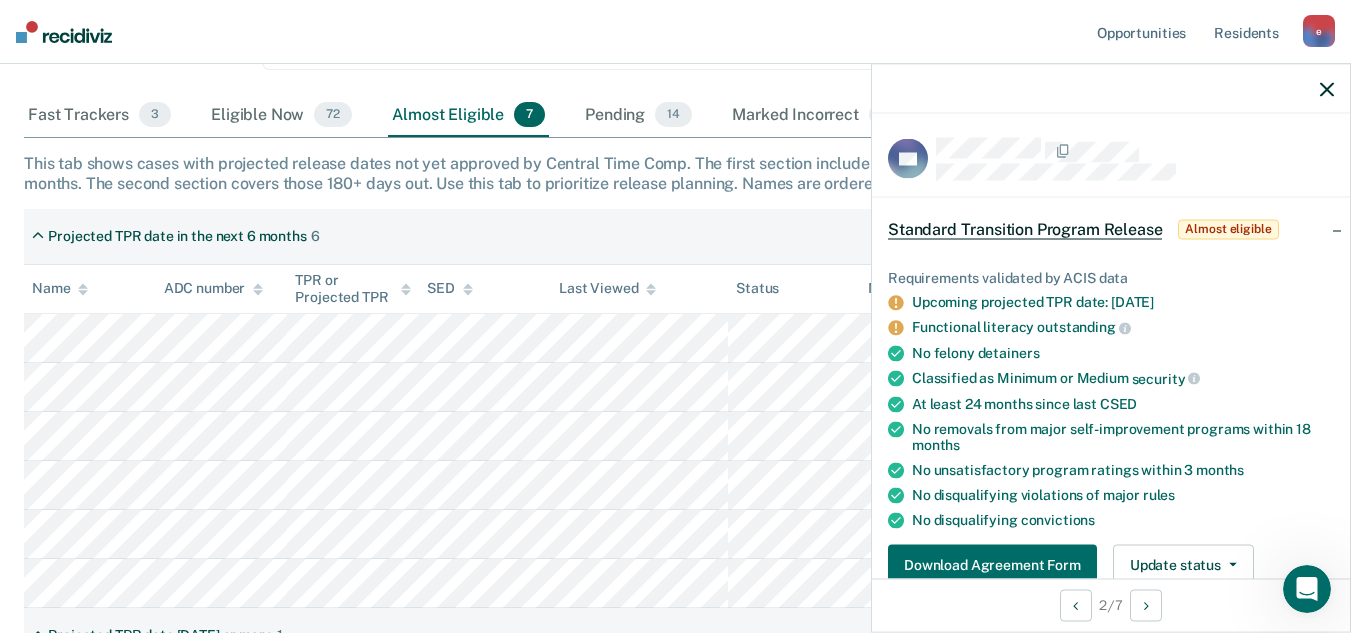 click on "Projected TPR date in the next 6 months 6" at bounding box center (675, 237) 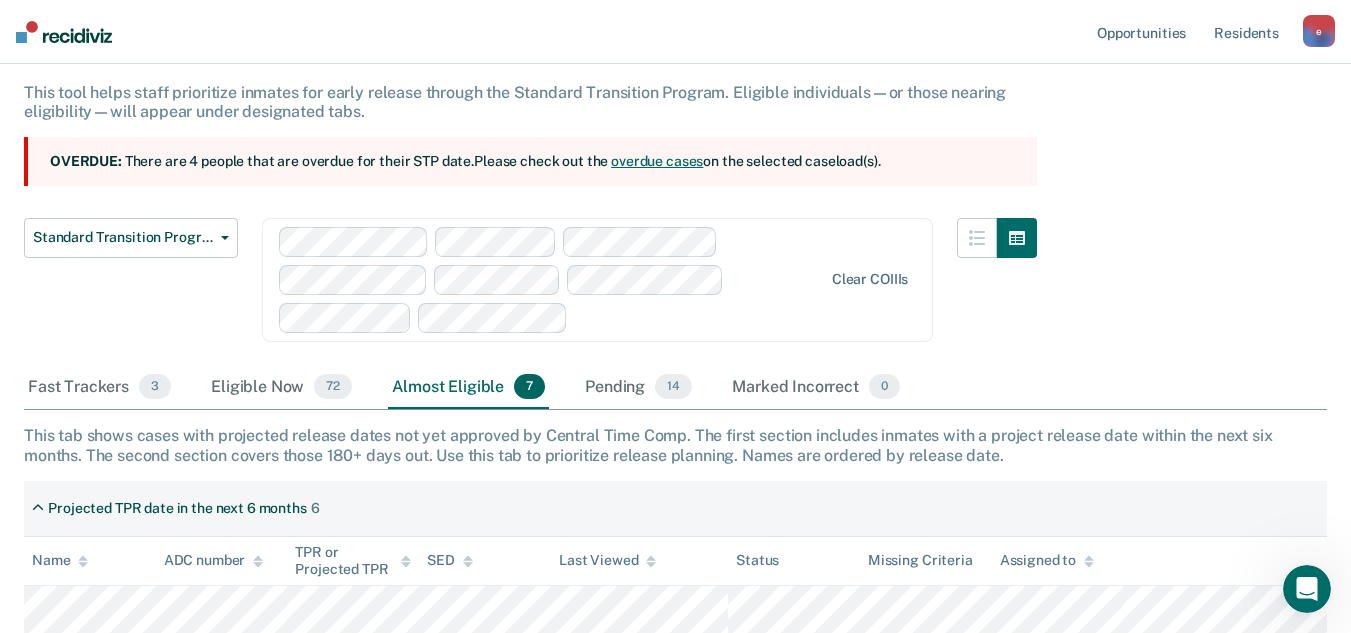 scroll, scrollTop: 0, scrollLeft: 0, axis: both 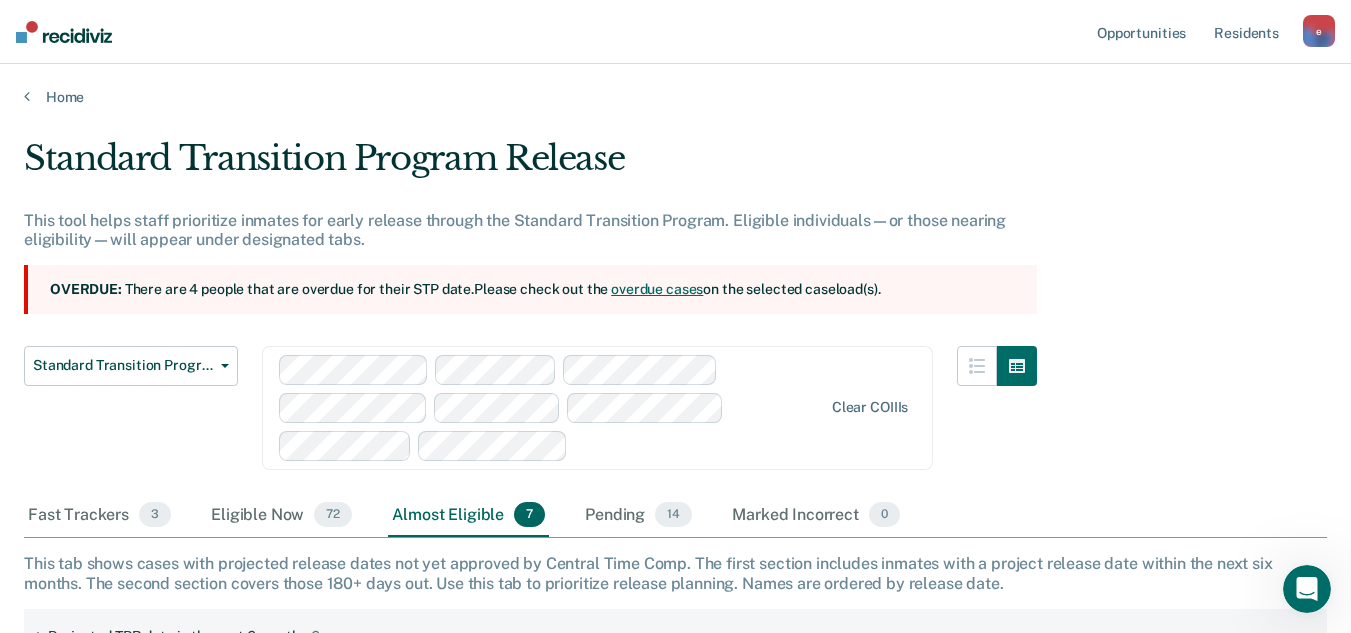 click on "overdue cases" at bounding box center (657, 289) 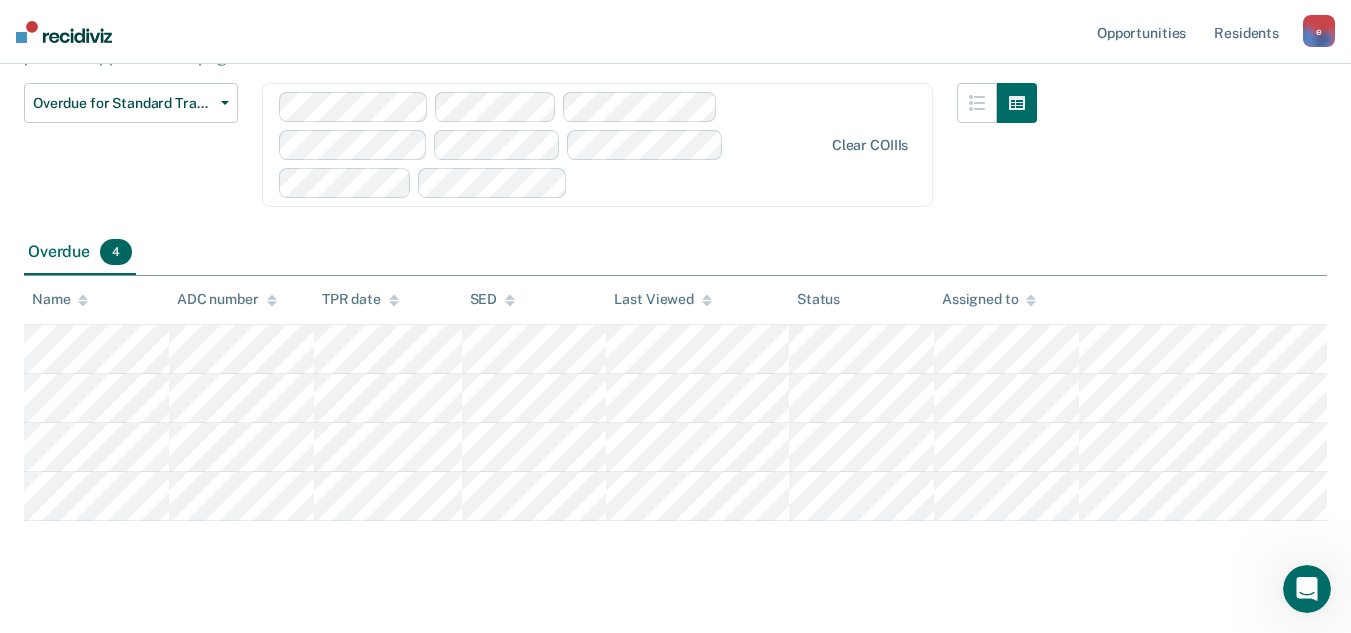 scroll, scrollTop: 200, scrollLeft: 0, axis: vertical 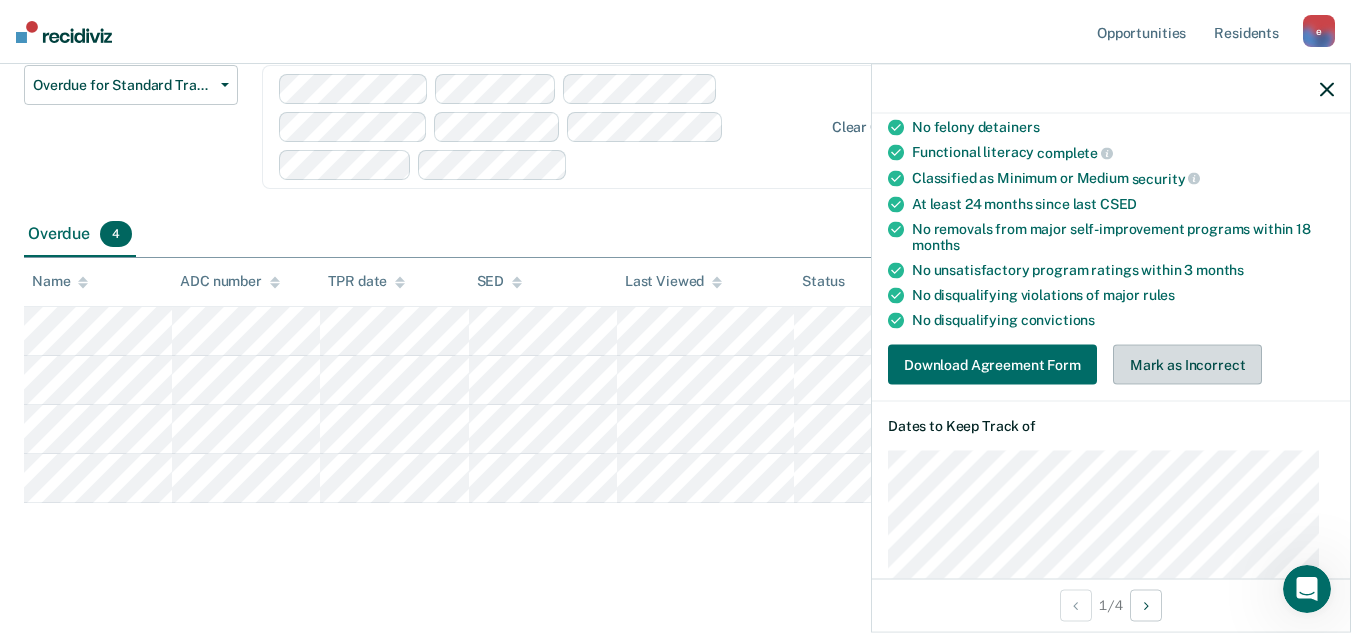 click on "Mark as Incorrect" at bounding box center [1188, 365] 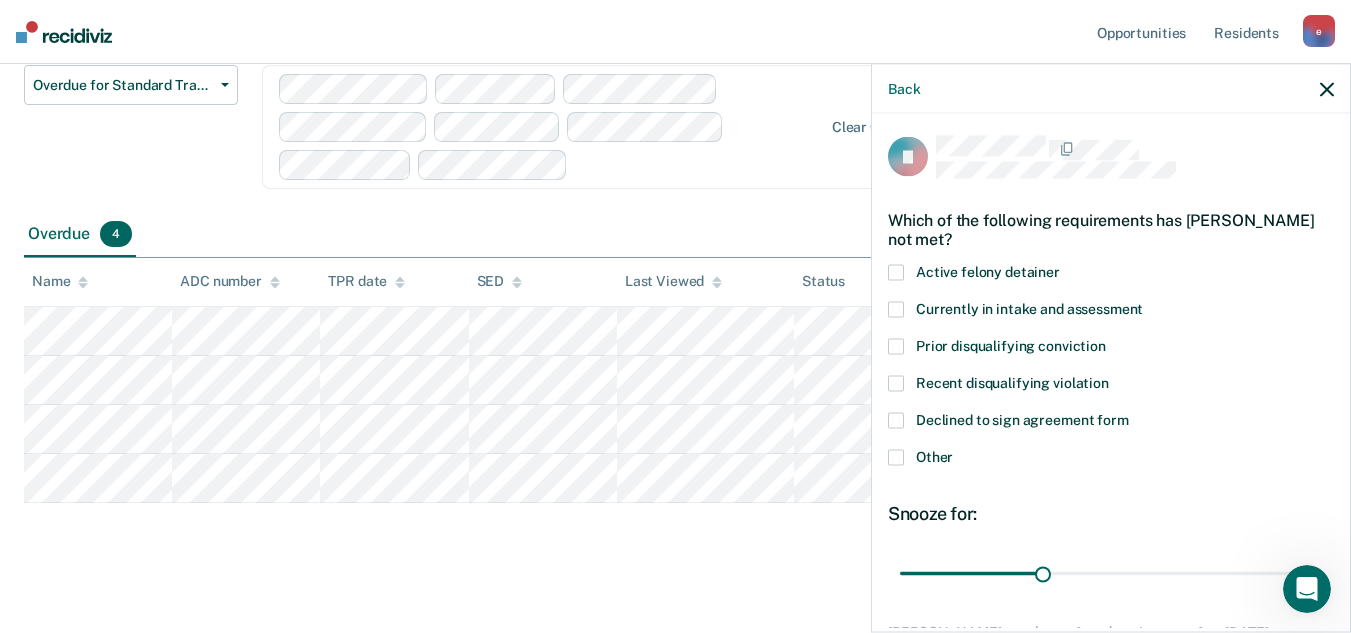 scroll, scrollTop: 0, scrollLeft: 0, axis: both 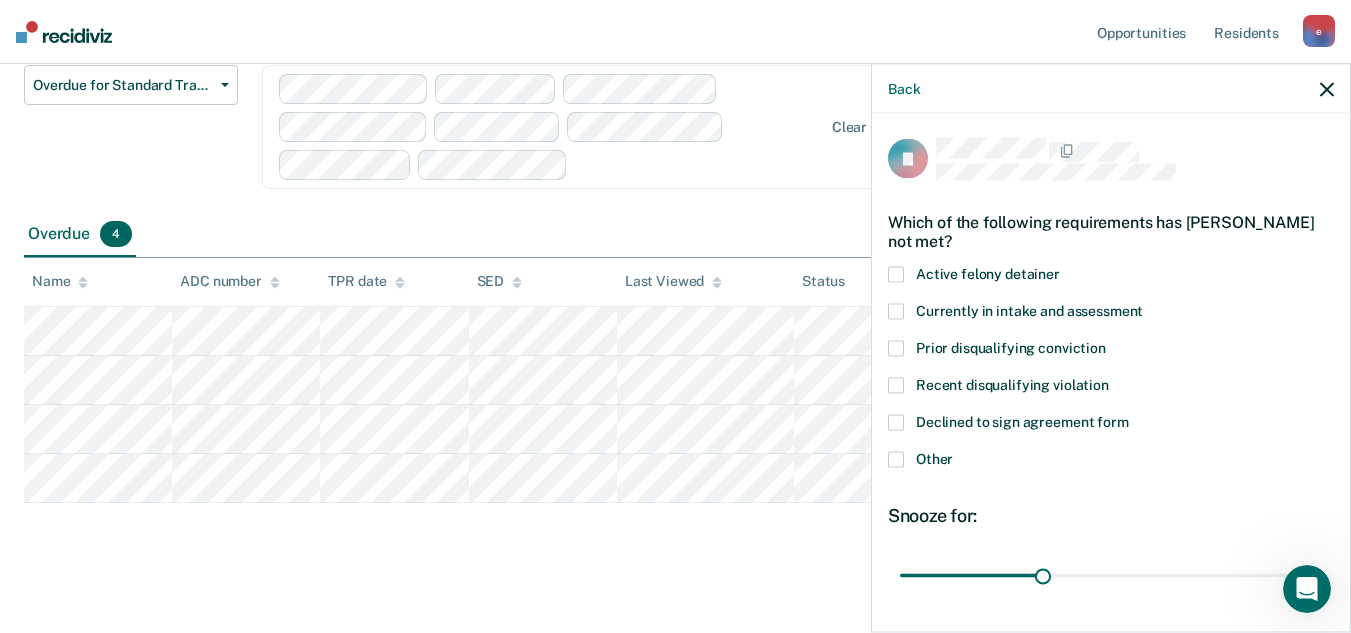 click at bounding box center (896, 460) 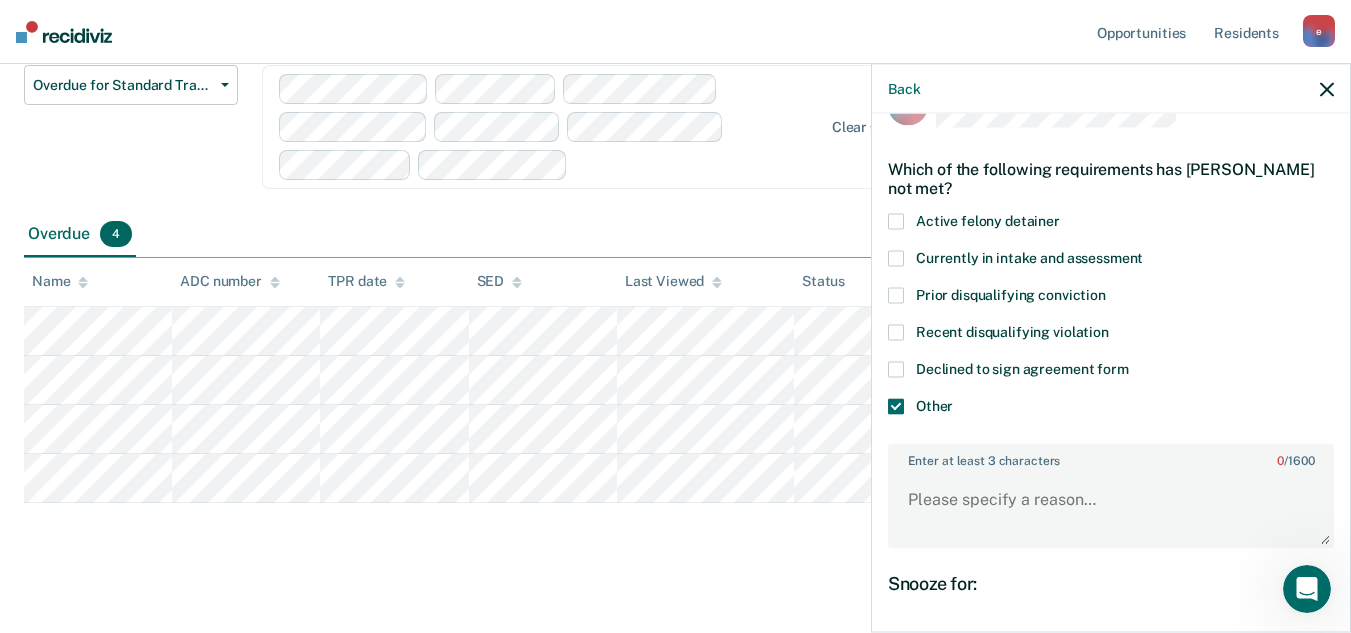 scroll, scrollTop: 100, scrollLeft: 0, axis: vertical 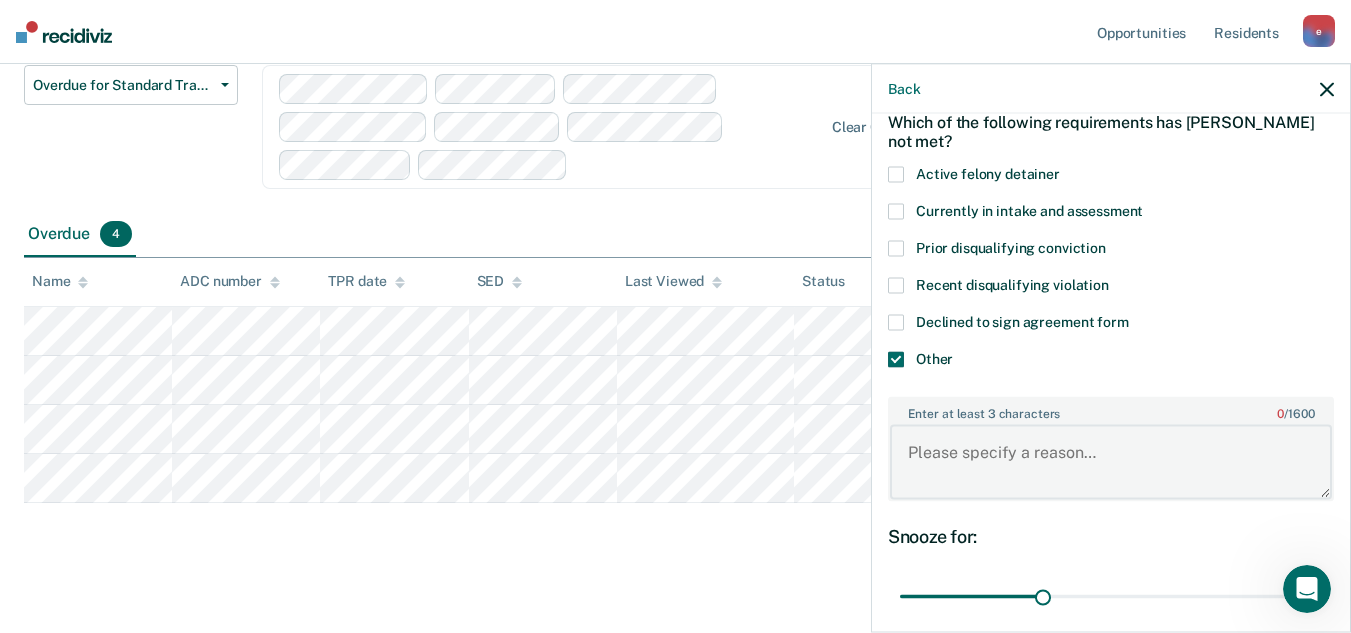 click on "Enter at least 3 characters 0  /  1600" at bounding box center (1111, 462) 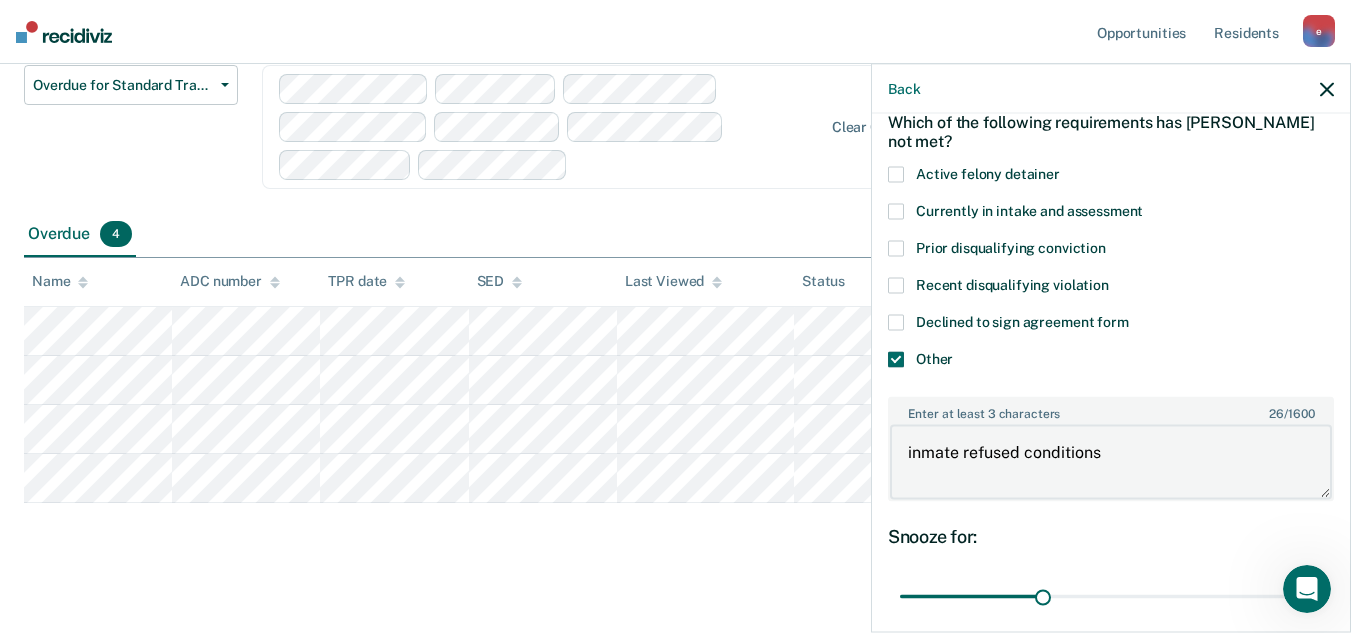 scroll, scrollTop: 343, scrollLeft: 0, axis: vertical 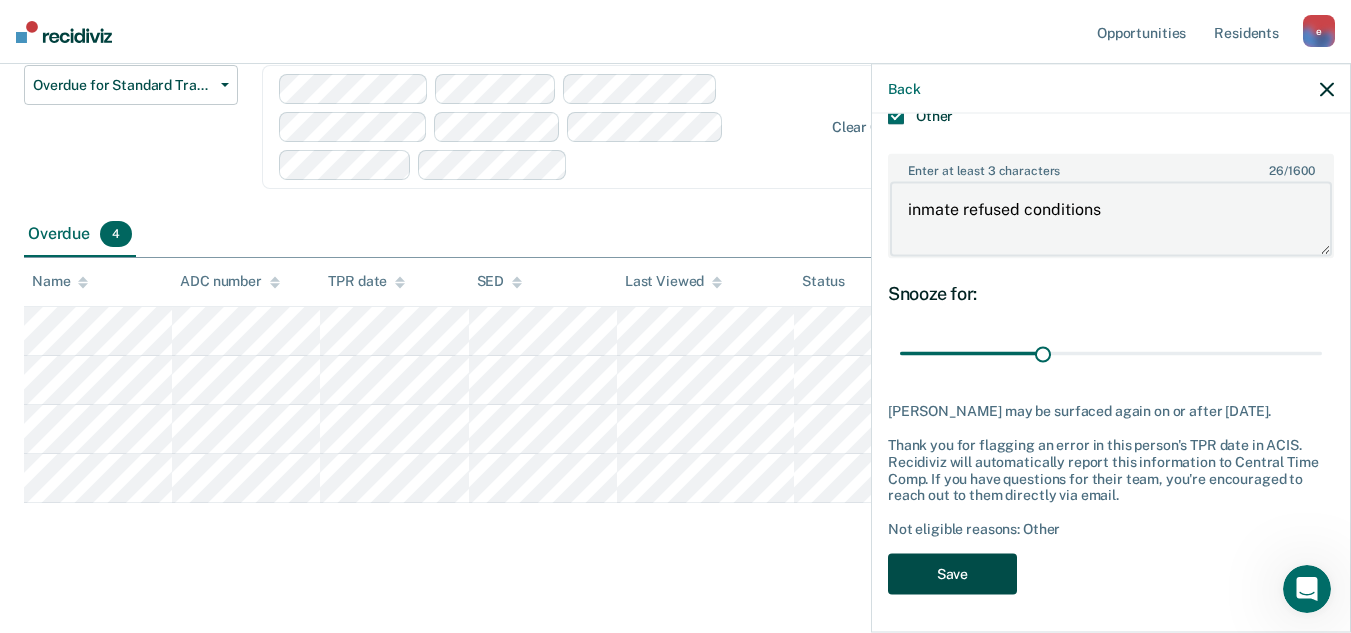 type on "inmate refused conditions" 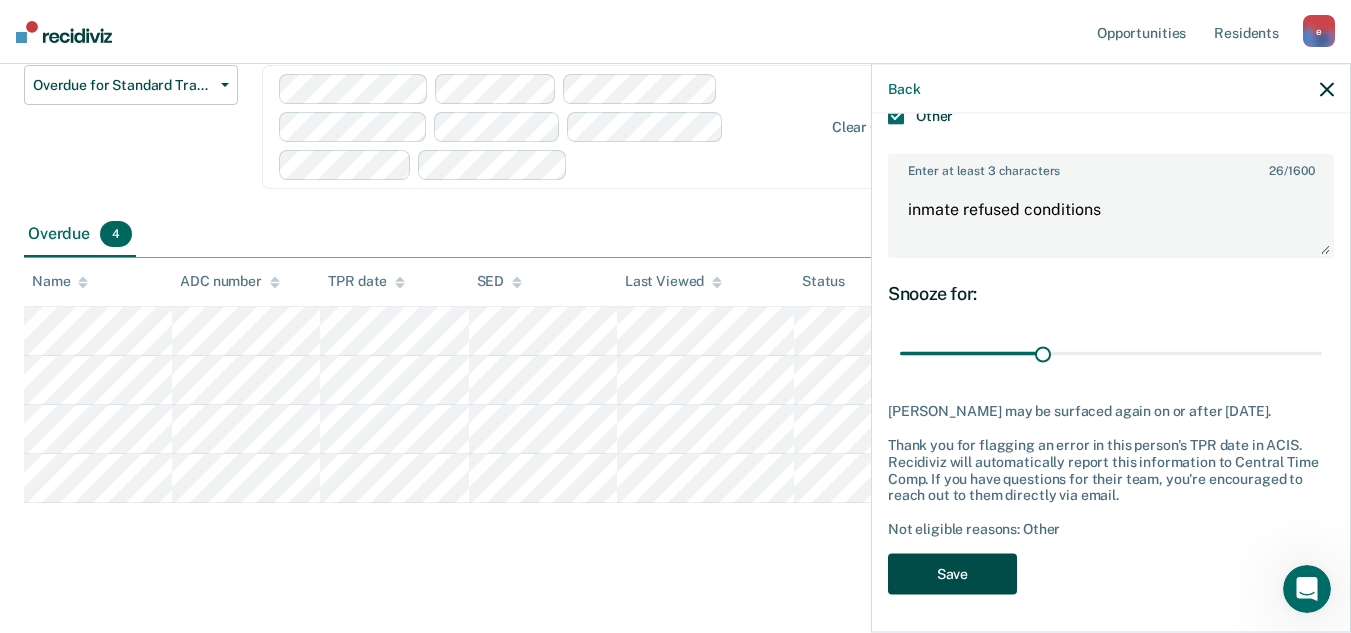 click on "Save" at bounding box center [952, 573] 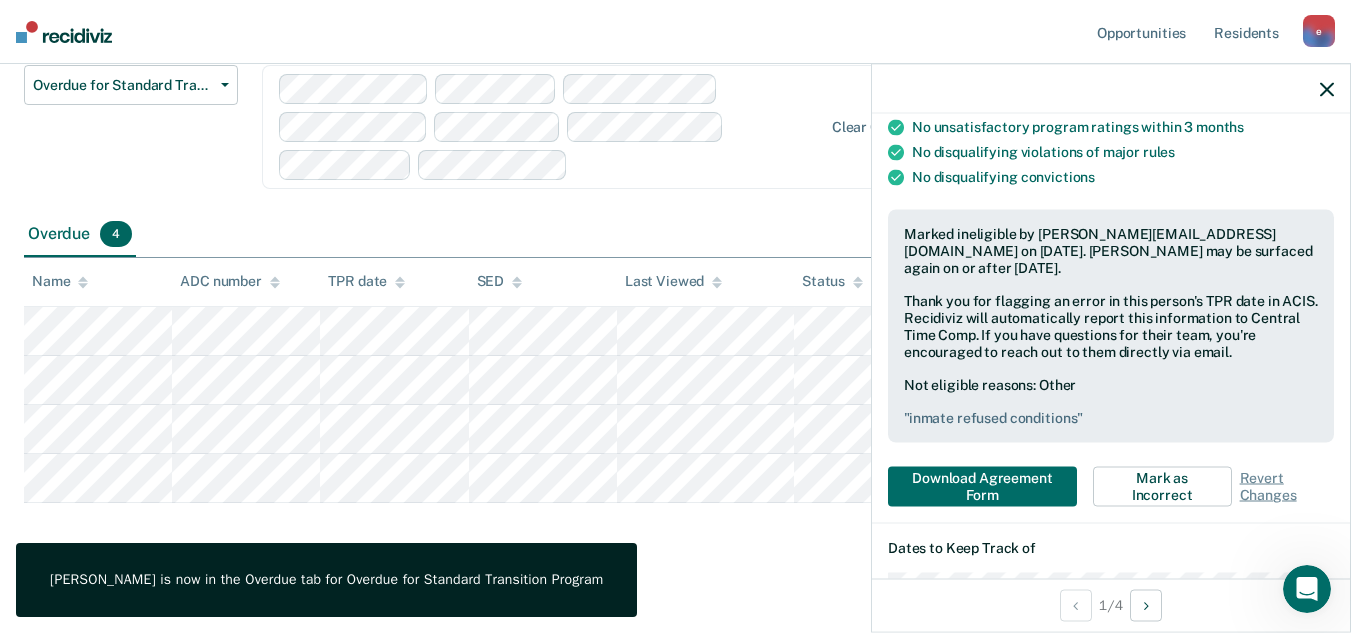 click 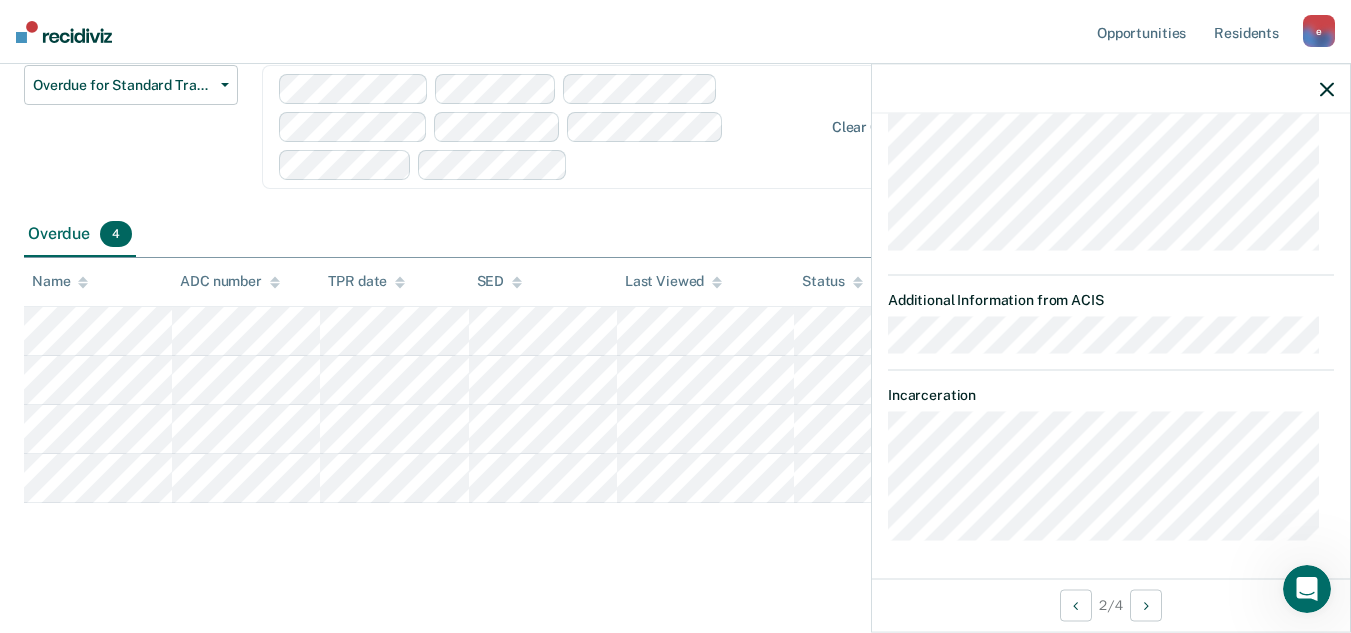 scroll, scrollTop: 270, scrollLeft: 0, axis: vertical 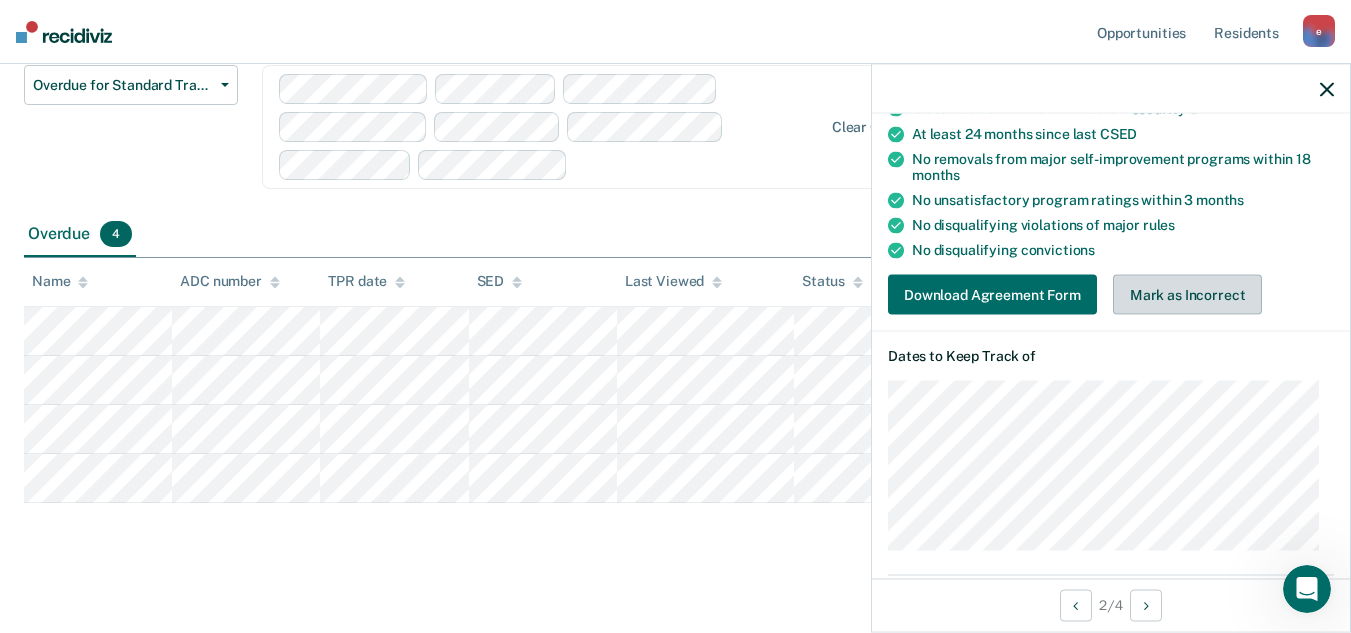 drag, startPoint x: 1186, startPoint y: 274, endPoint x: 1196, endPoint y: 257, distance: 19.723083 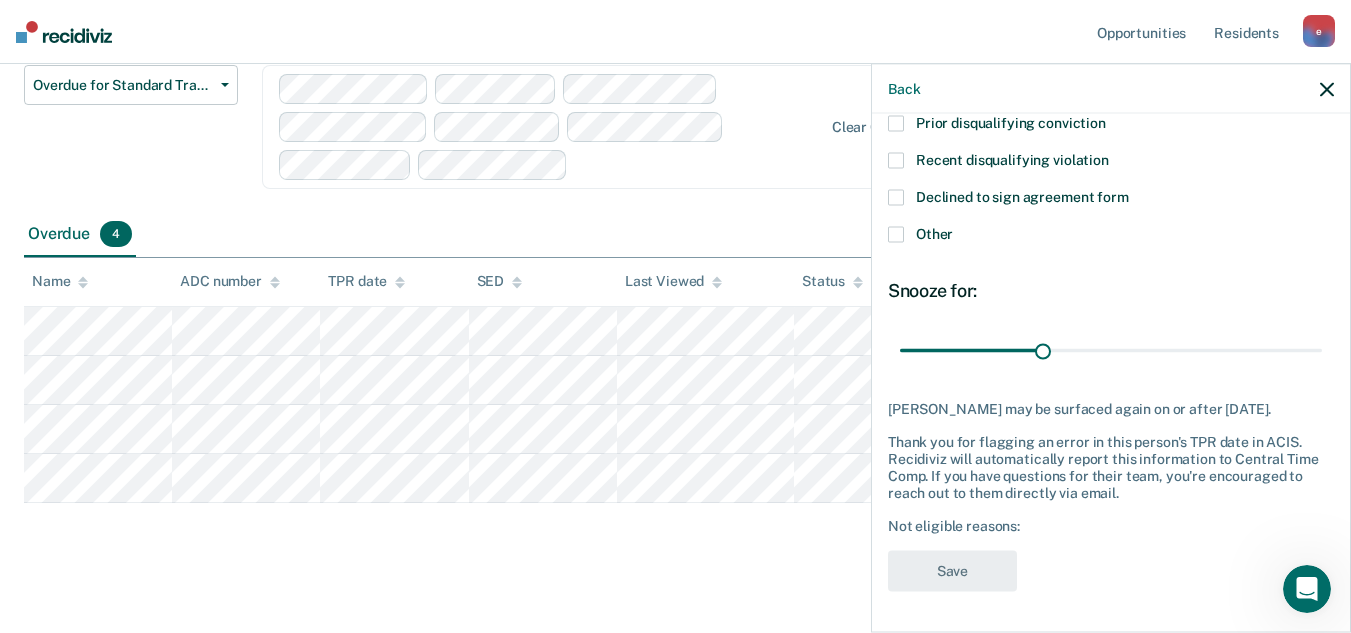 scroll, scrollTop: 222, scrollLeft: 0, axis: vertical 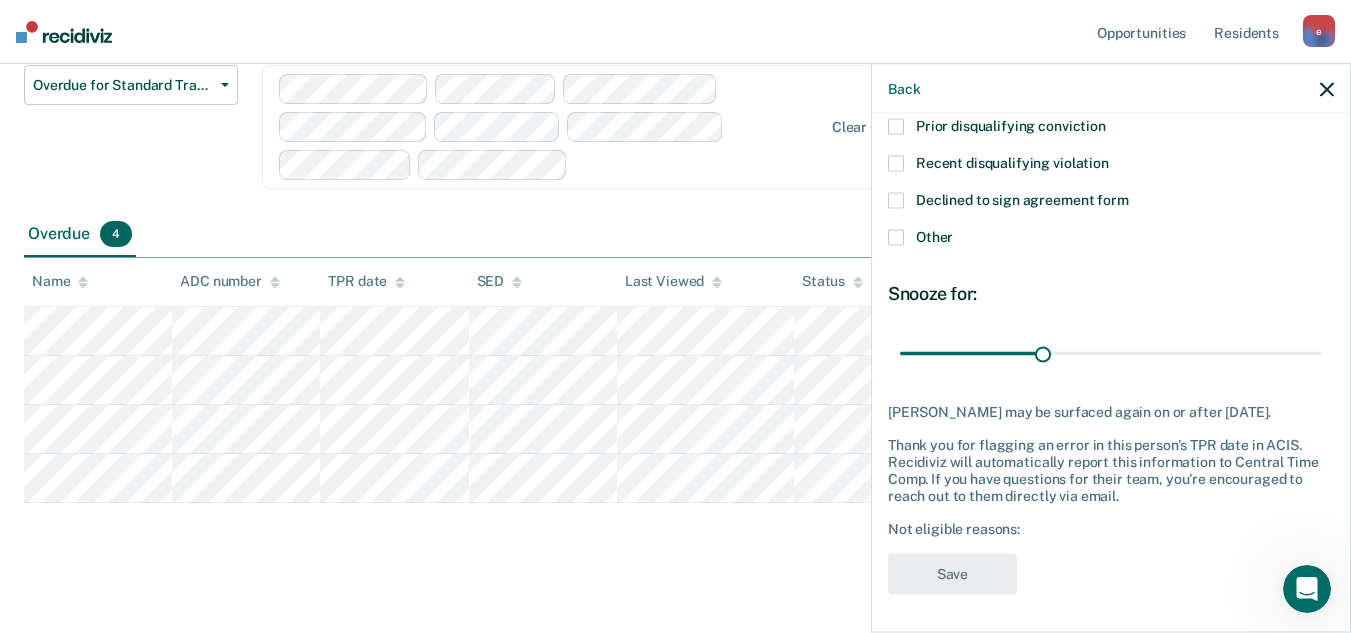 click on "AV   Which of the following requirements has [PERSON_NAME] not met? Active felony detainer Currently in intake and assessment Prior disqualifying conviction Recent disqualifying violation  Declined to sign agreement form Other Snooze for: 4 days [PERSON_NAME] may be surfaced again on or after [DATE]. Thank you for flagging an error in this person's TPR date in ACIS. Recidiviz will automatically report this information to Central Time Comp. If you have questions for their team, you're encouraged to reach out to them directly via email. Not eligible reasons:  Save" at bounding box center (1111, 371) 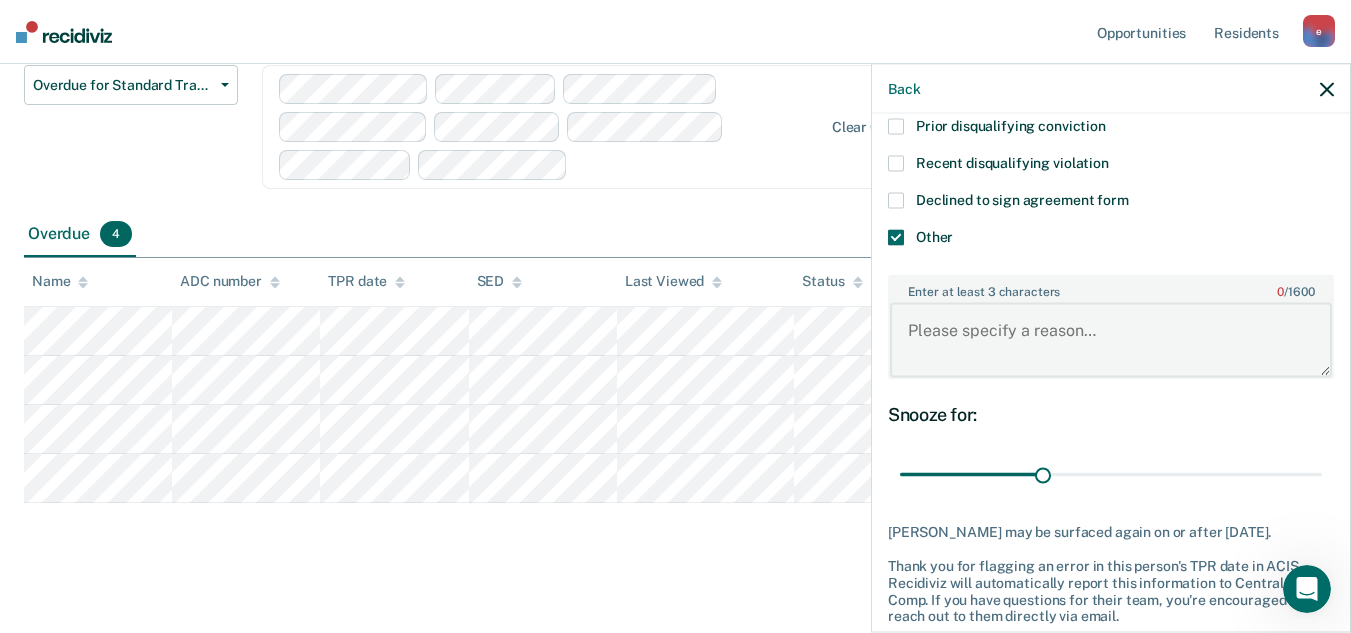 click on "Enter at least 3 characters 0  /  1600" at bounding box center (1111, 340) 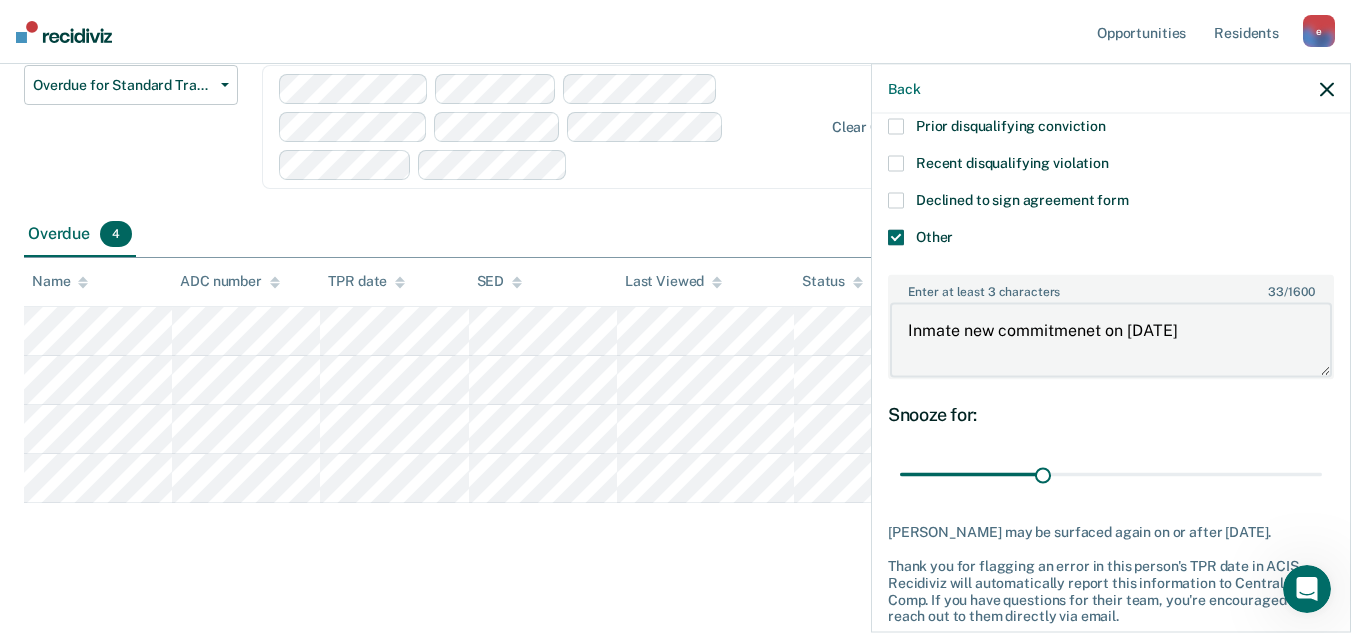 click on "Inmate new commitmenet on [DATE]" at bounding box center [1111, 340] 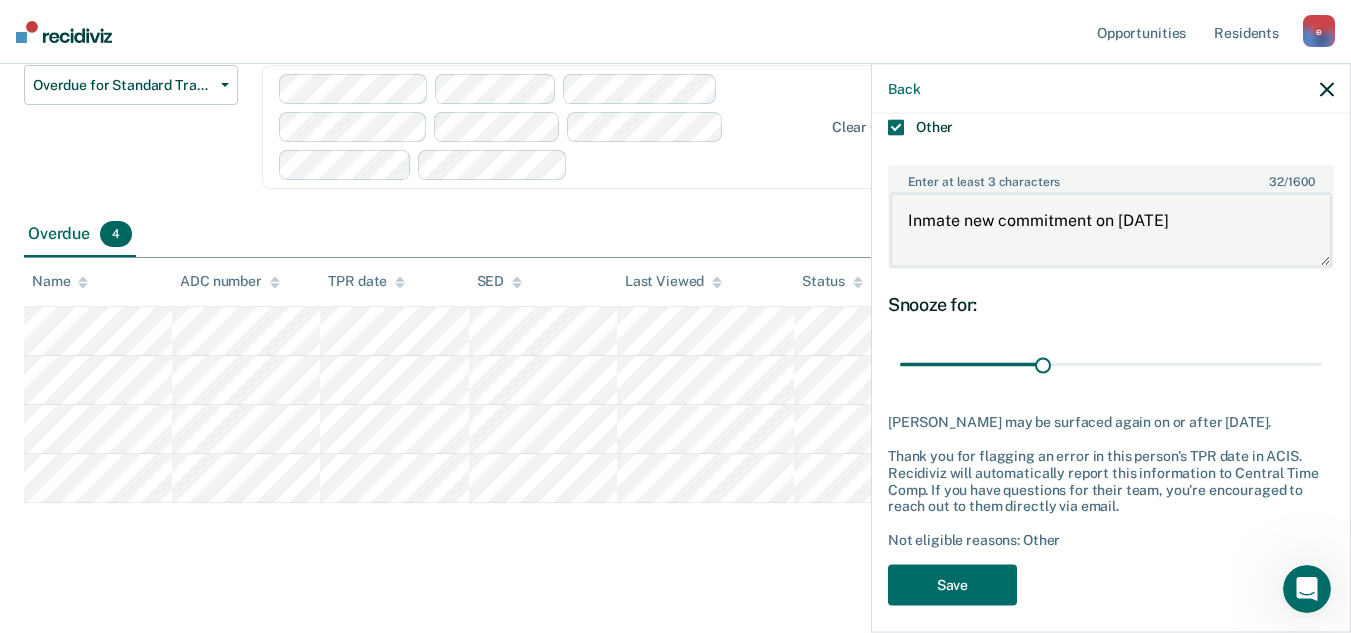scroll, scrollTop: 343, scrollLeft: 0, axis: vertical 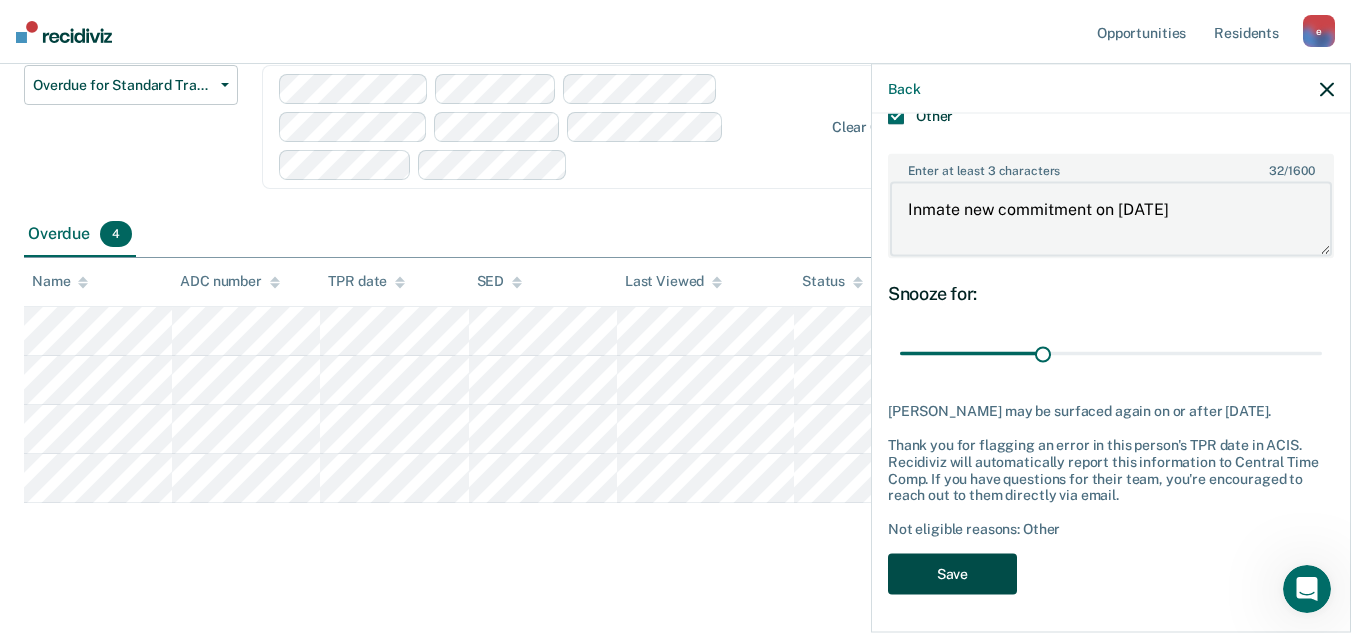type on "Inmate new commitment on [DATE]" 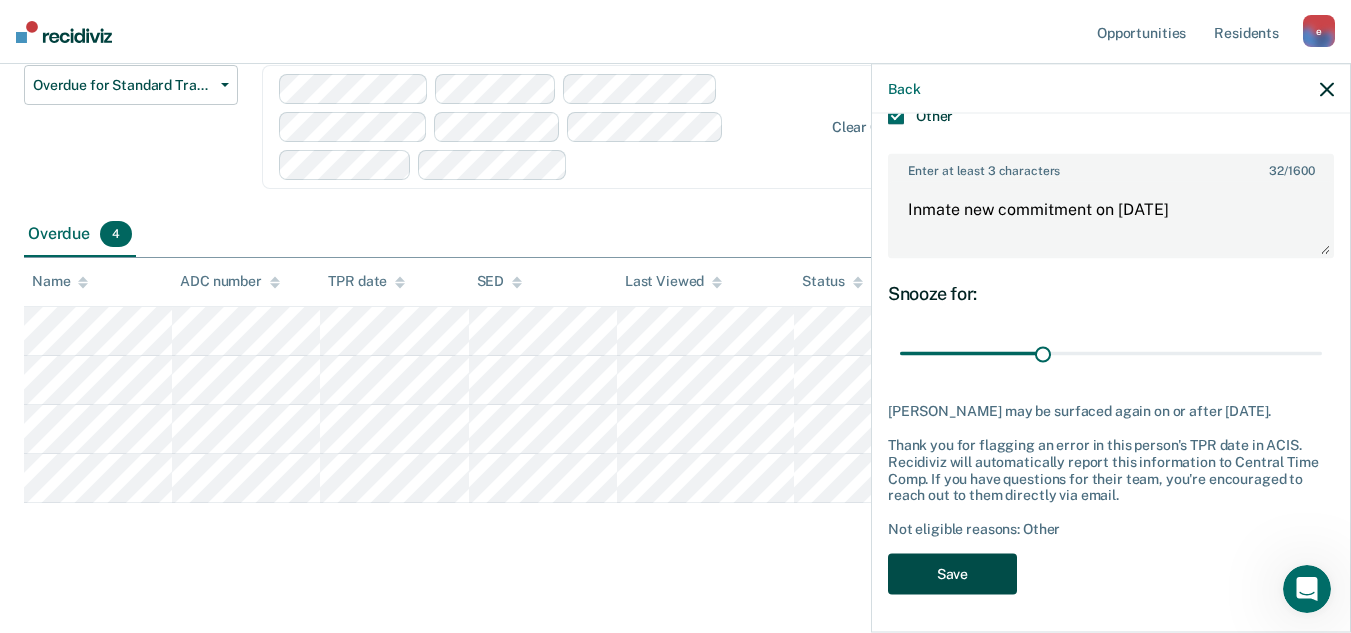 click on "Save" at bounding box center [952, 573] 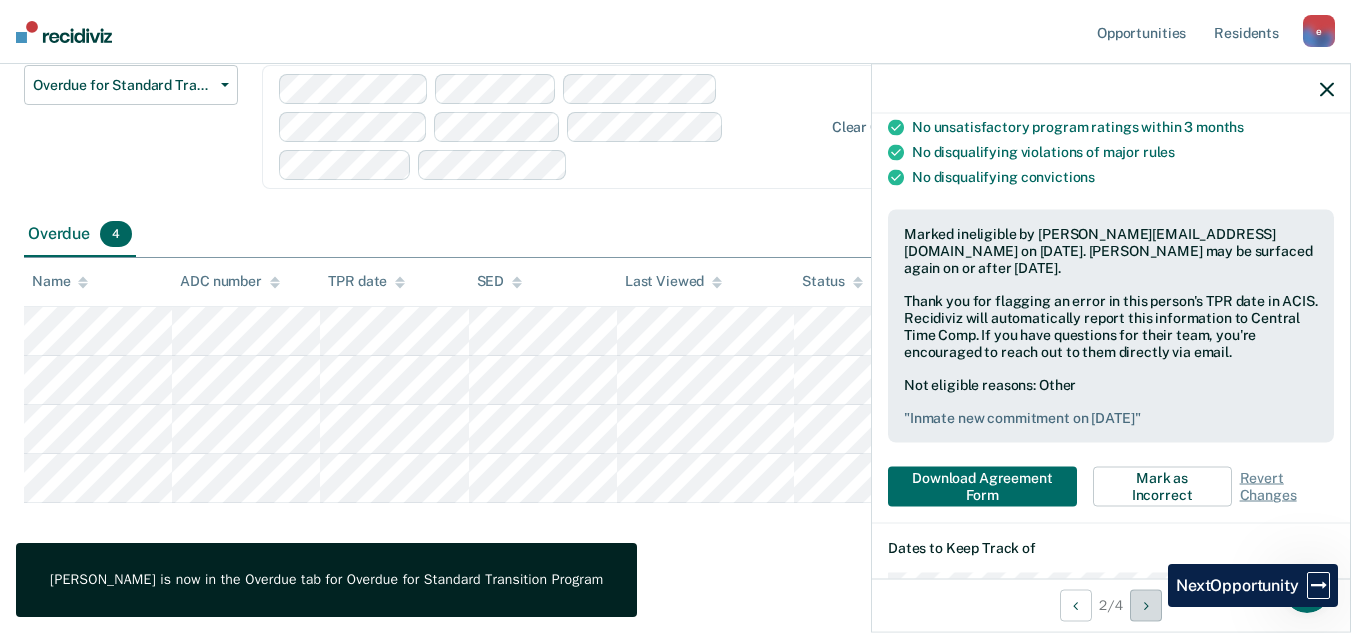 click at bounding box center (1146, 605) 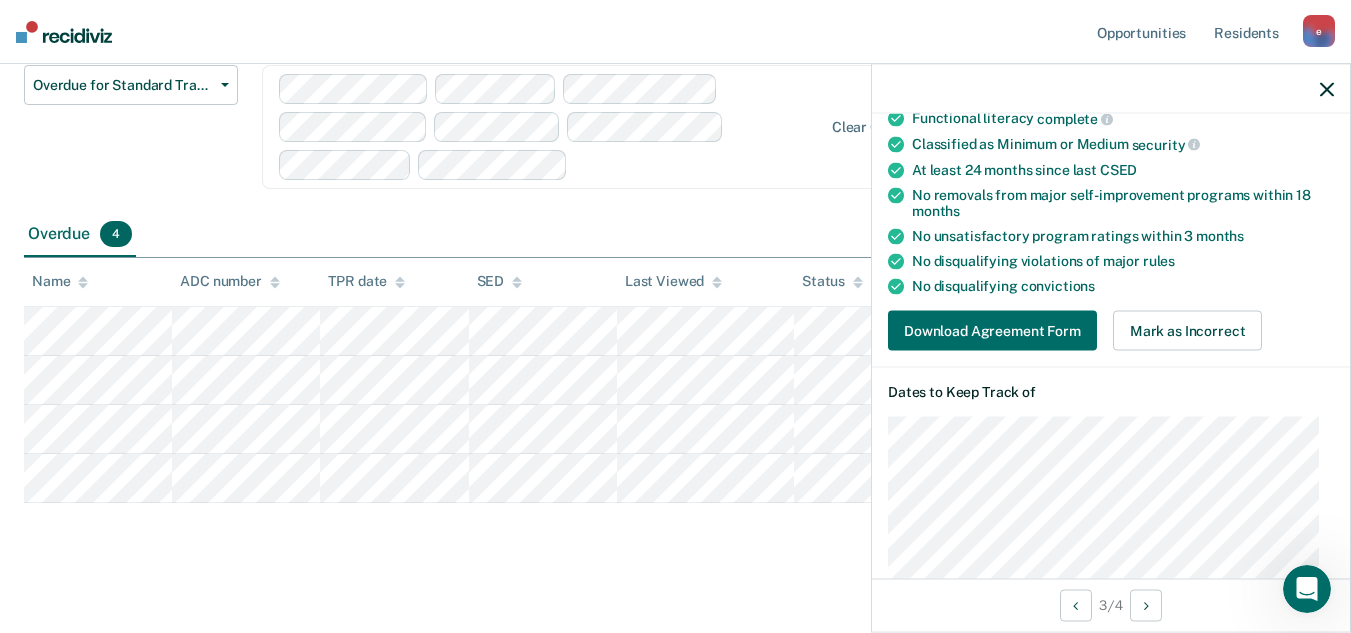 scroll, scrollTop: 300, scrollLeft: 0, axis: vertical 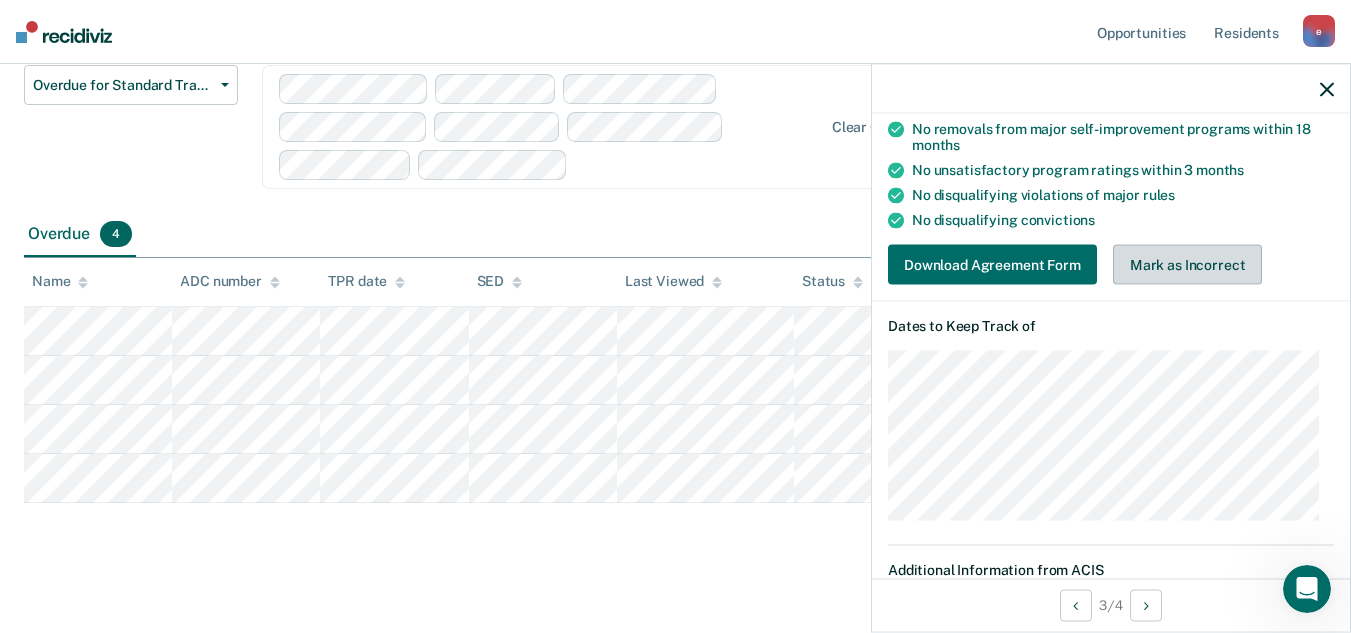 click on "Mark as Incorrect" at bounding box center (1188, 265) 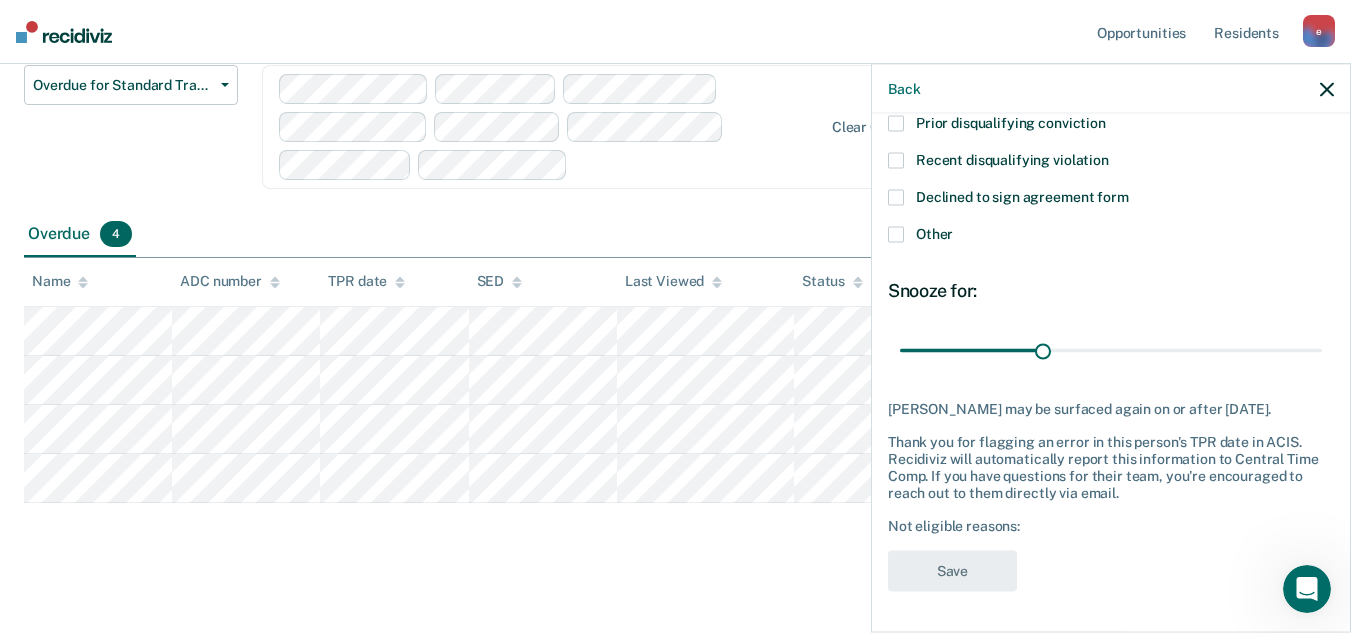 scroll, scrollTop: 222, scrollLeft: 0, axis: vertical 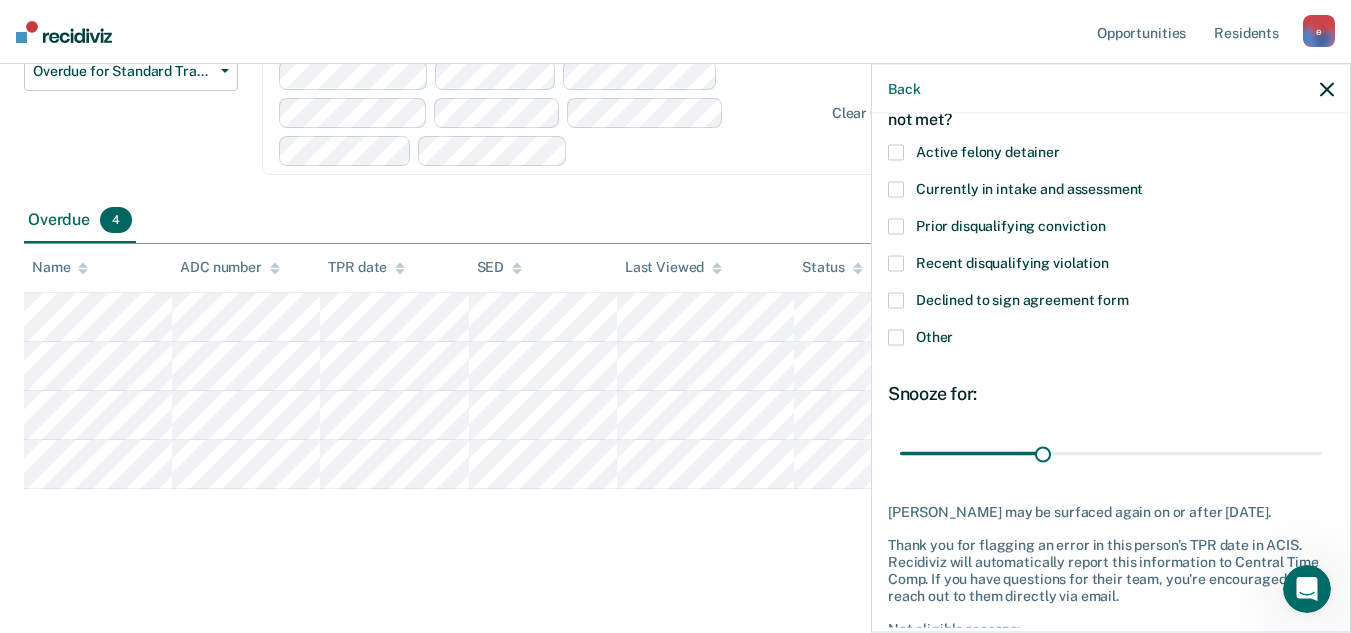 click on "Other" at bounding box center [1111, 340] 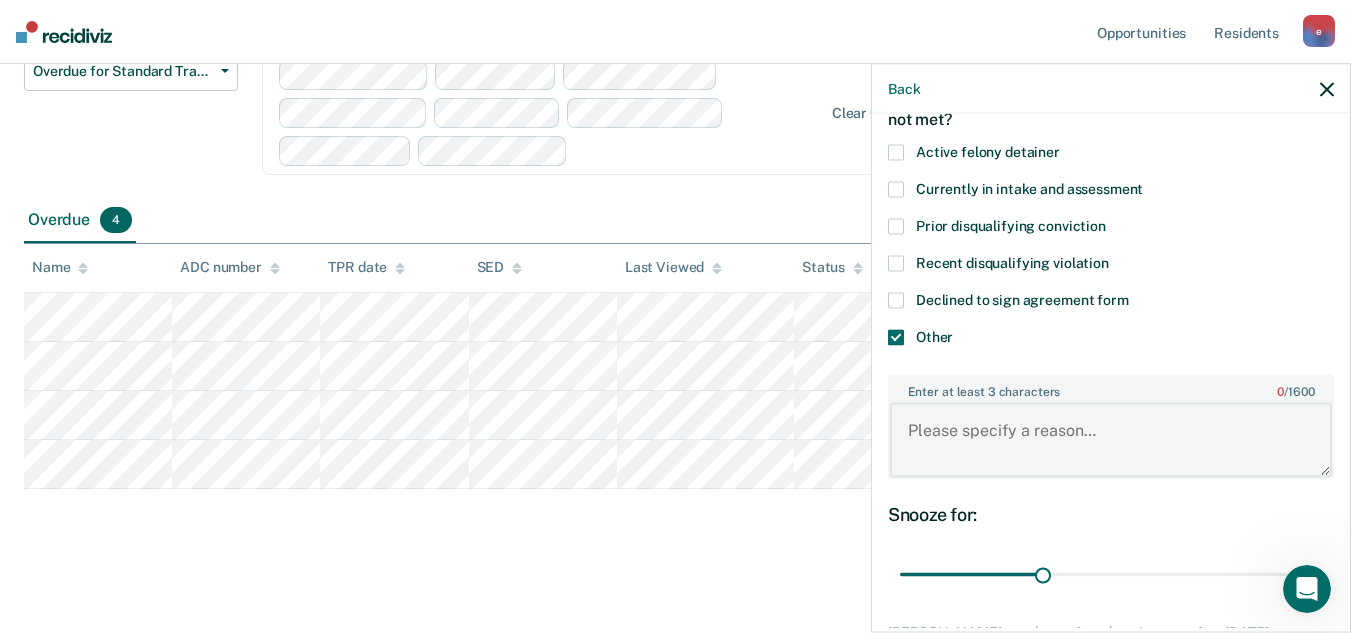 click on "Enter at least 3 characters 0  /  1600" at bounding box center (1111, 440) 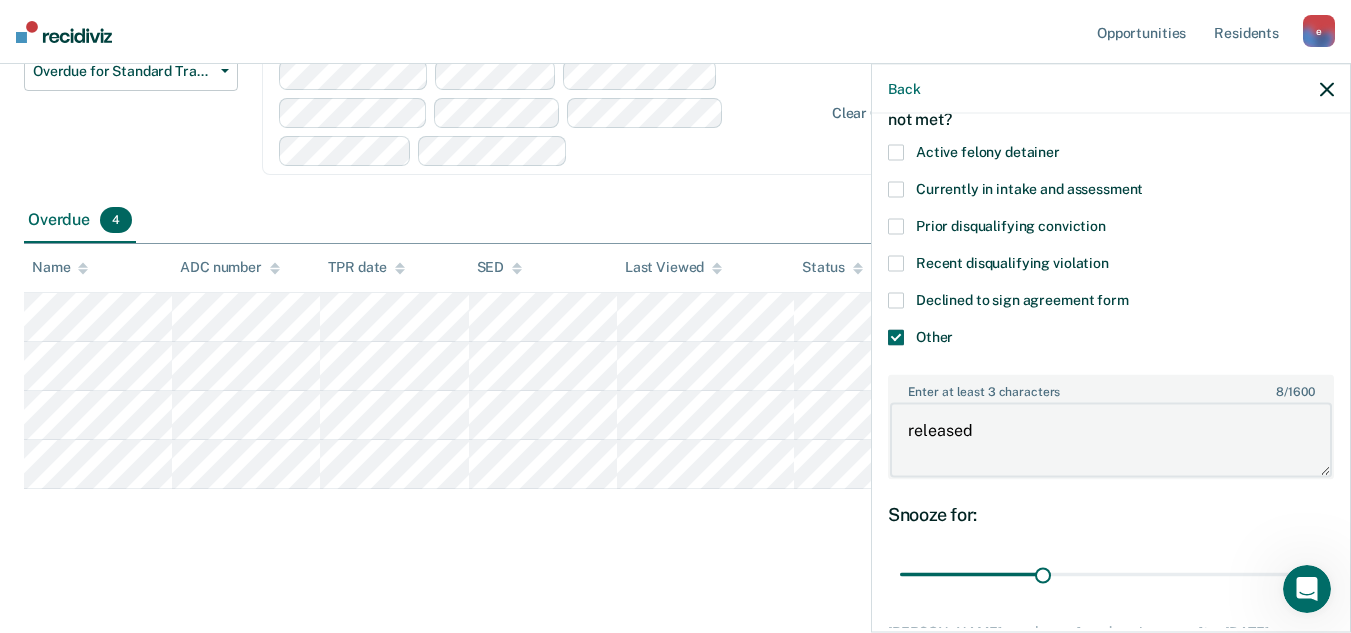 scroll, scrollTop: 343, scrollLeft: 0, axis: vertical 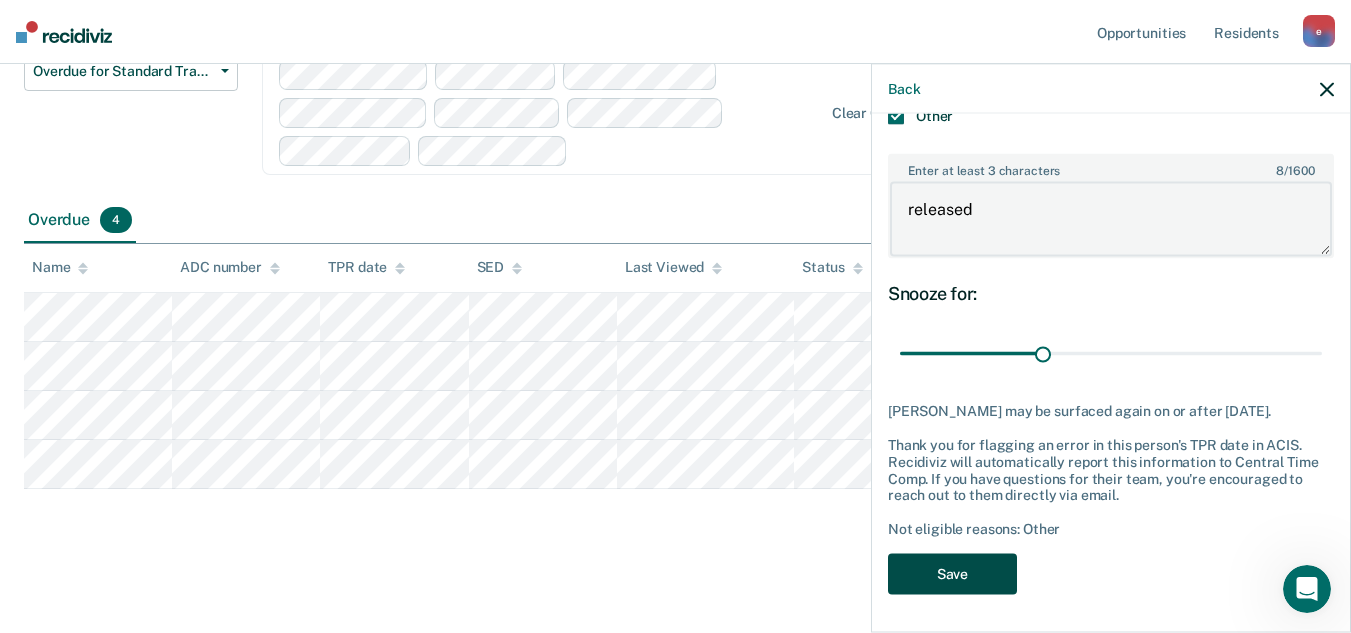 type on "released" 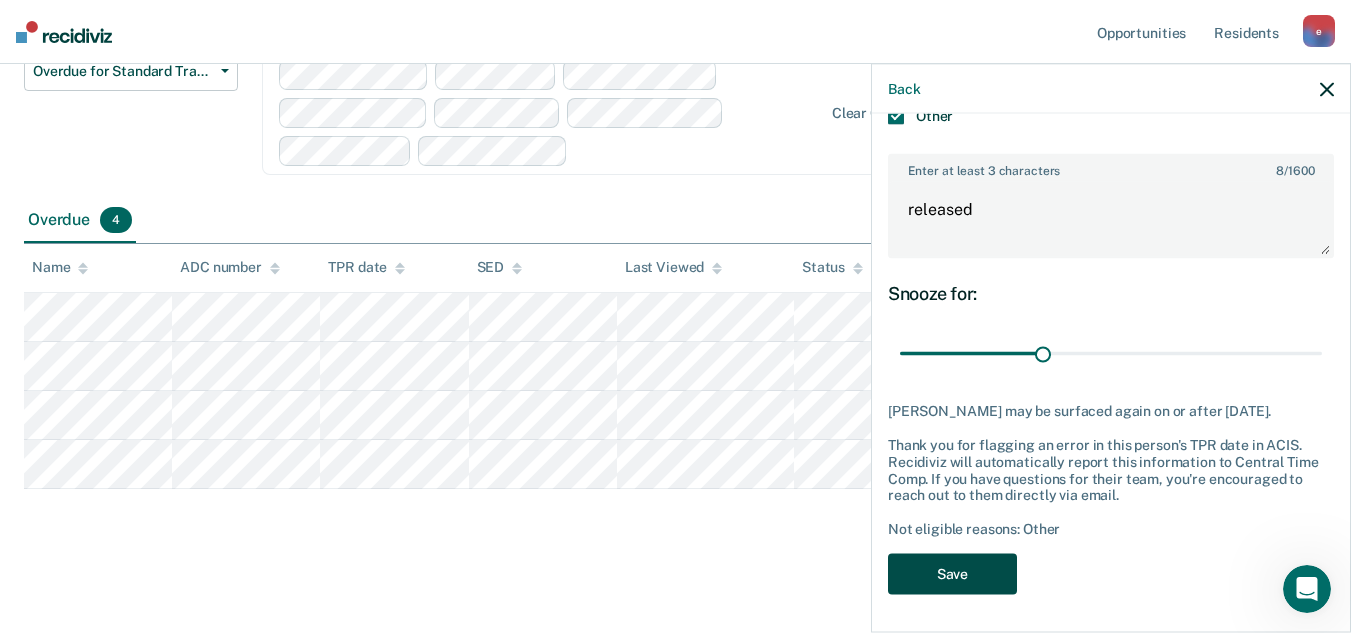drag, startPoint x: 981, startPoint y: 572, endPoint x: 981, endPoint y: 542, distance: 30 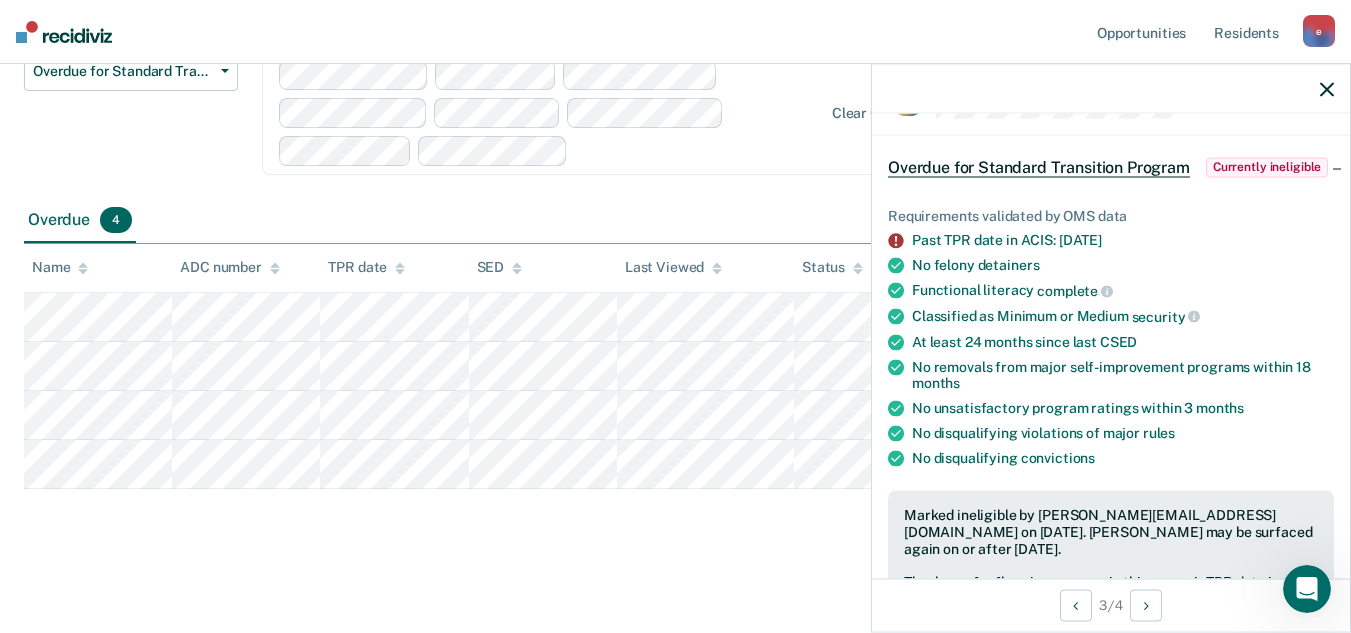 scroll, scrollTop: 43, scrollLeft: 0, axis: vertical 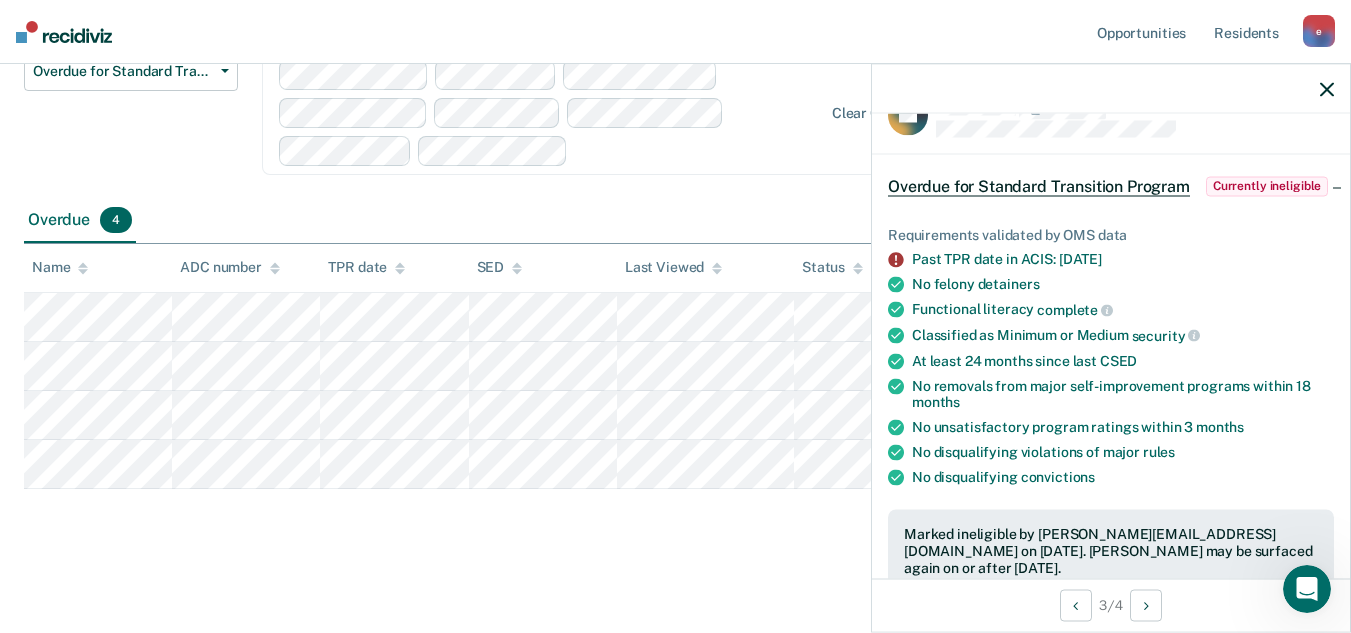 click 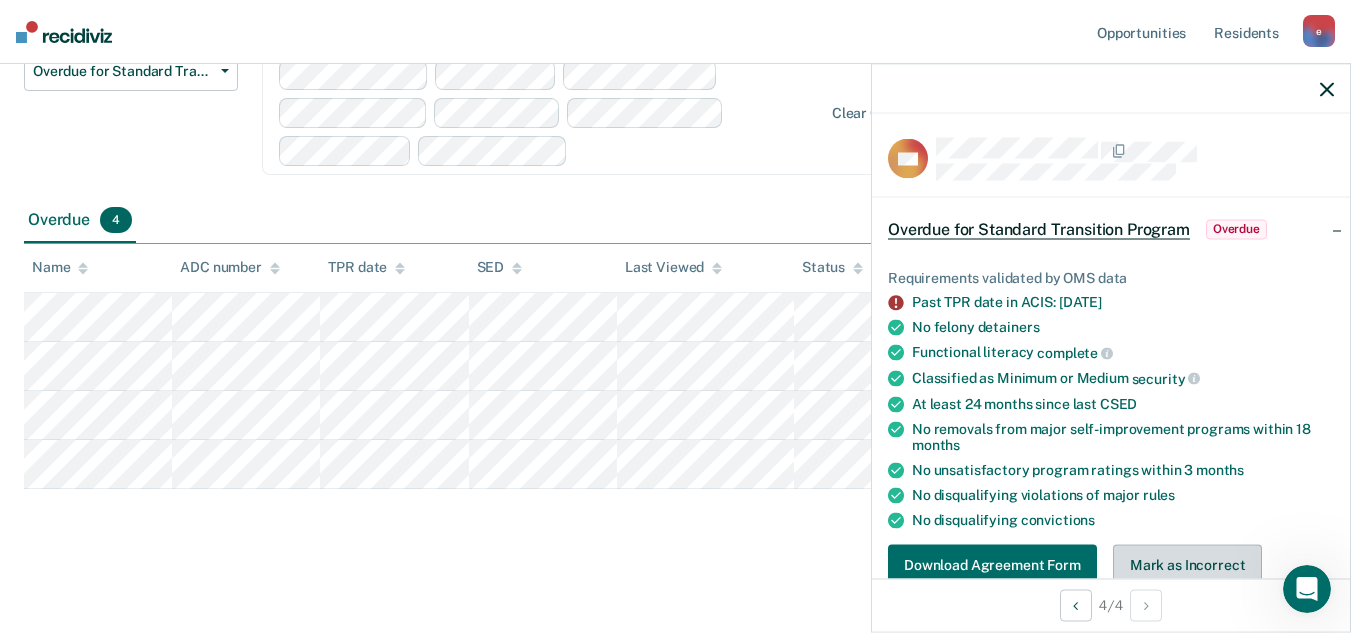 click on "Mark as Incorrect" at bounding box center (1188, 565) 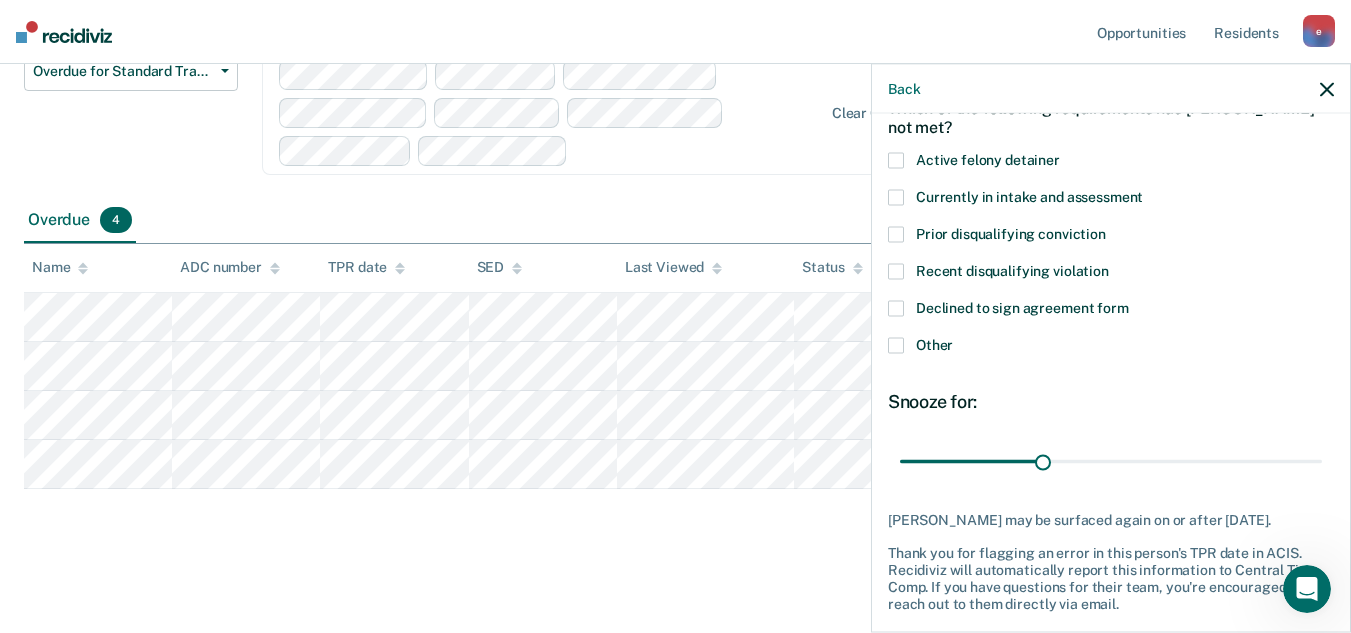 scroll, scrollTop: 239, scrollLeft: 0, axis: vertical 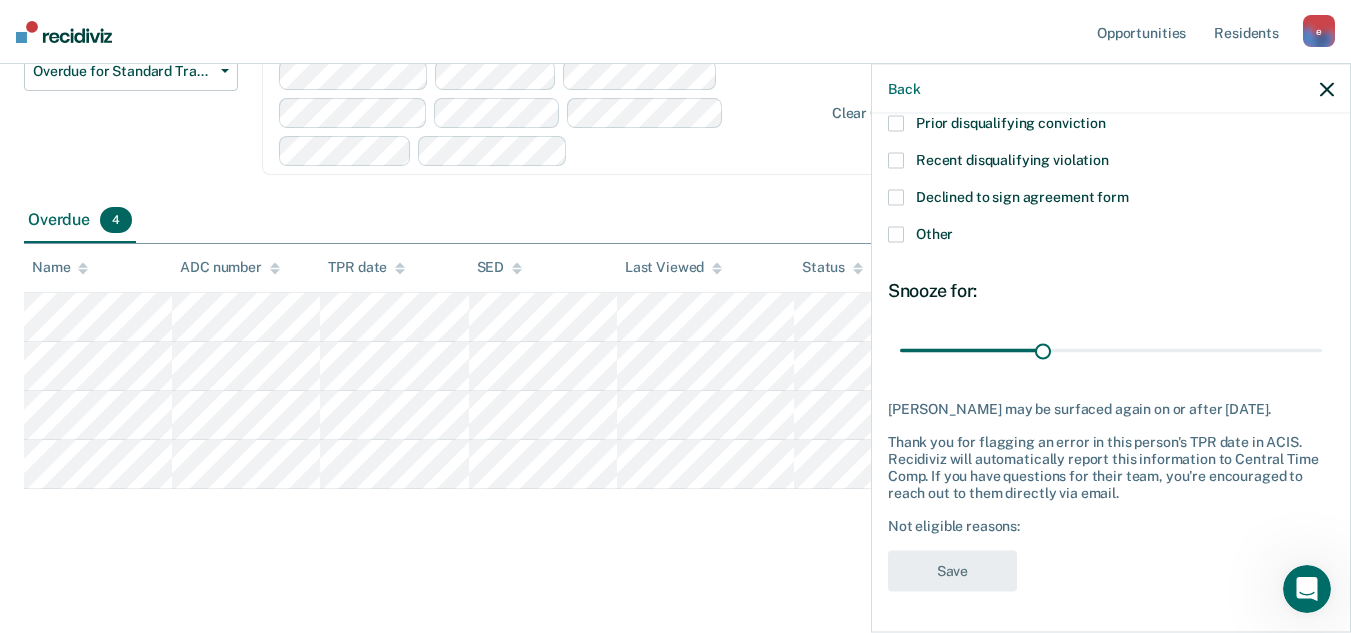 click at bounding box center [896, 235] 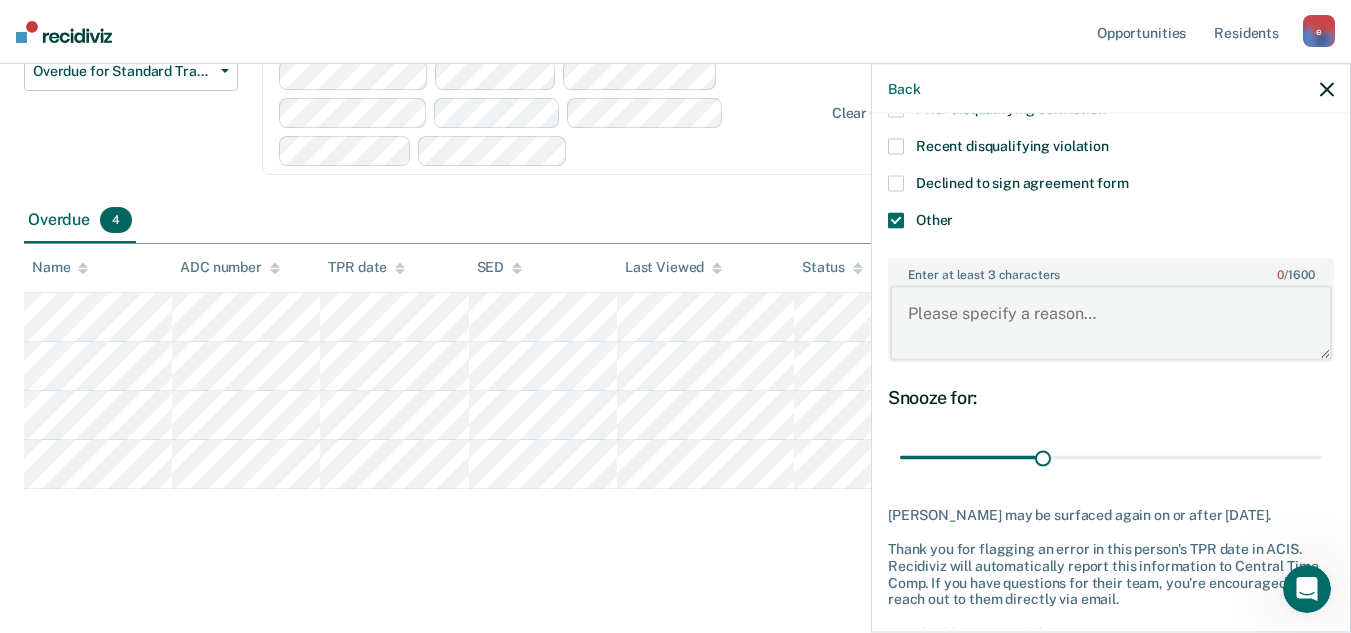 click on "Enter at least 3 characters 0  /  1600" at bounding box center (1111, 323) 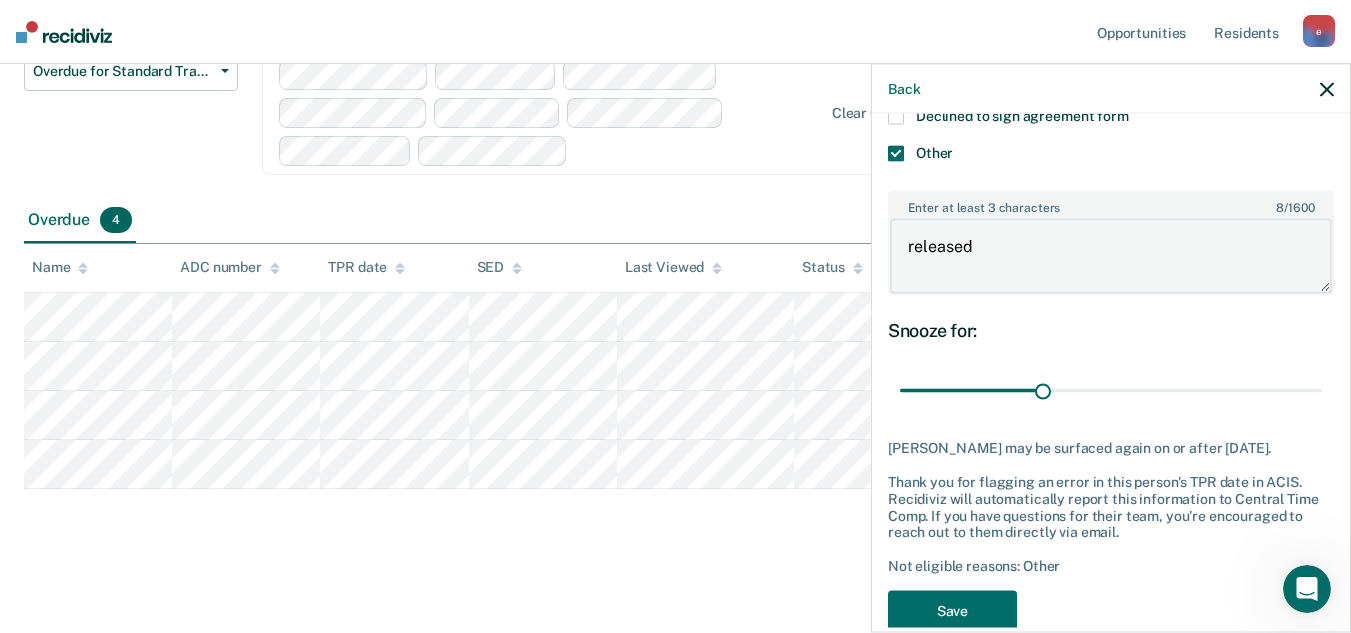 scroll, scrollTop: 360, scrollLeft: 0, axis: vertical 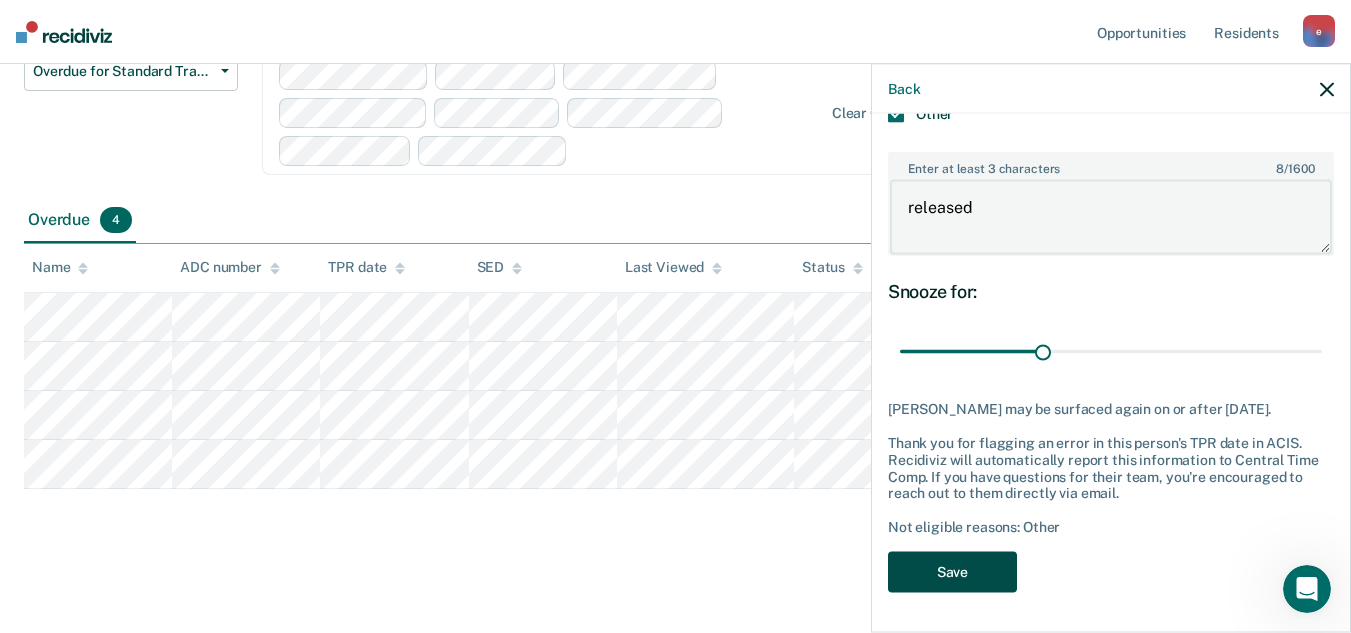 type on "released" 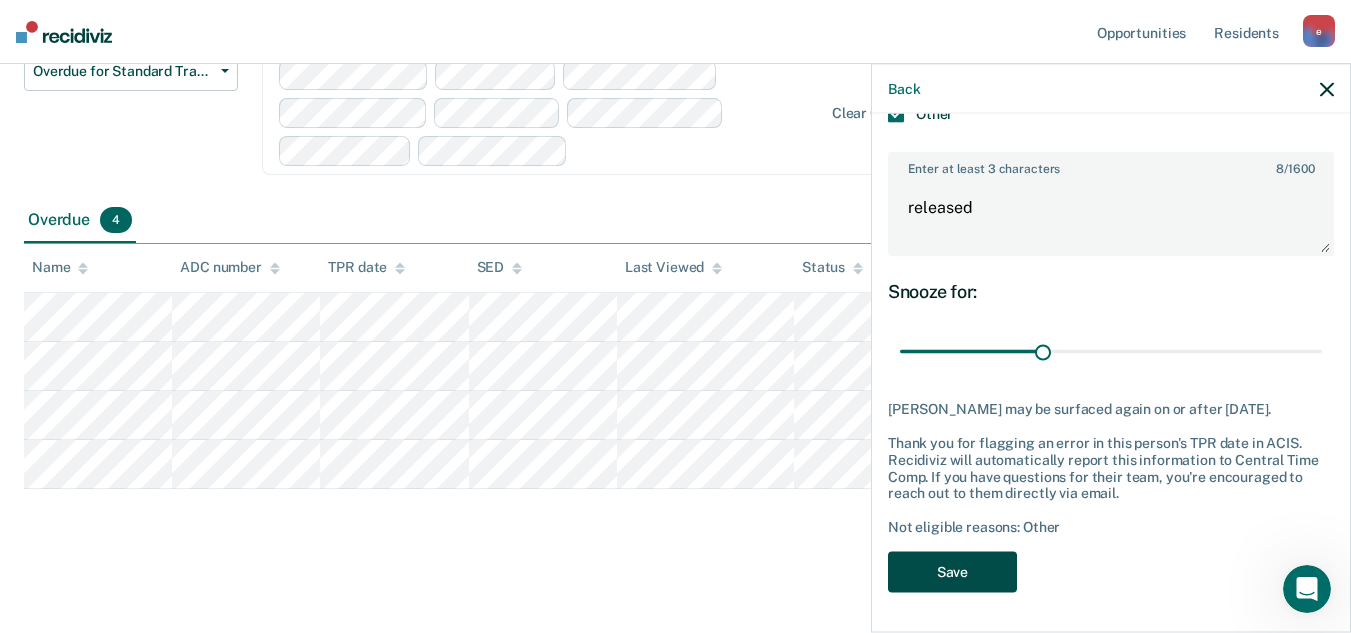 drag, startPoint x: 962, startPoint y: 563, endPoint x: 936, endPoint y: 538, distance: 36.069378 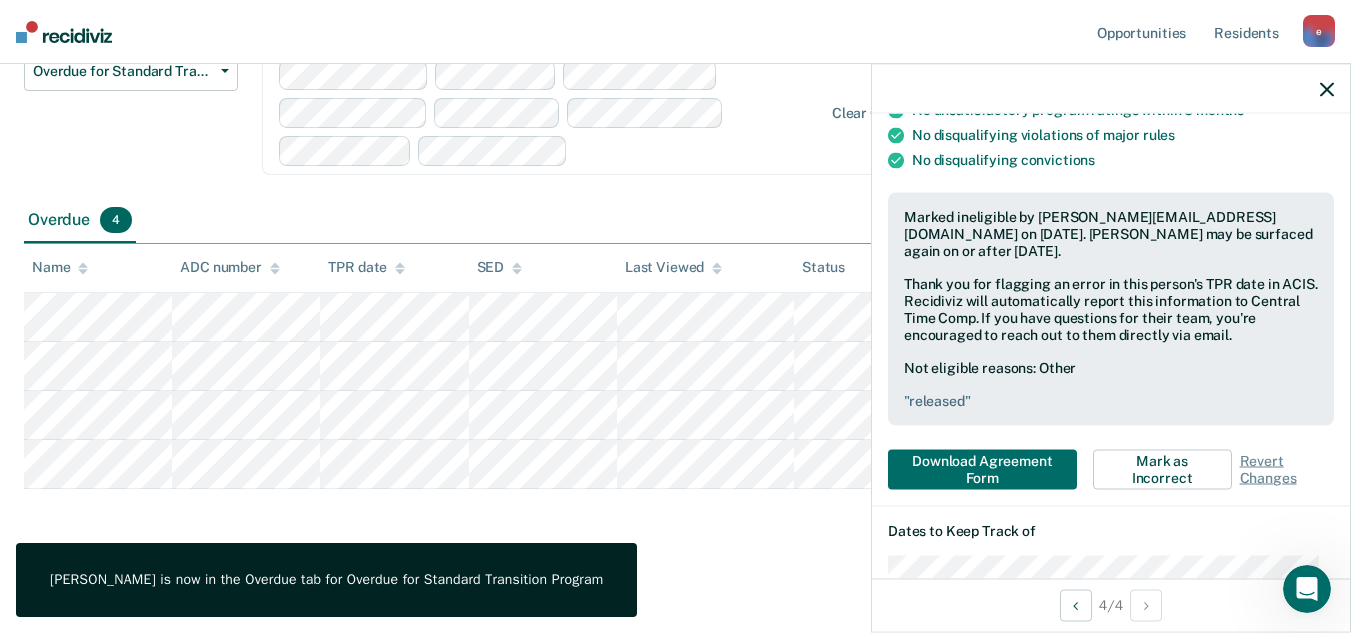 click 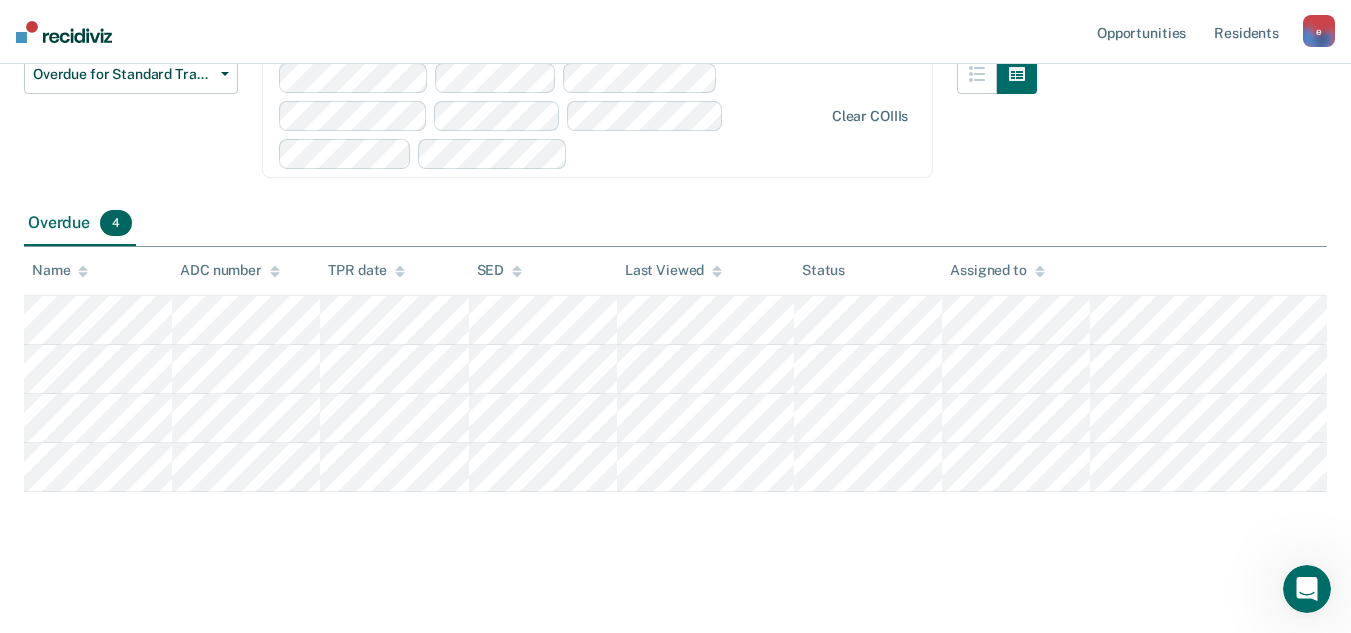 scroll, scrollTop: 214, scrollLeft: 0, axis: vertical 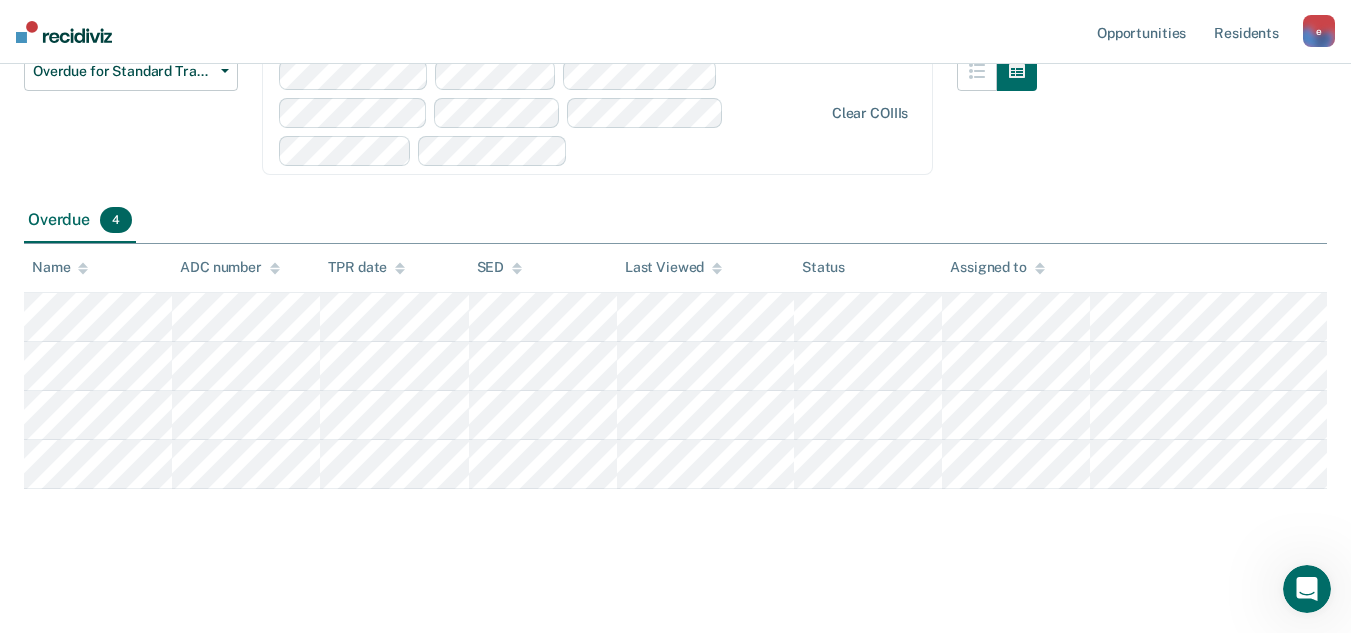 click on "Overdue 4" at bounding box center (80, 221) 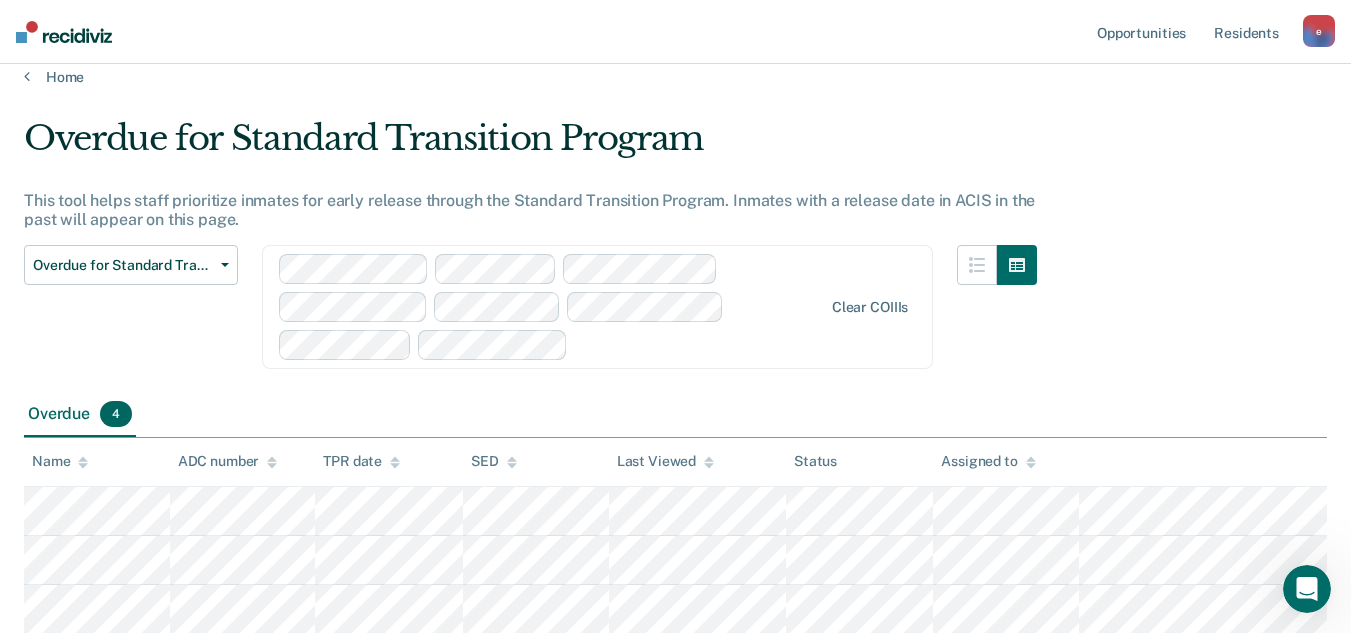scroll, scrollTop: 0, scrollLeft: 0, axis: both 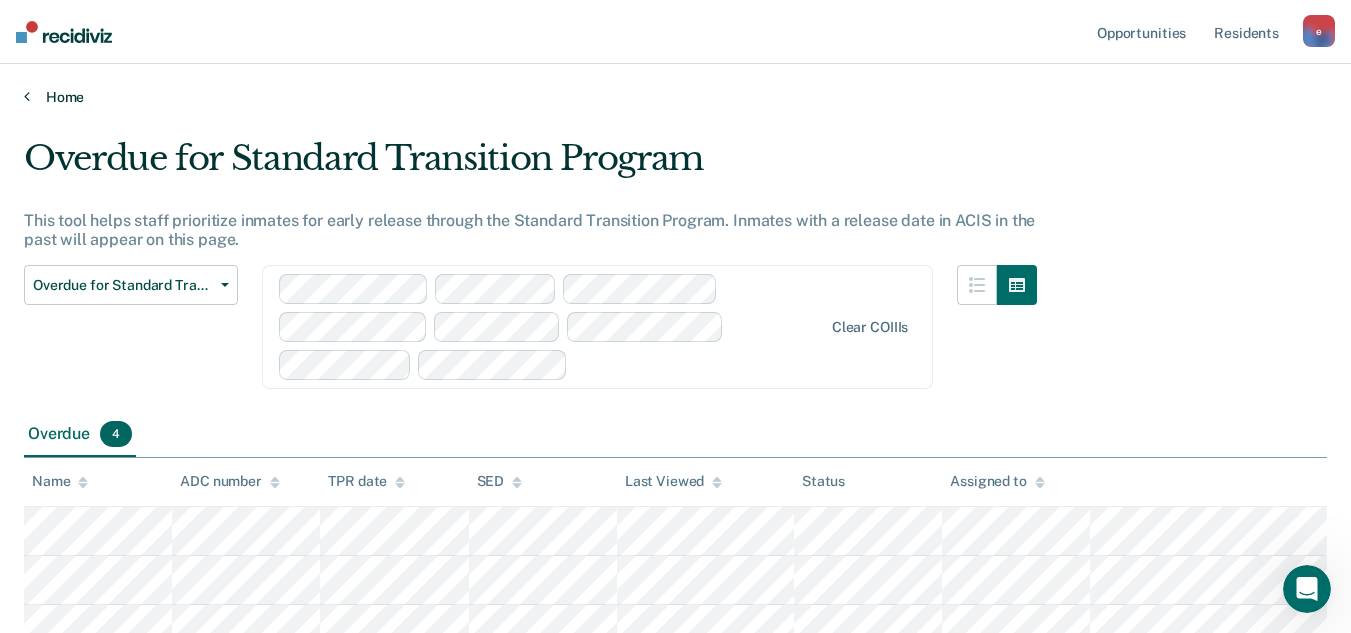 click on "Home" at bounding box center (675, 97) 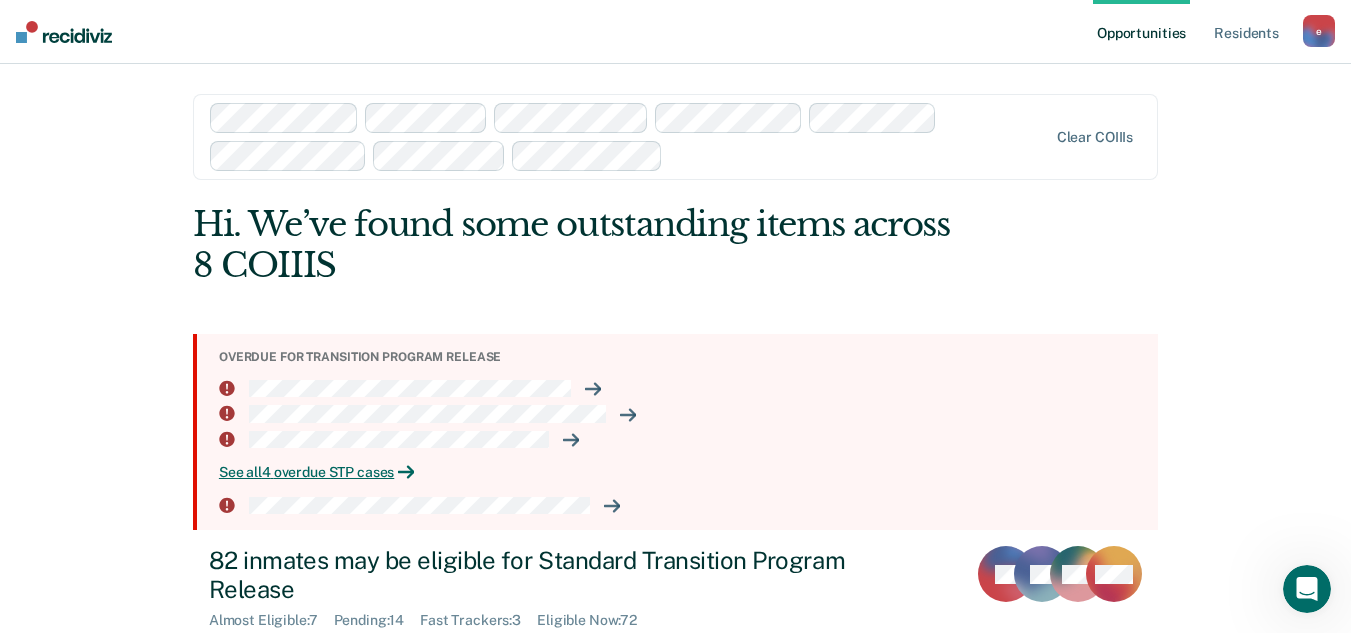 scroll, scrollTop: 0, scrollLeft: 0, axis: both 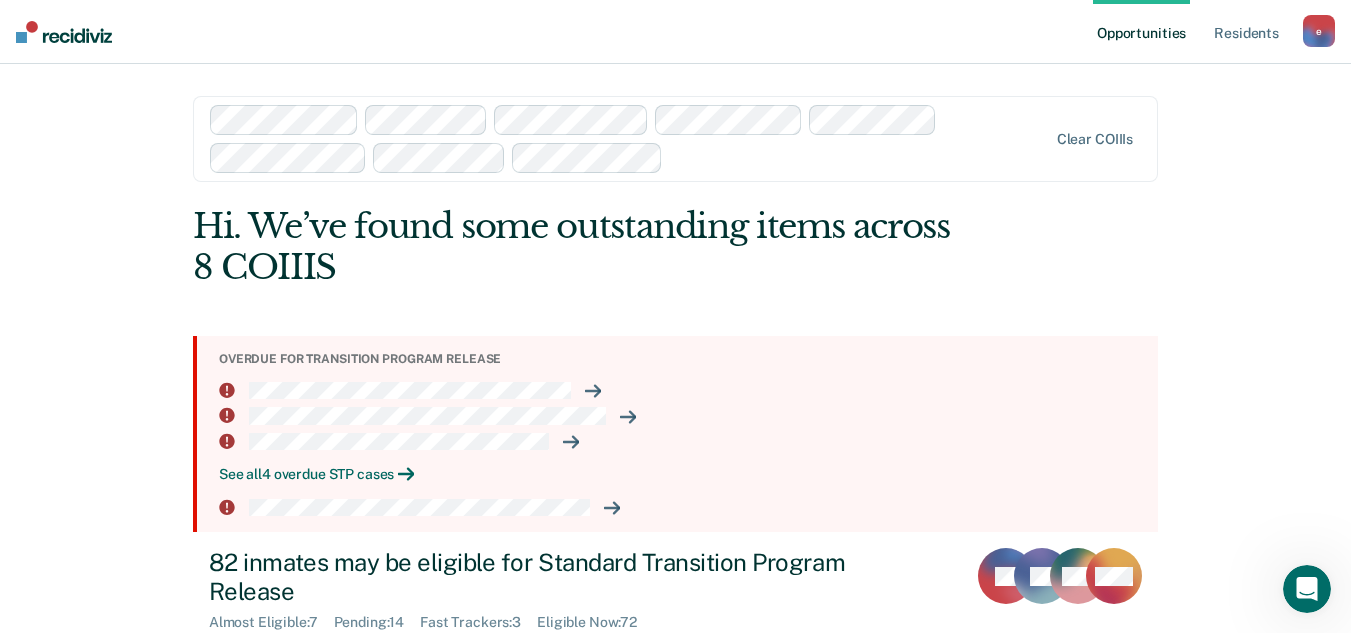 click on "See all  4   overdue STP cases" at bounding box center [680, 474] 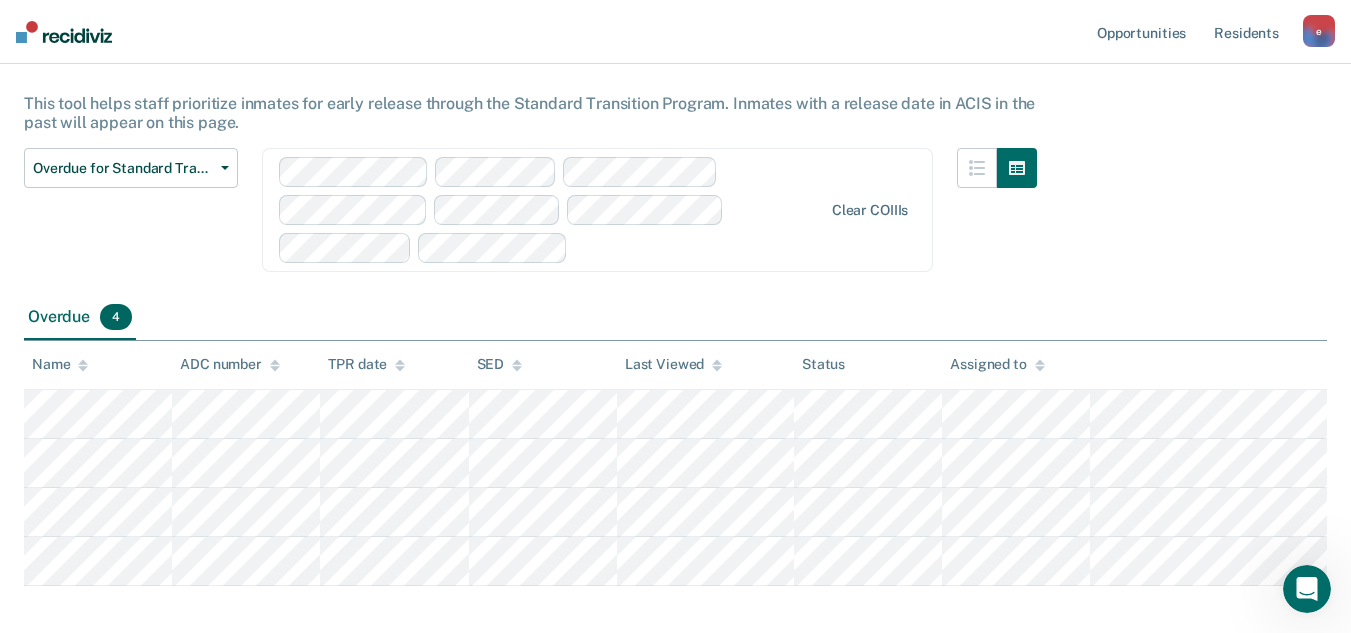 scroll, scrollTop: 0, scrollLeft: 0, axis: both 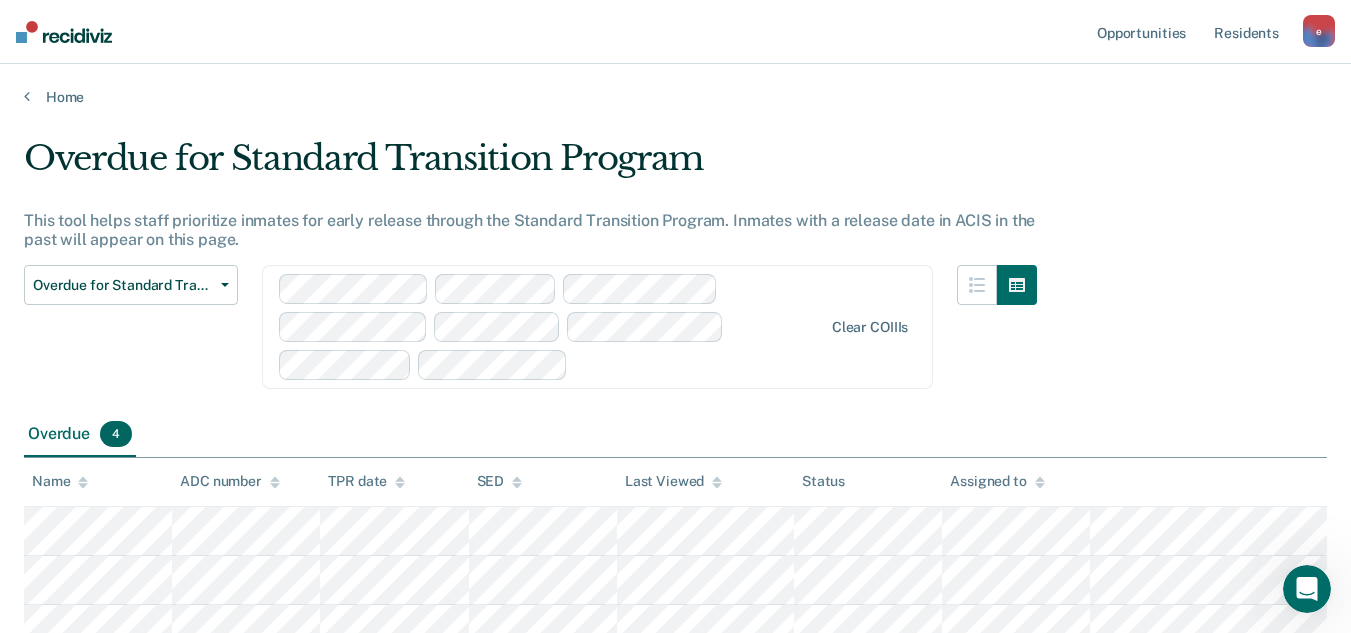 click on "Overdue 4" at bounding box center (80, 435) 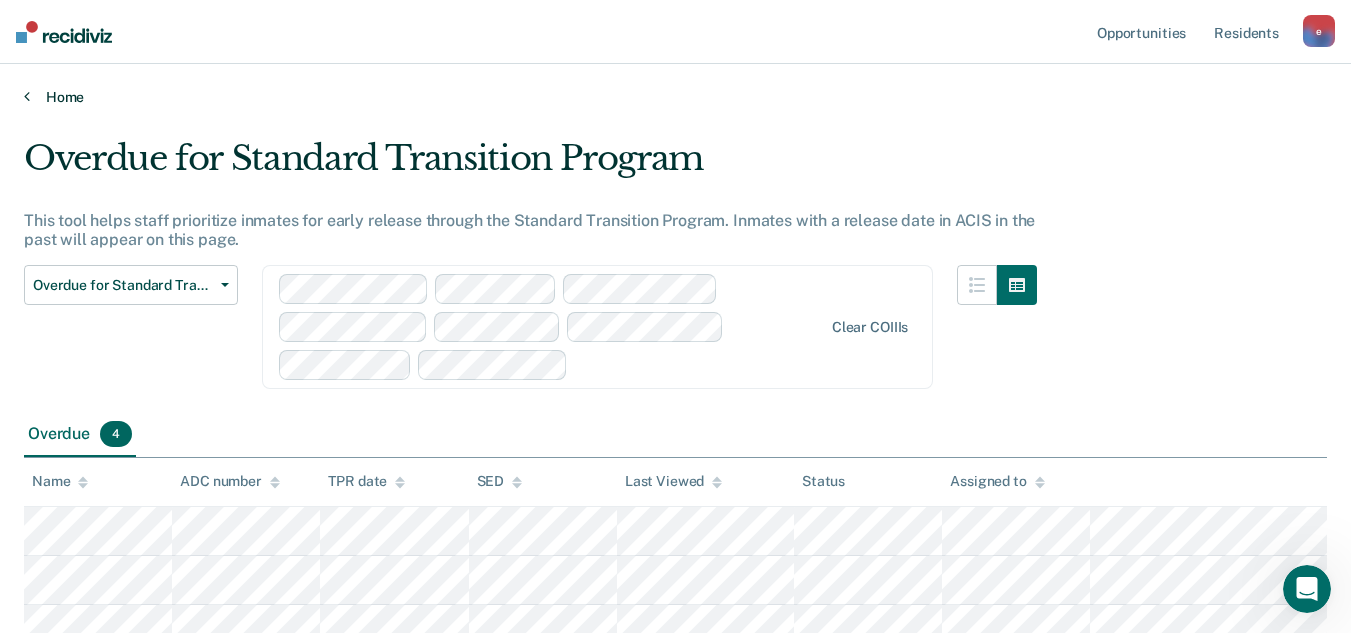 click on "Home" at bounding box center (675, 97) 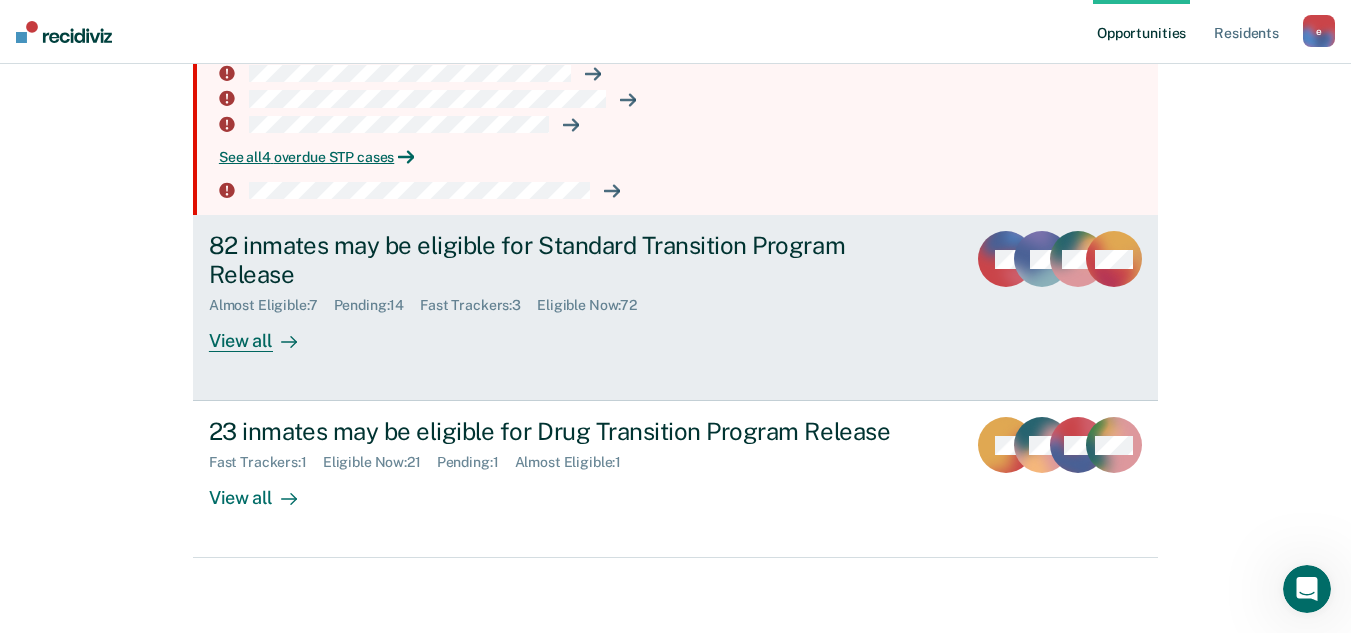 scroll, scrollTop: 322, scrollLeft: 0, axis: vertical 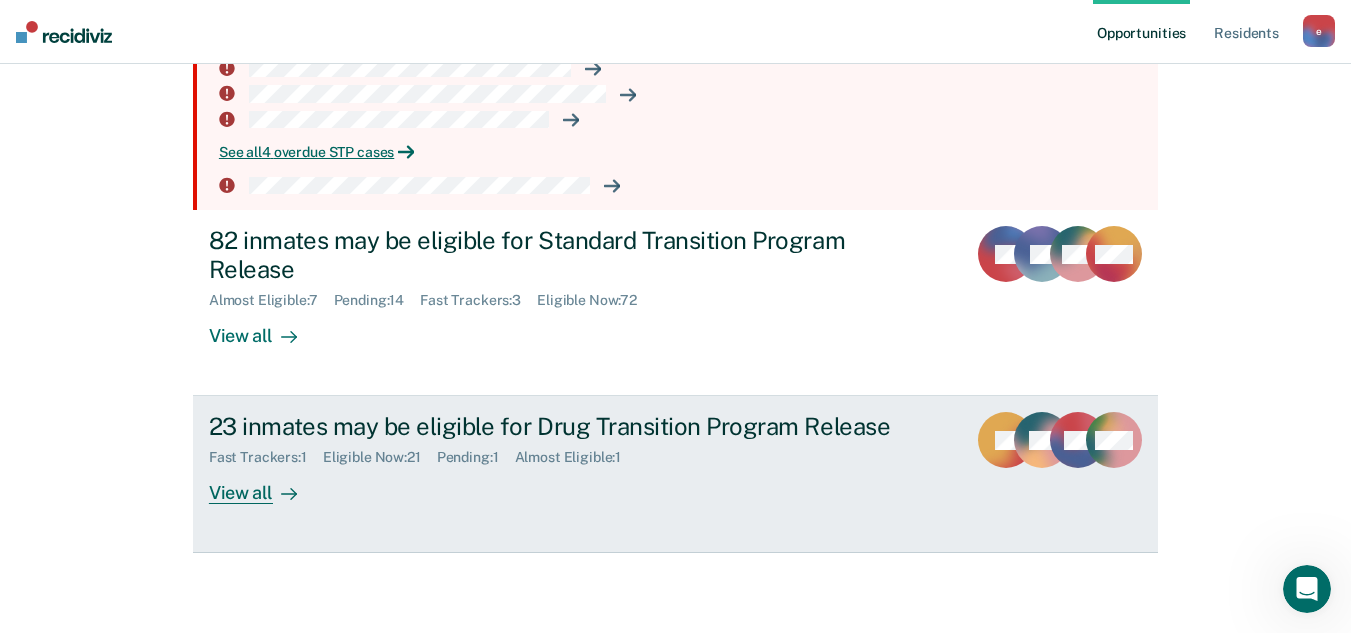 click on "View all" at bounding box center [265, 485] 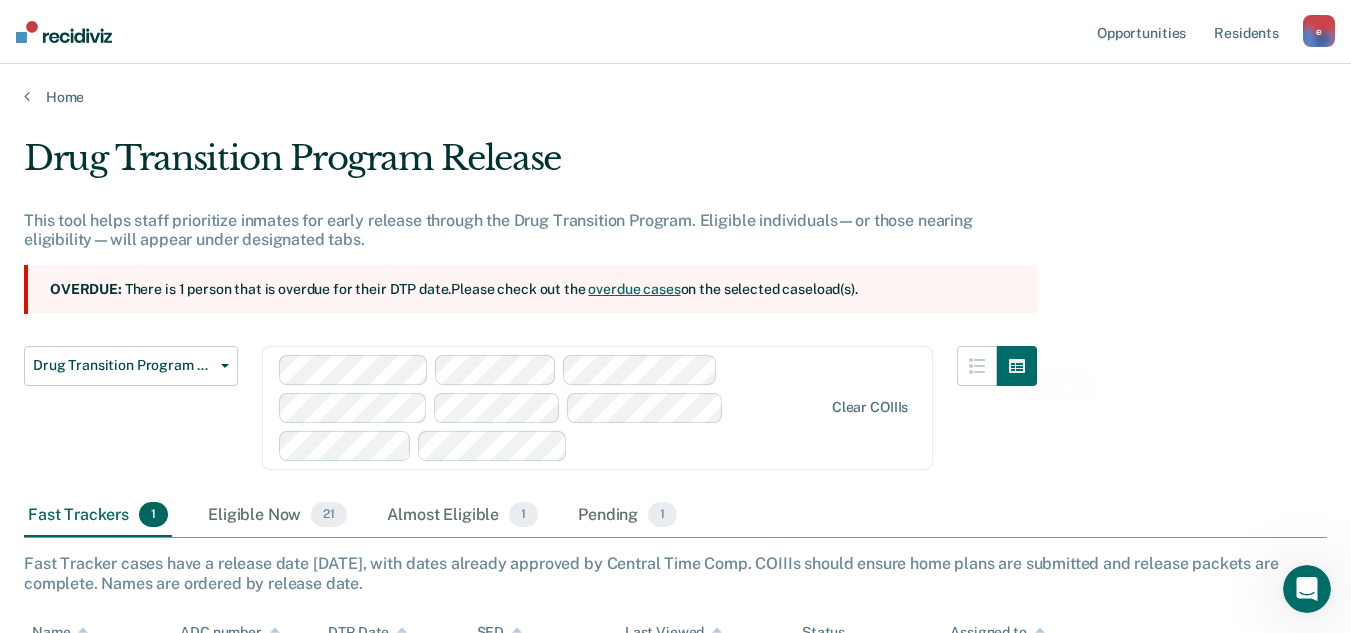 scroll, scrollTop: 218, scrollLeft: 0, axis: vertical 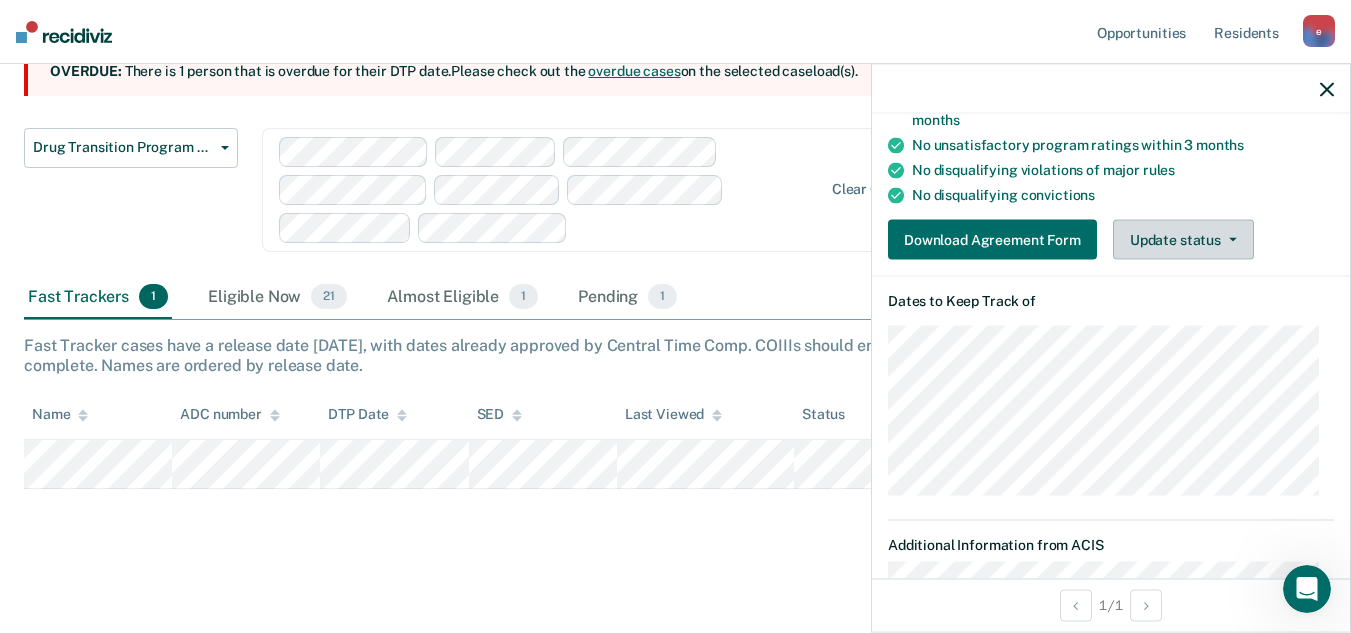 click on "Update status" at bounding box center [1183, 240] 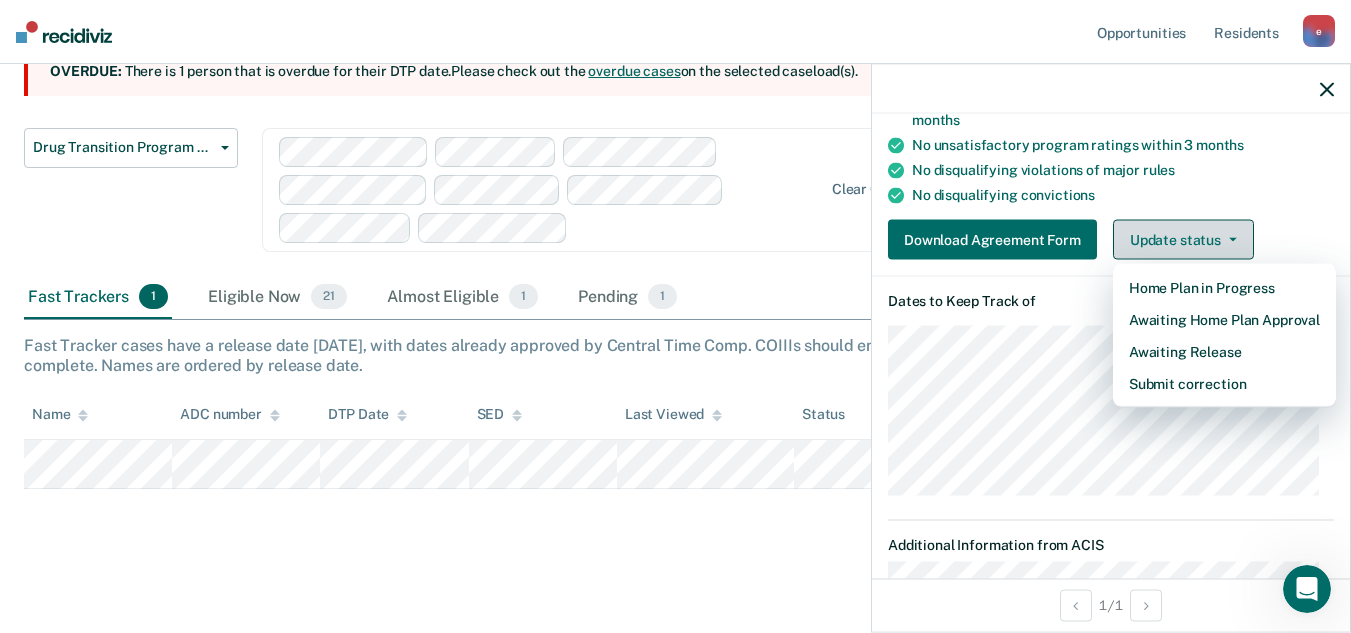 click on "Update status" at bounding box center (1183, 240) 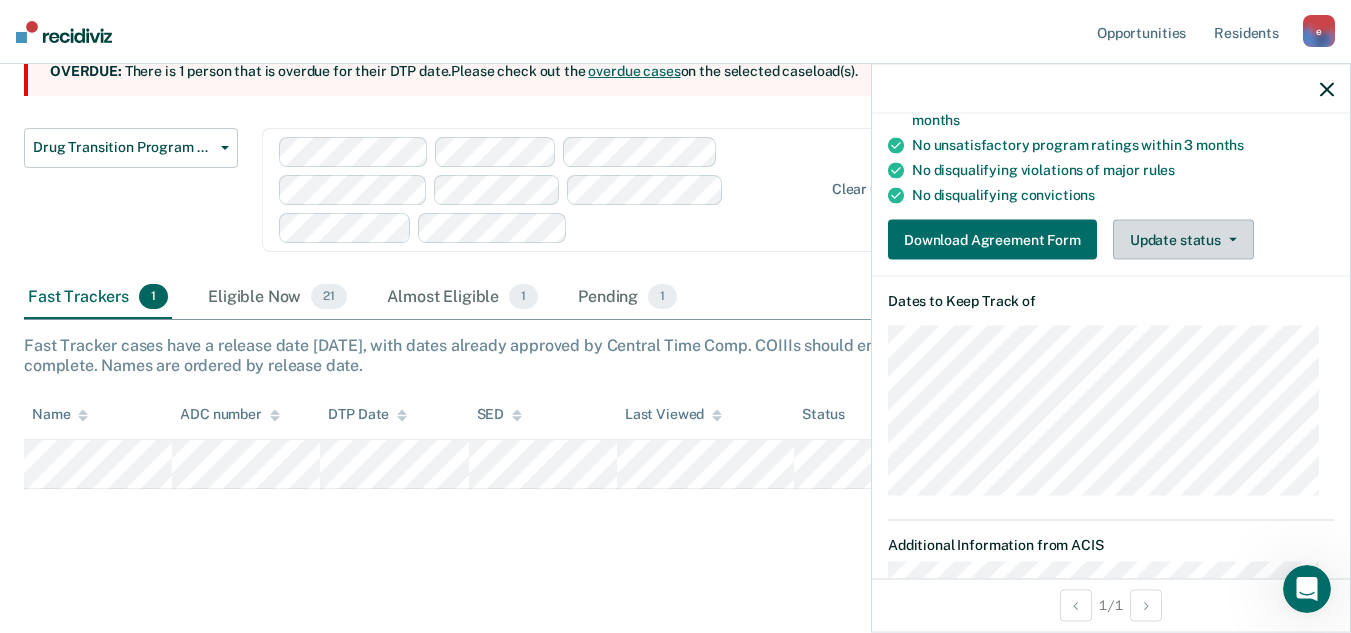 click on "Update status" at bounding box center (1183, 240) 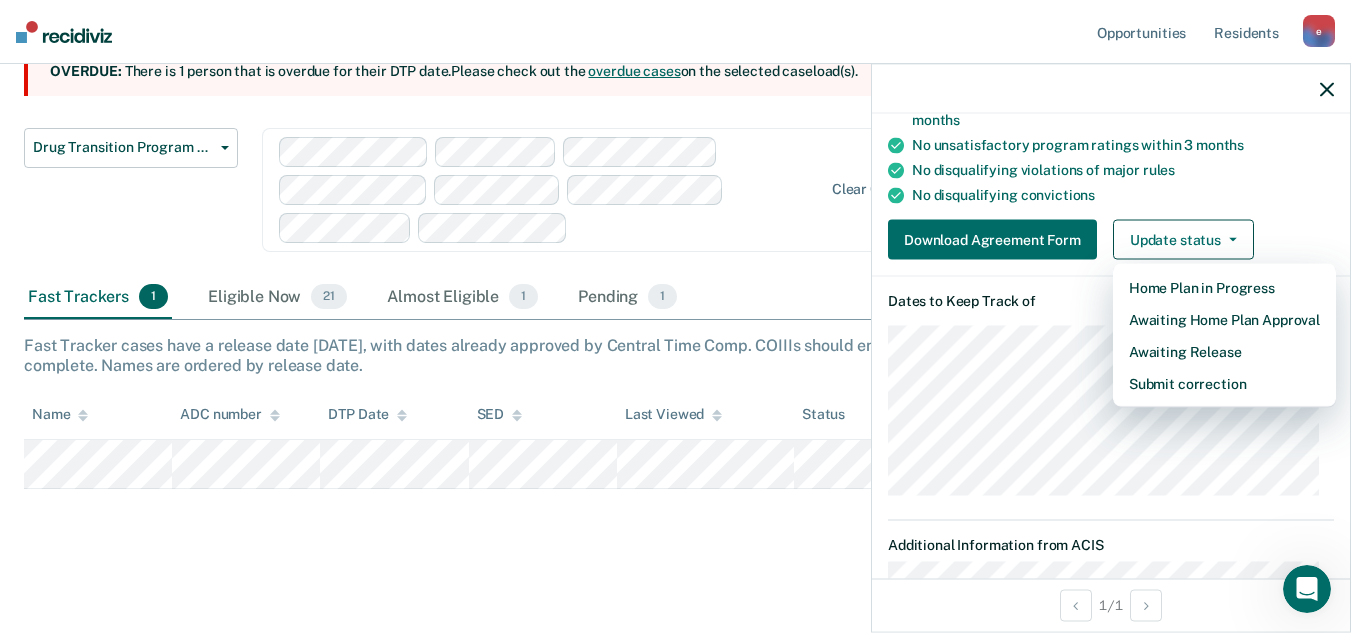 click on "No disqualifying   convictions" at bounding box center (1123, 195) 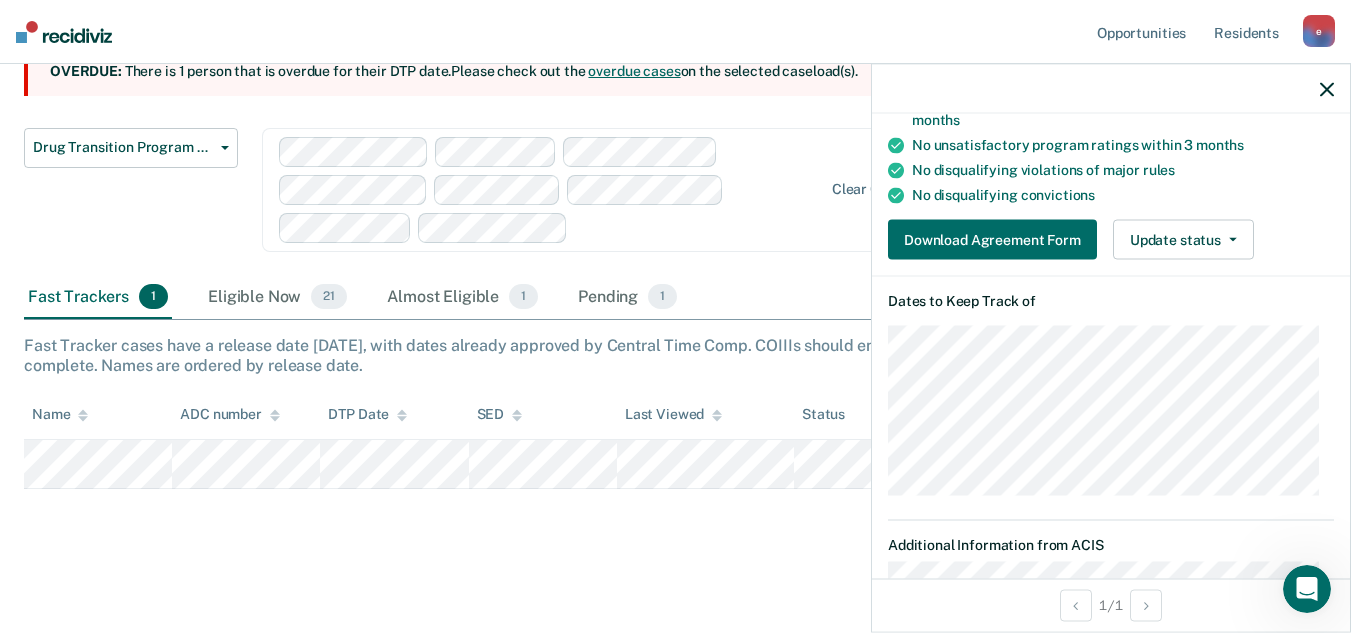 scroll, scrollTop: 0, scrollLeft: 0, axis: both 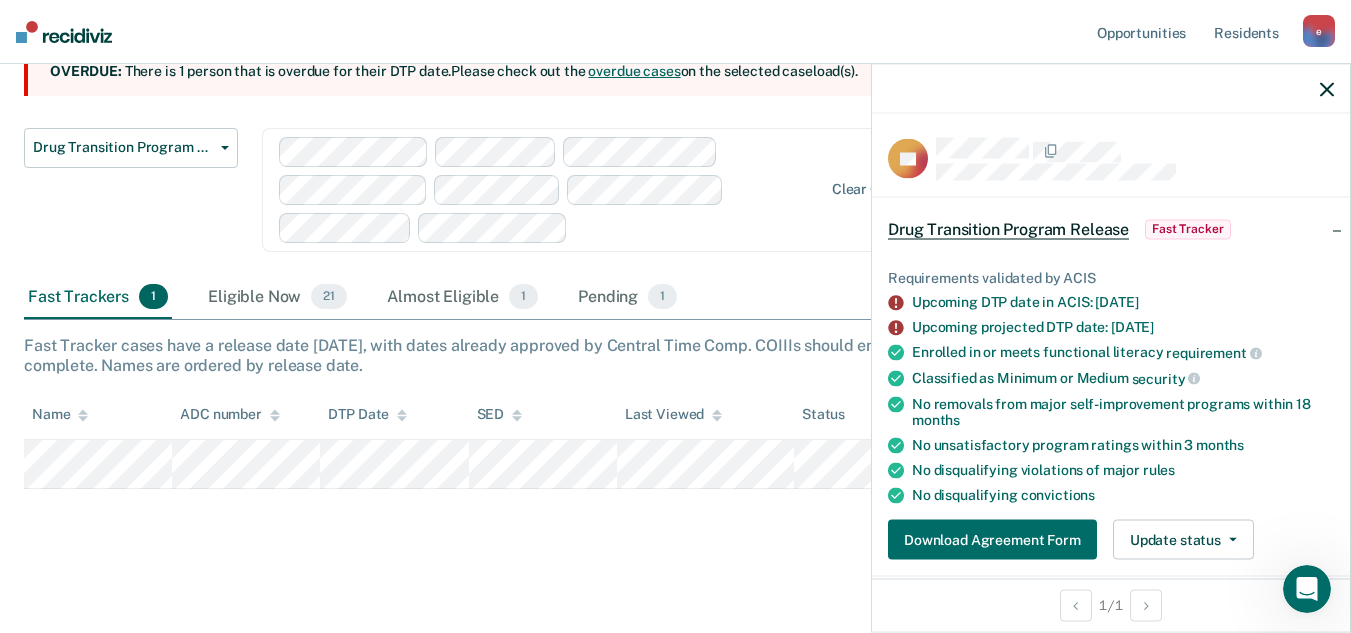 click on "Fast Tracker" at bounding box center (1188, 229) 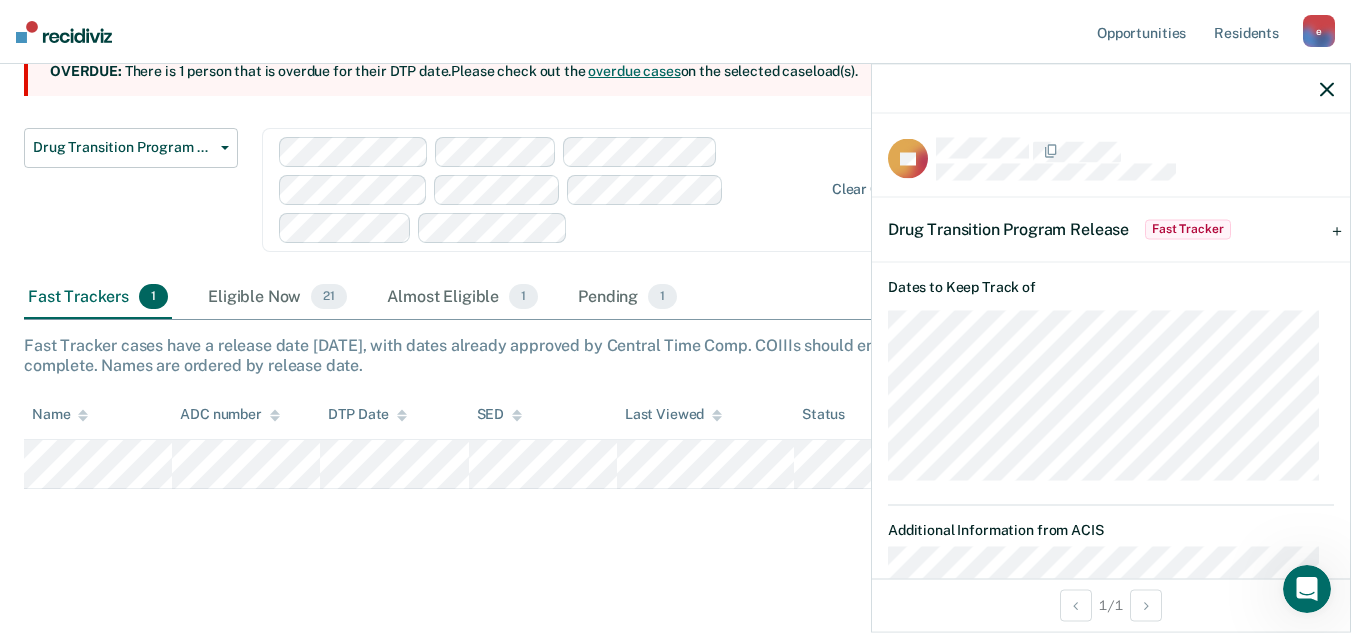 click on "Fast Tracker" at bounding box center [1188, 229] 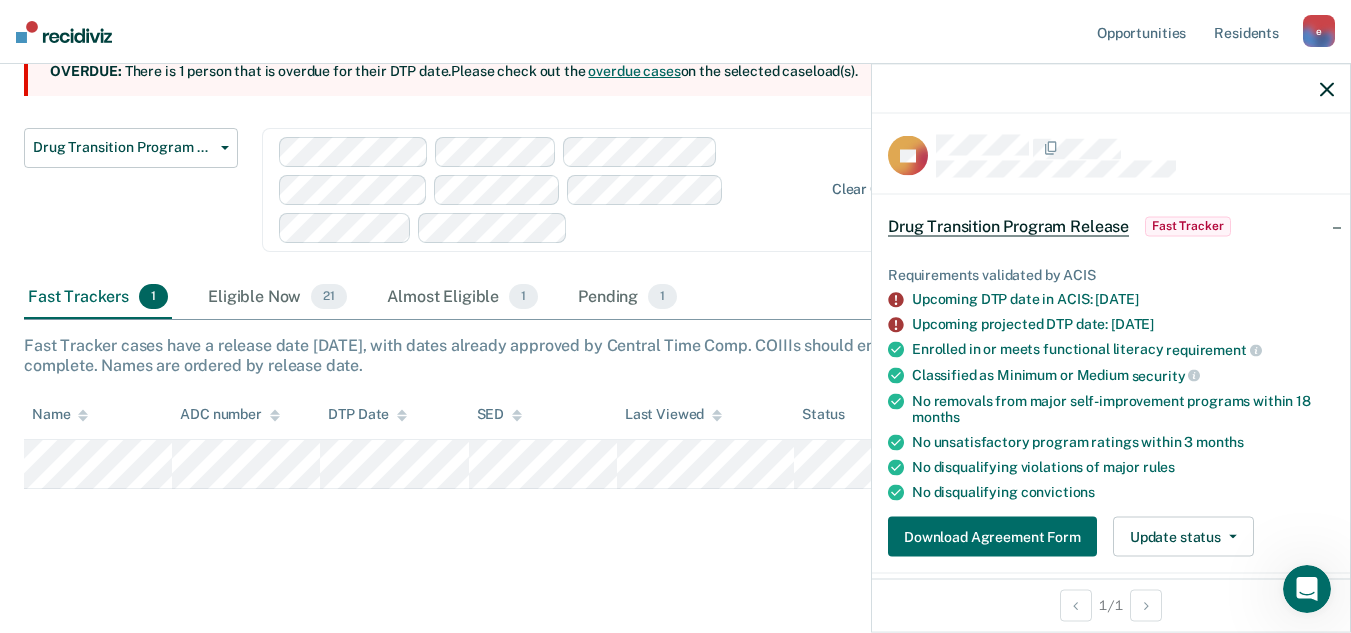 scroll, scrollTop: 0, scrollLeft: 0, axis: both 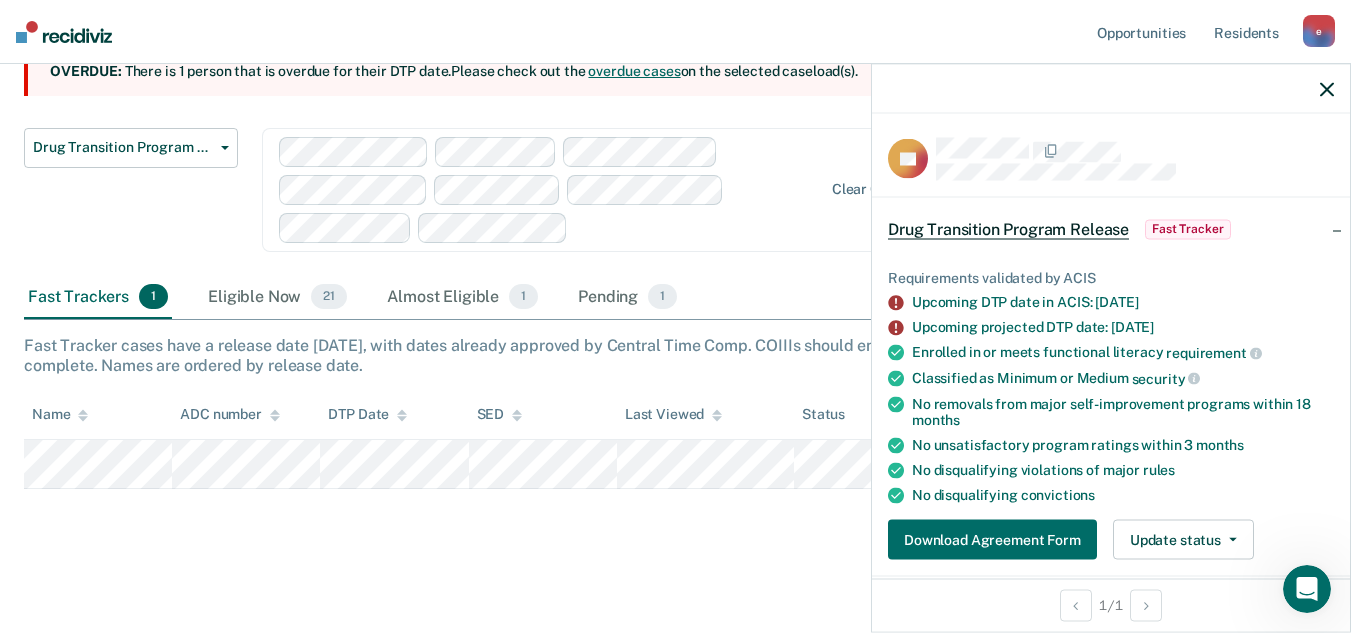 click on "Fast Tracker" at bounding box center (1188, 229) 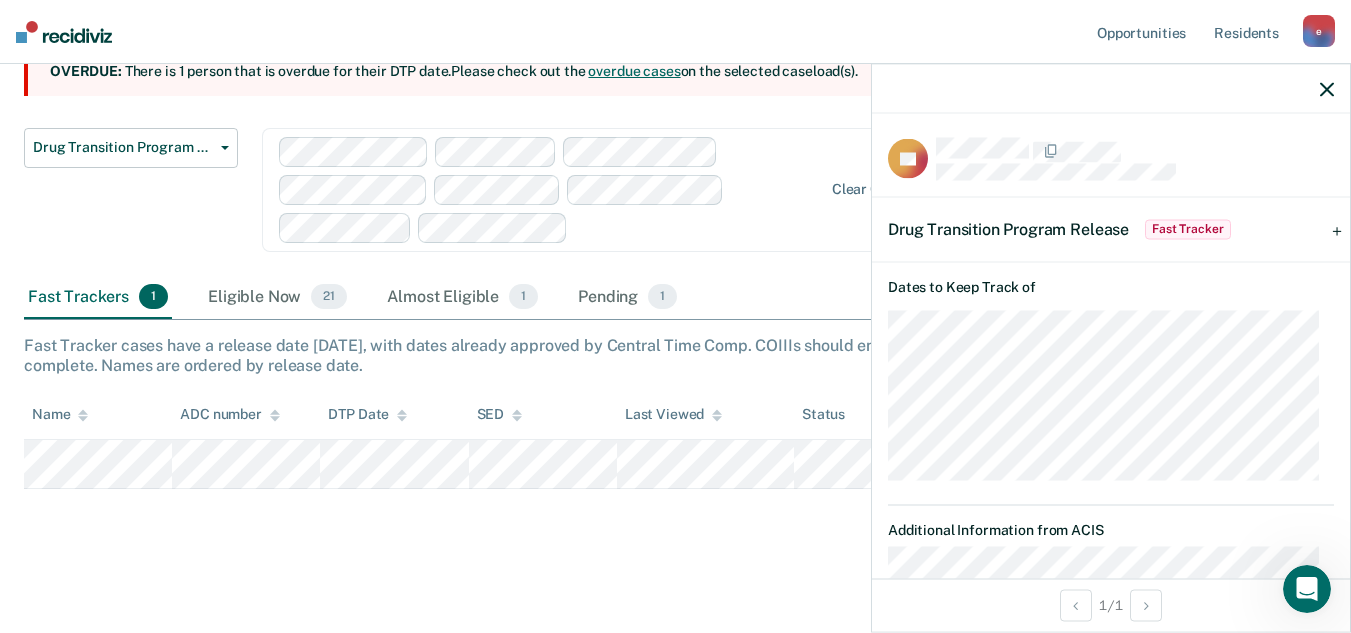click on "Drug Transition Program Release" at bounding box center (1008, 228) 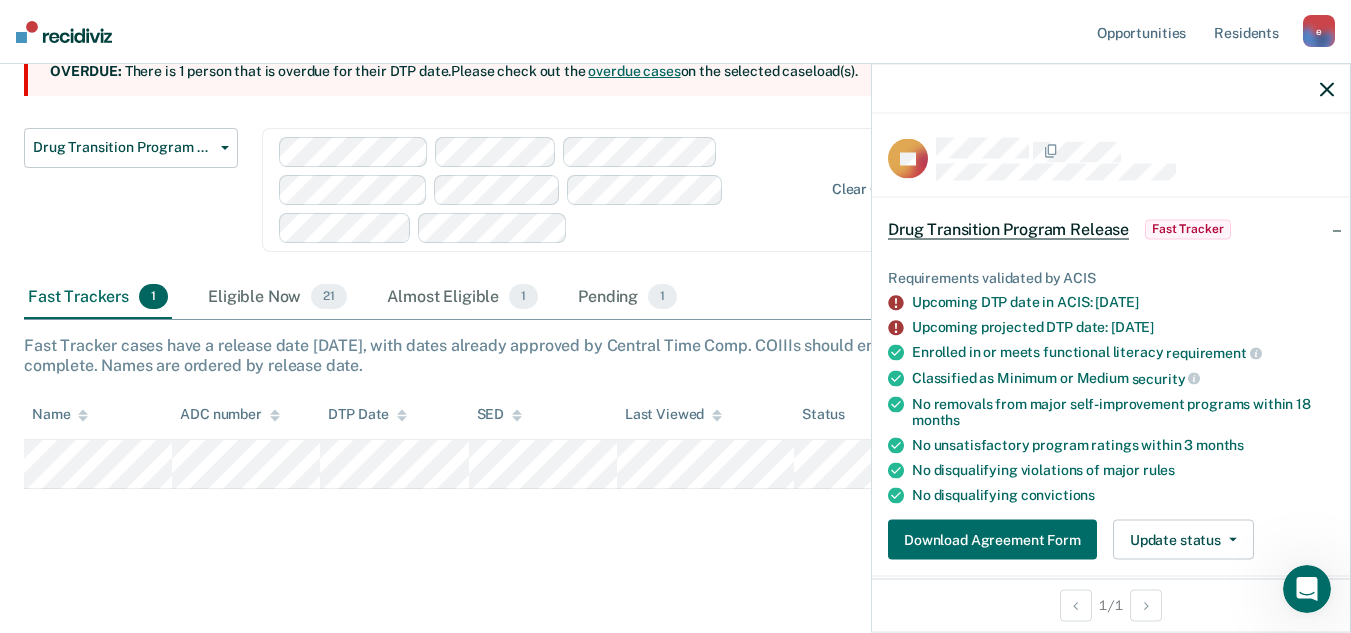 click on "Upcoming projected DTP date: [DATE]" at bounding box center (1123, 327) 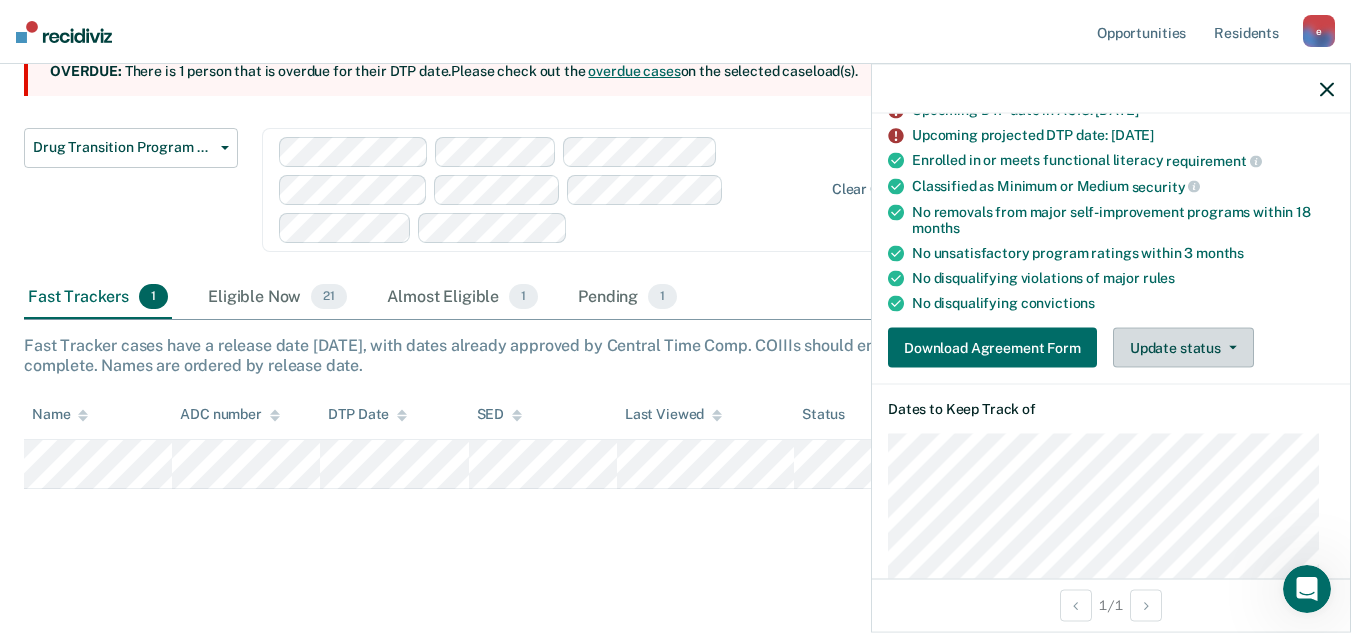 scroll, scrollTop: 200, scrollLeft: 0, axis: vertical 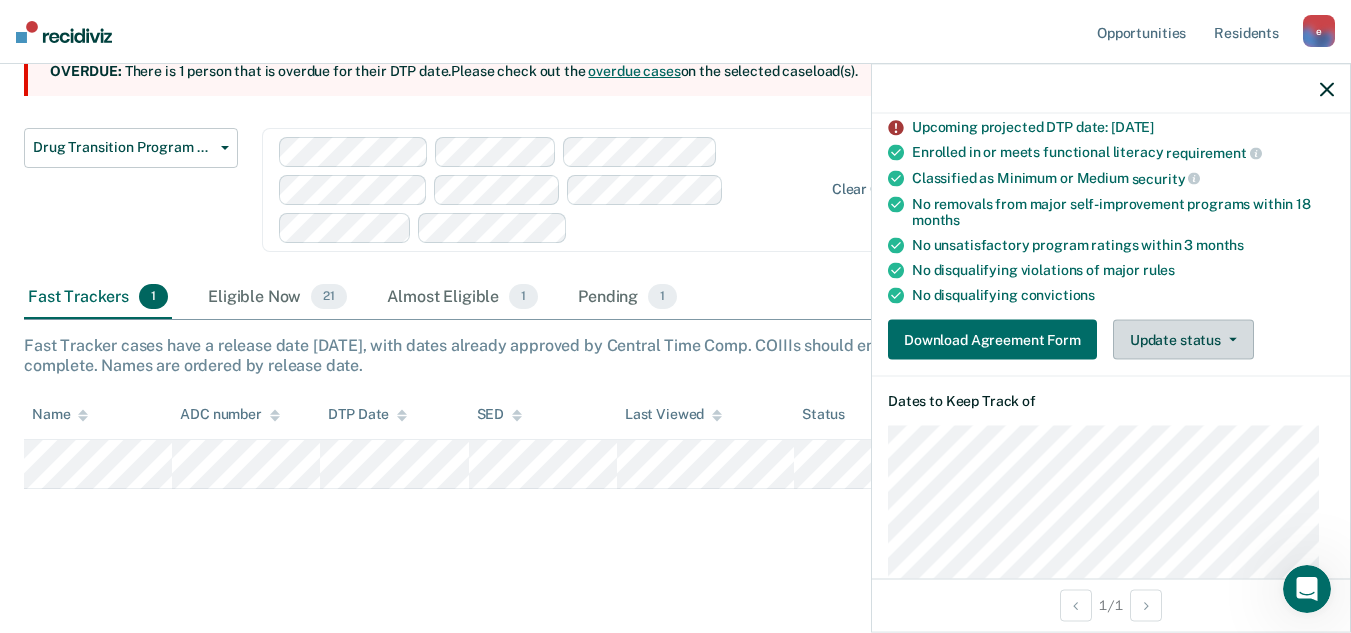 click on "Update status" at bounding box center [1183, 340] 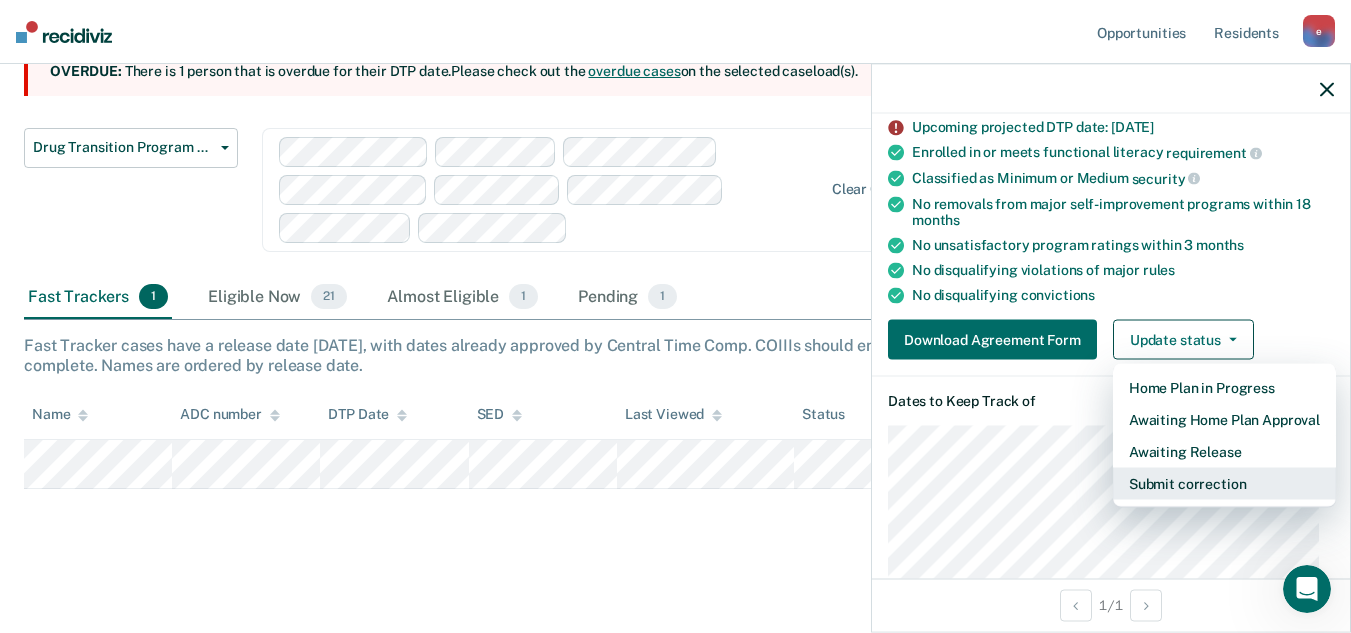 click on "Submit correction" at bounding box center (1224, 484) 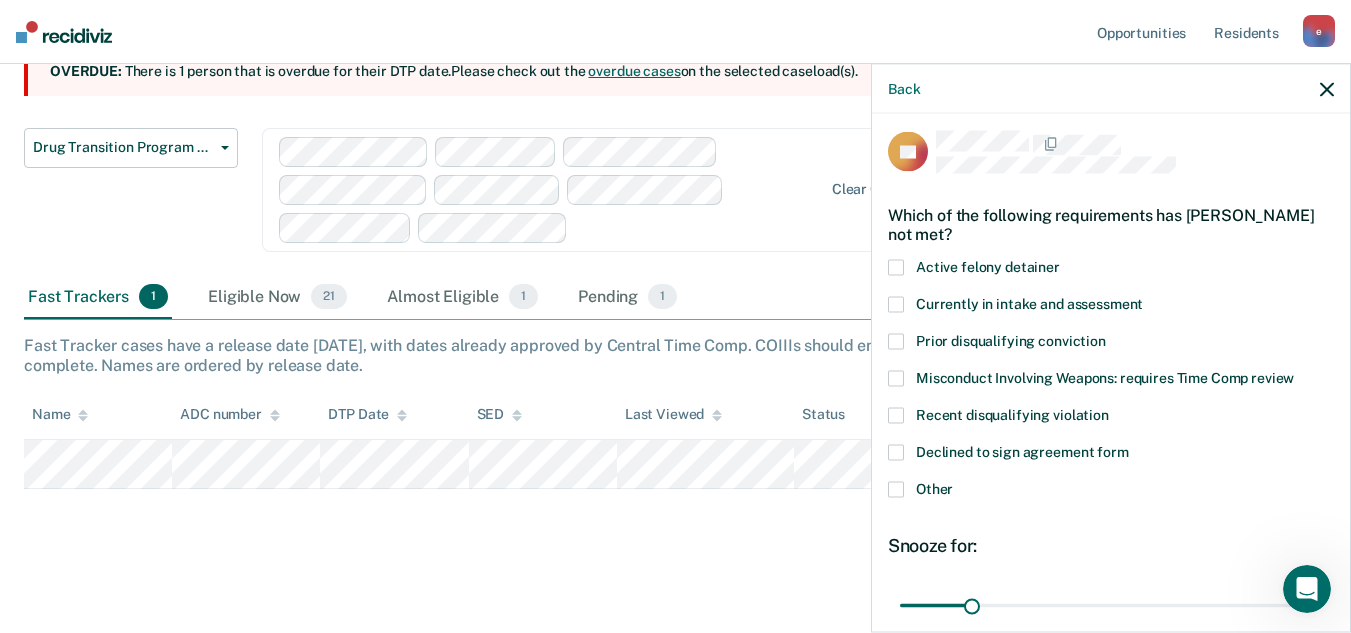 scroll, scrollTop: 0, scrollLeft: 0, axis: both 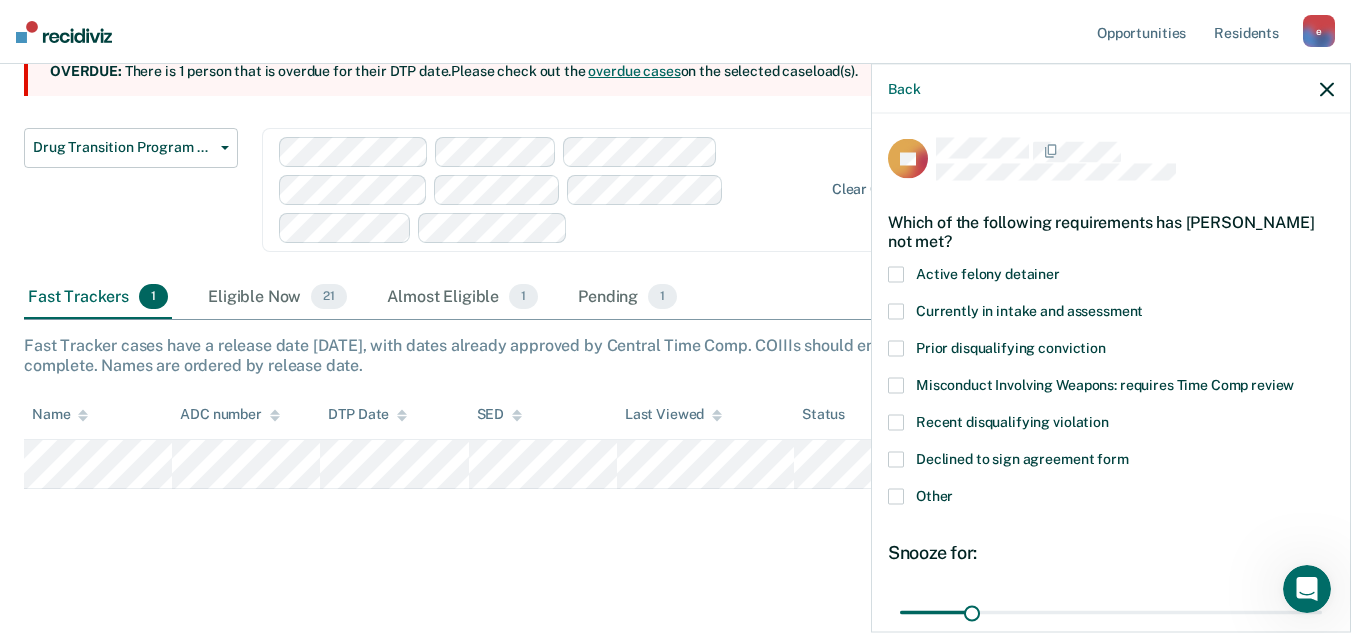 click at bounding box center [896, 349] 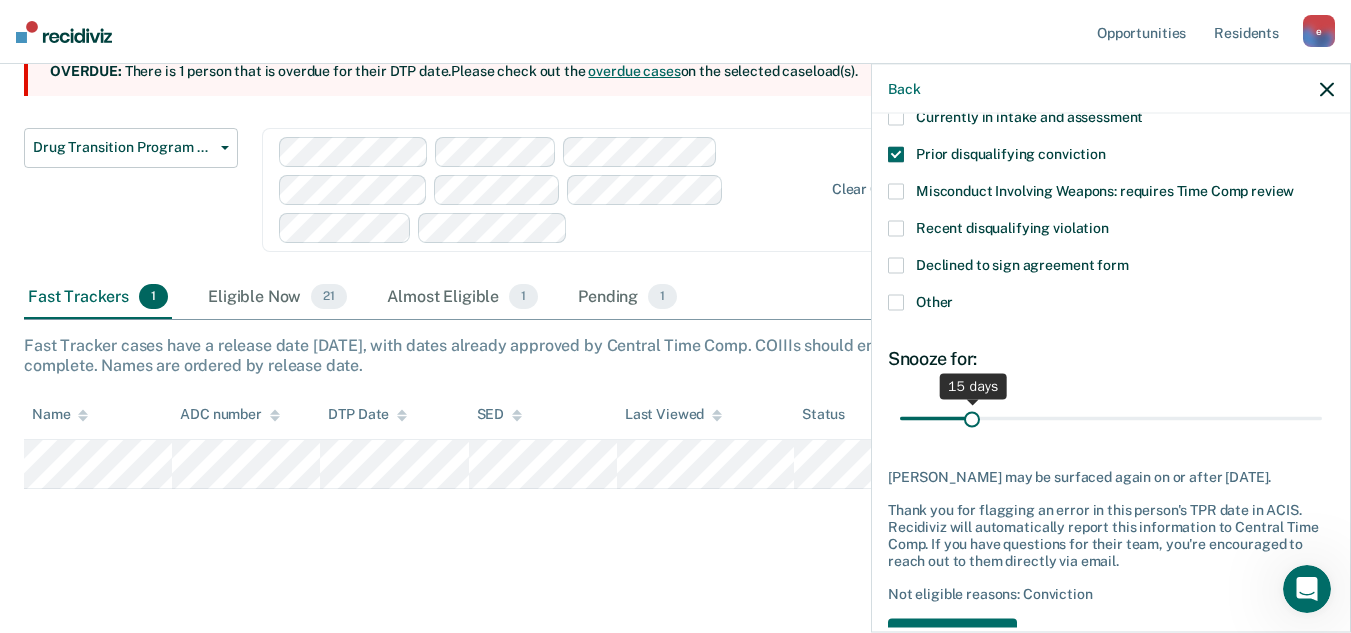 scroll, scrollTop: 159, scrollLeft: 0, axis: vertical 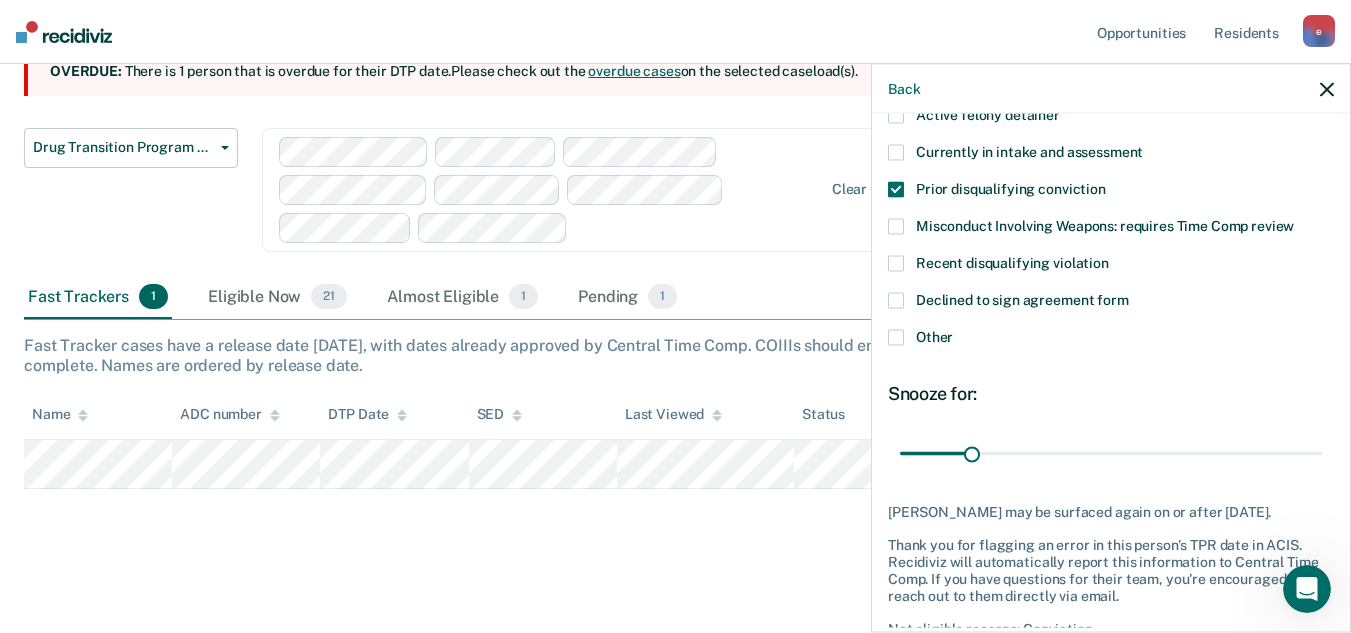 click at bounding box center (896, 338) 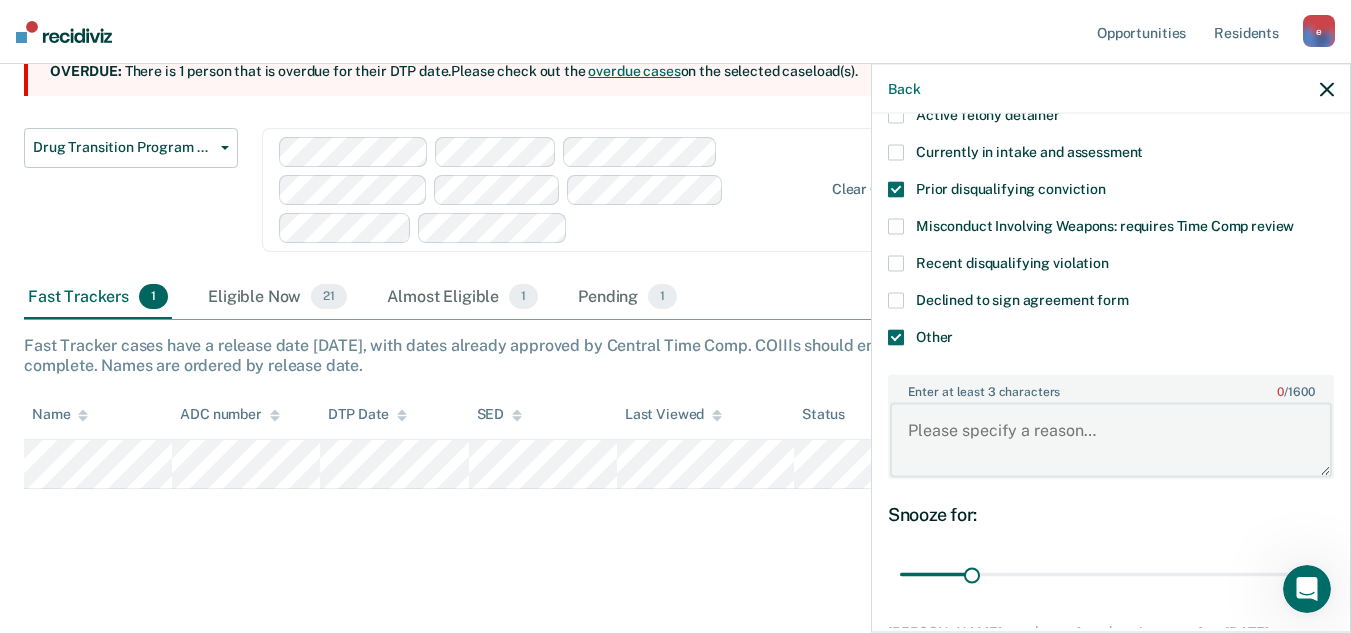 click on "Enter at least 3 characters 0  /  1600" at bounding box center (1111, 440) 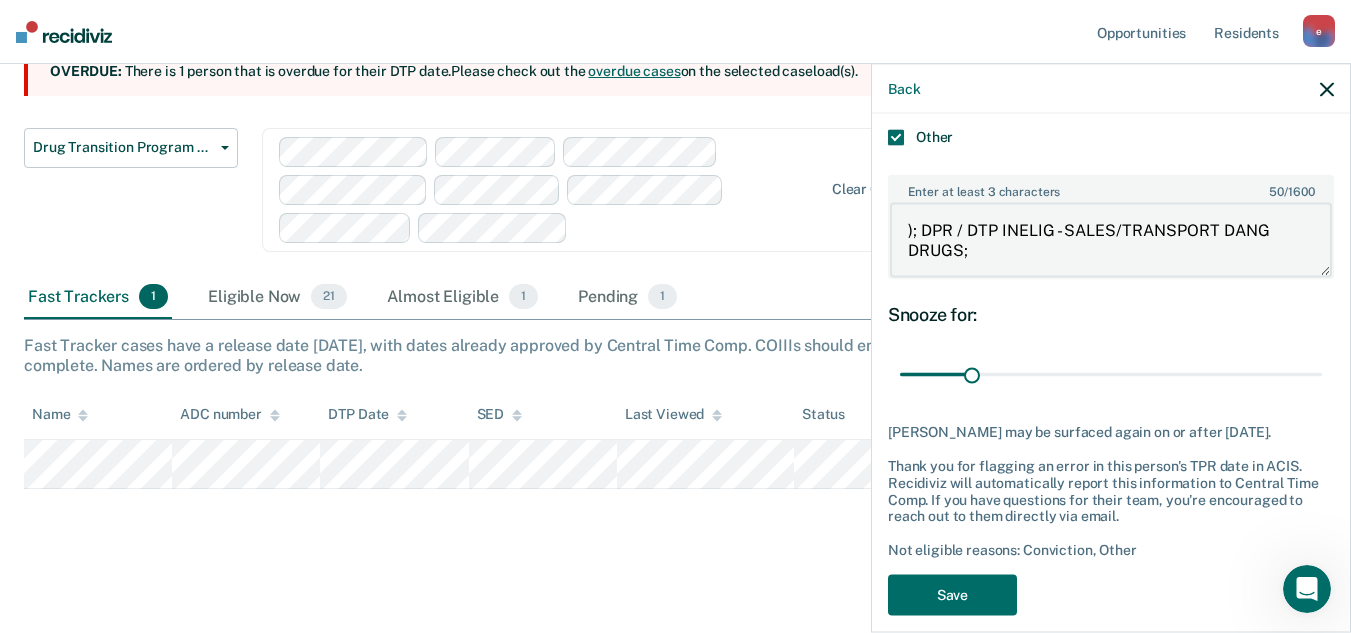 scroll, scrollTop: 380, scrollLeft: 0, axis: vertical 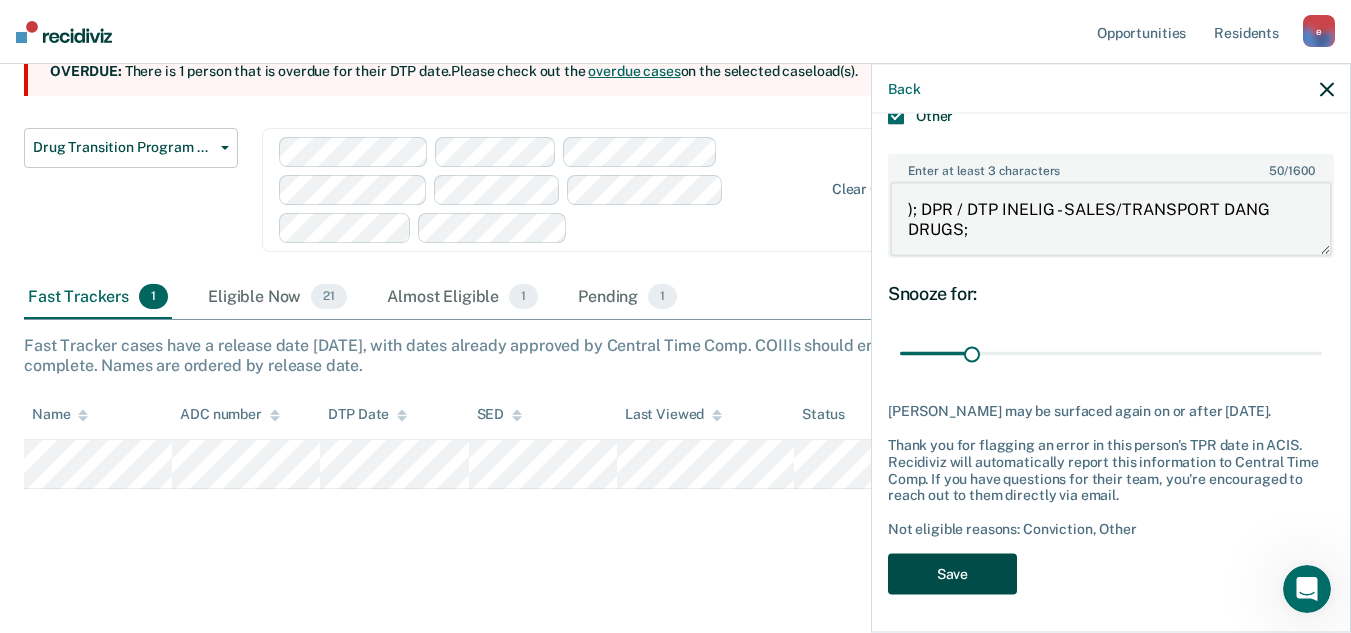 type on "); DPR / DTP INELIG - SALES/TRANSPORT DANG DRUGS;" 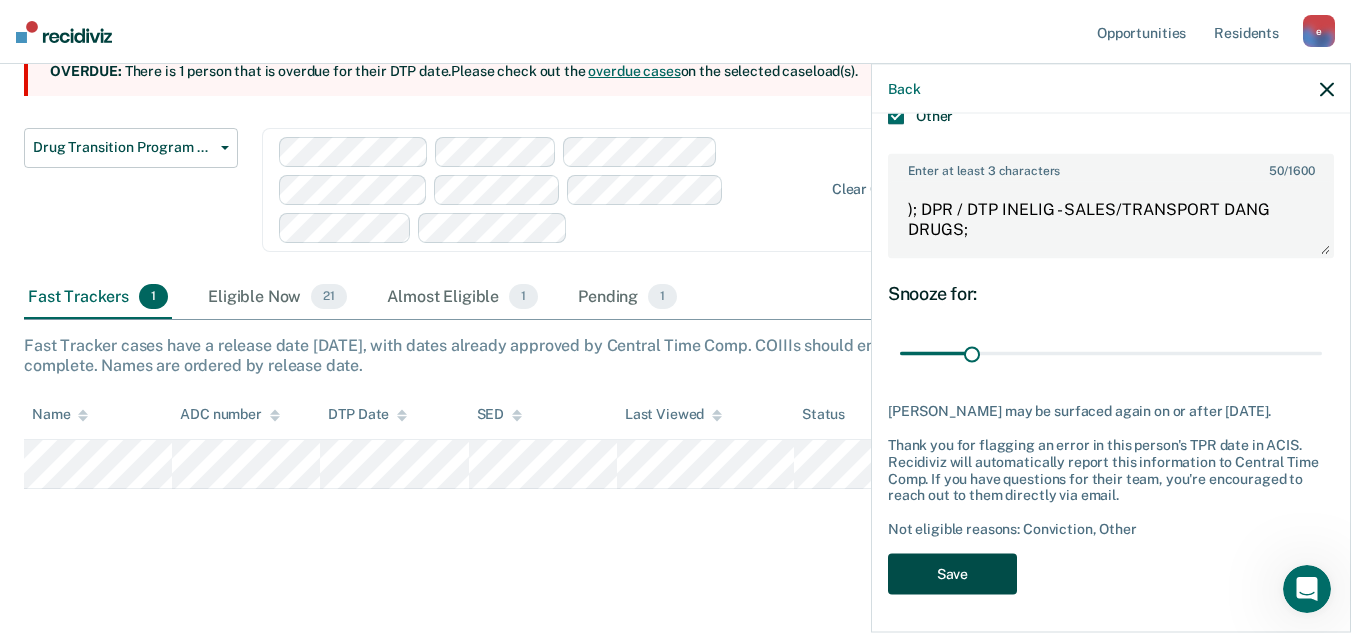 click on "Save" at bounding box center [952, 573] 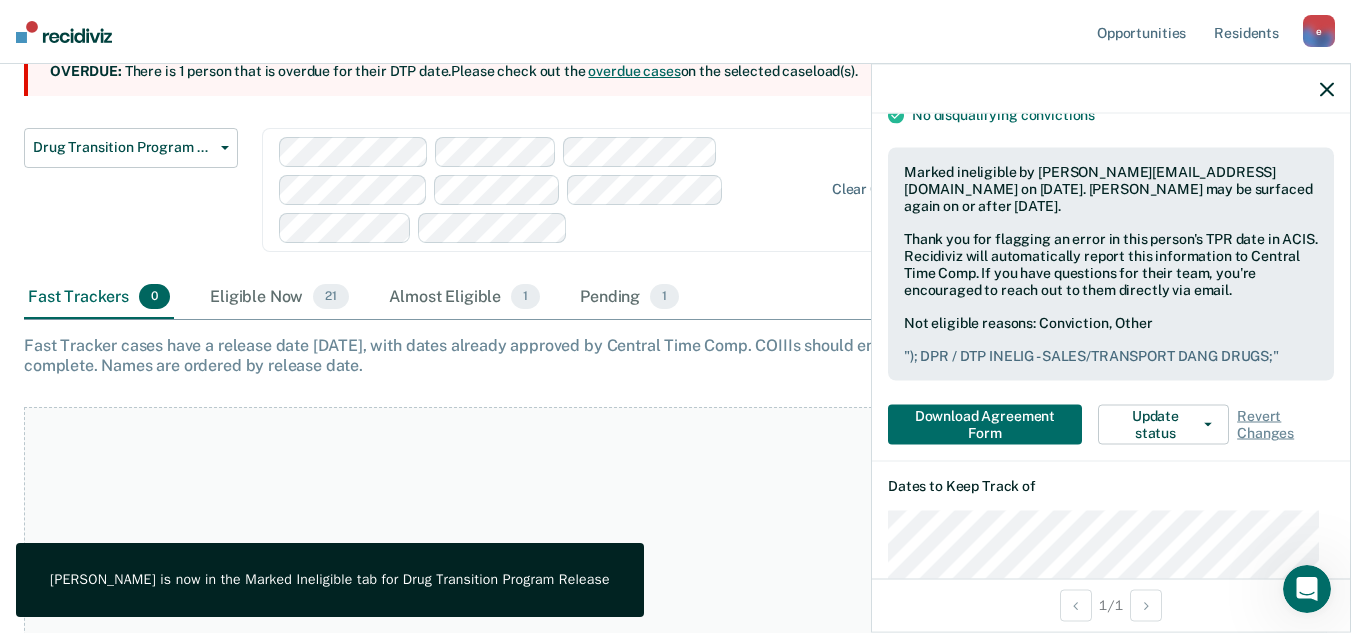 click 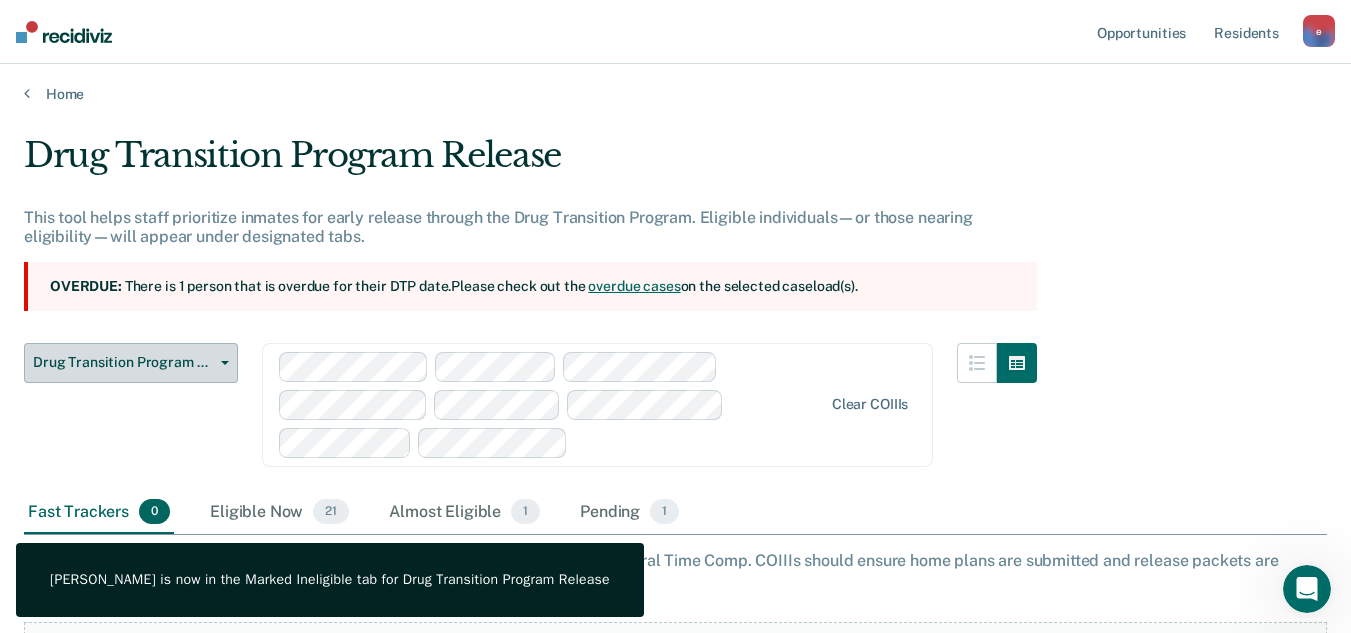 scroll, scrollTop: 0, scrollLeft: 0, axis: both 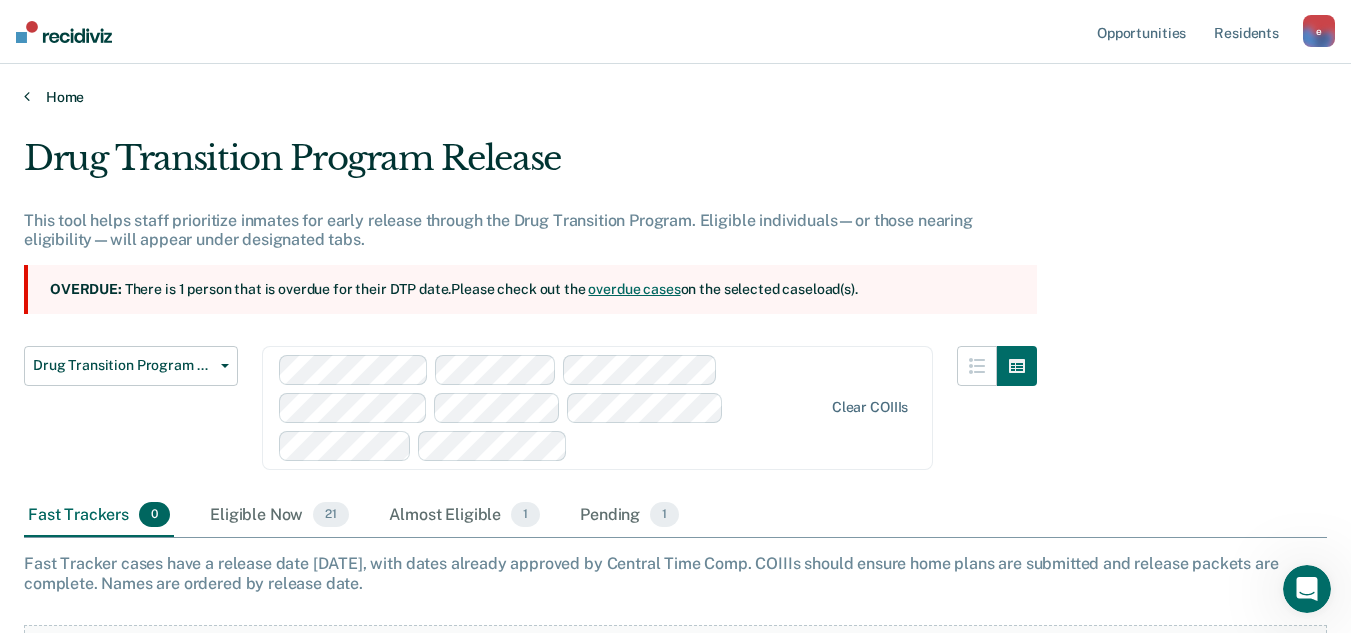 click on "Home" at bounding box center [675, 97] 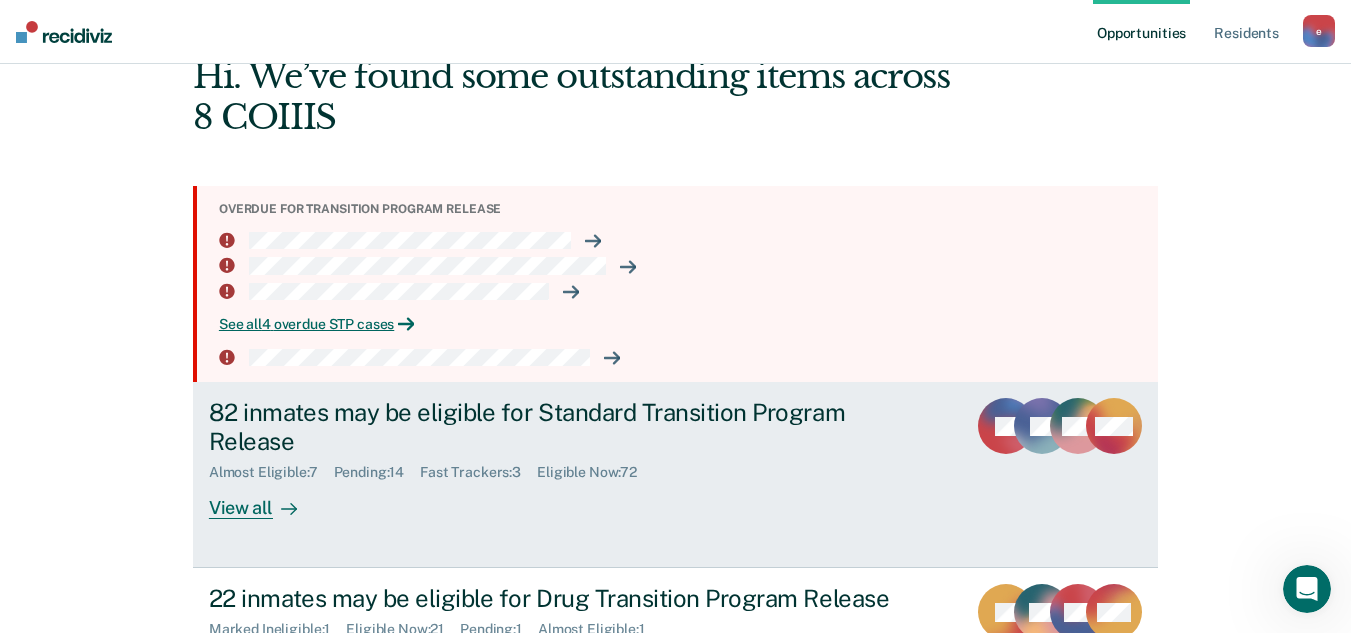 scroll, scrollTop: 322, scrollLeft: 0, axis: vertical 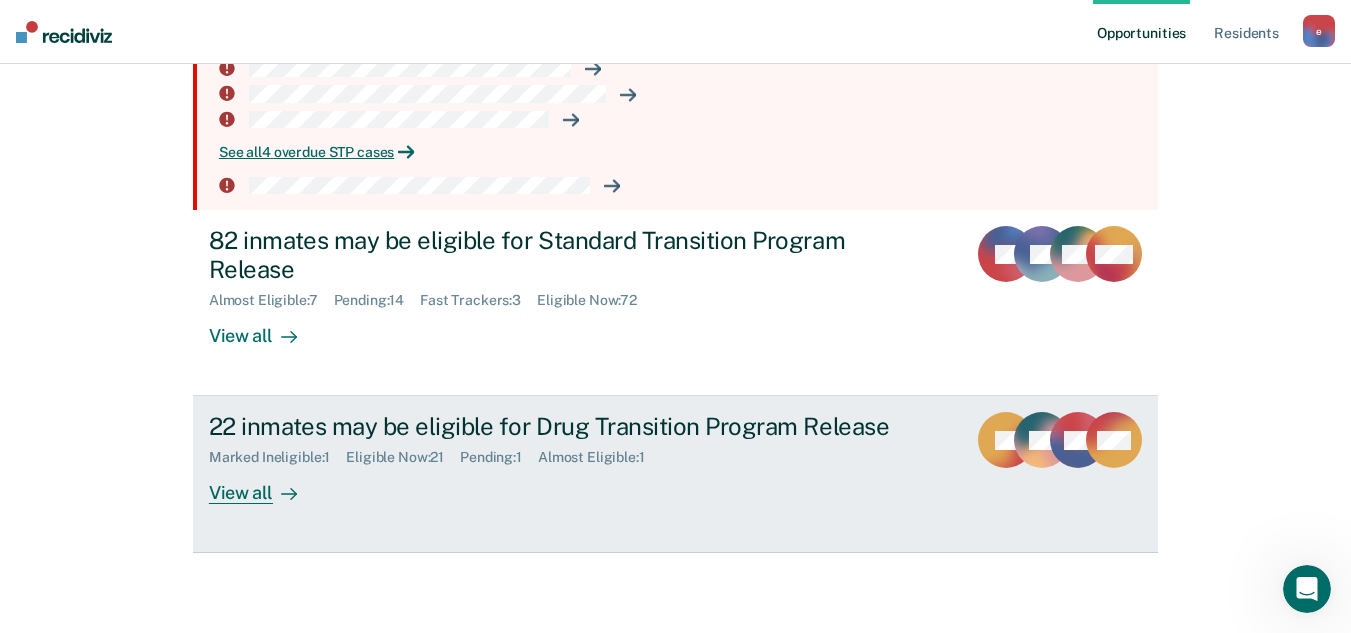 click on "View all" at bounding box center (265, 485) 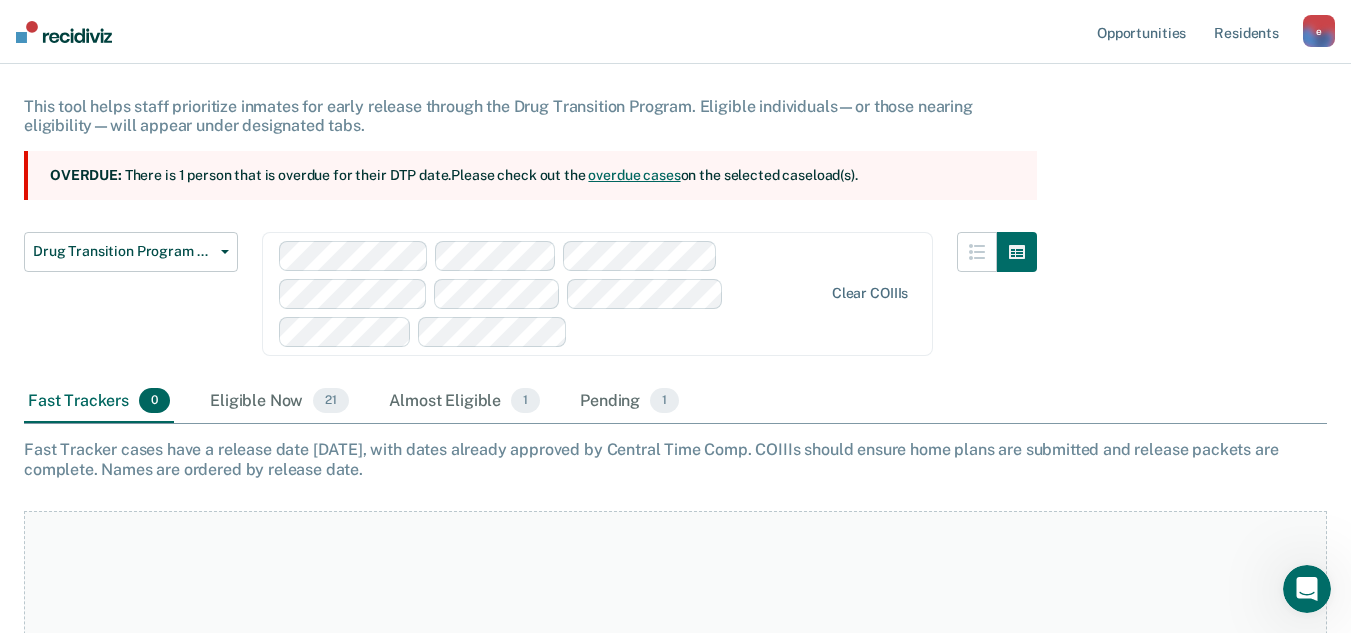 scroll, scrollTop: 0, scrollLeft: 0, axis: both 